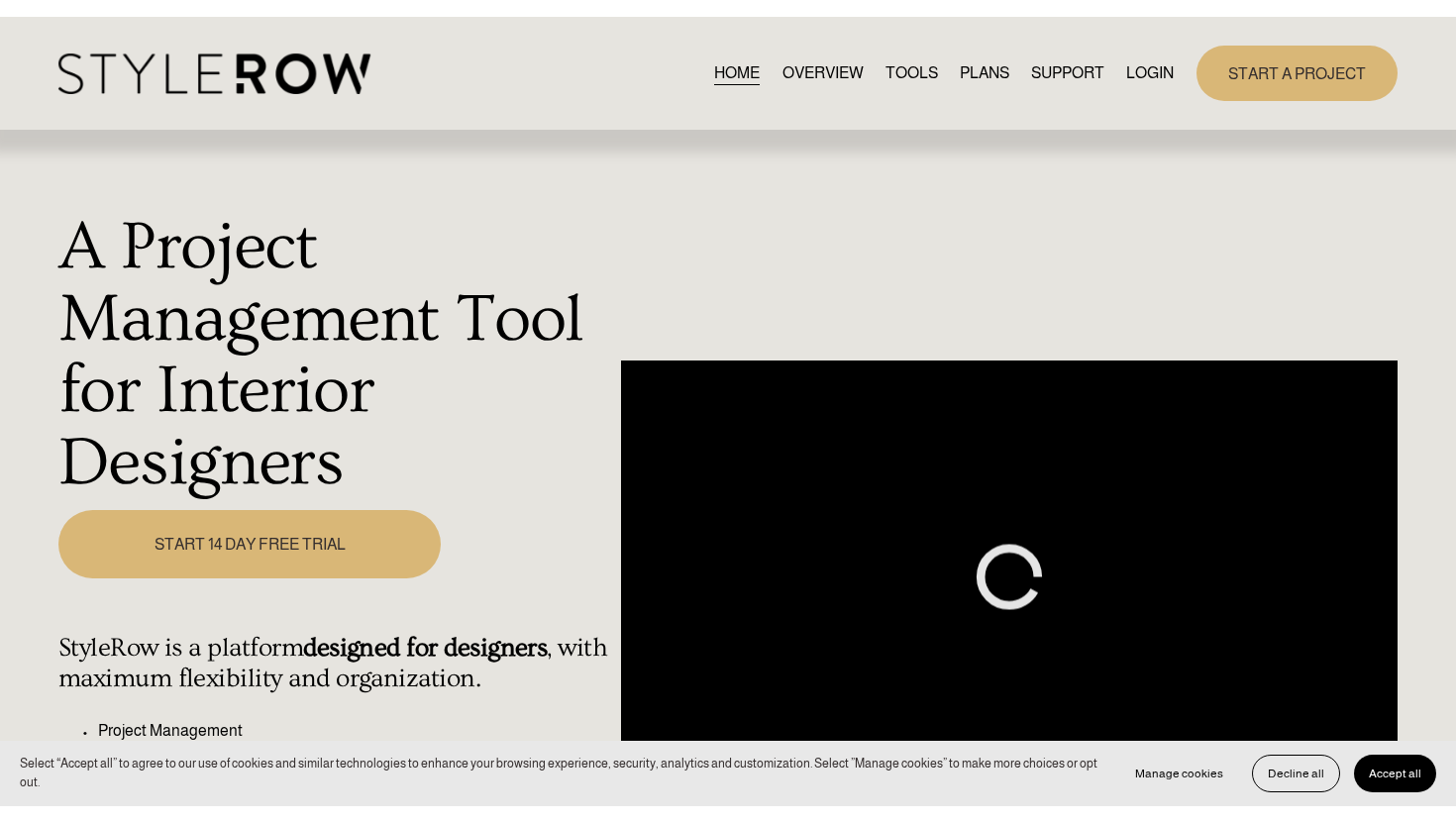 scroll, scrollTop: 0, scrollLeft: 0, axis: both 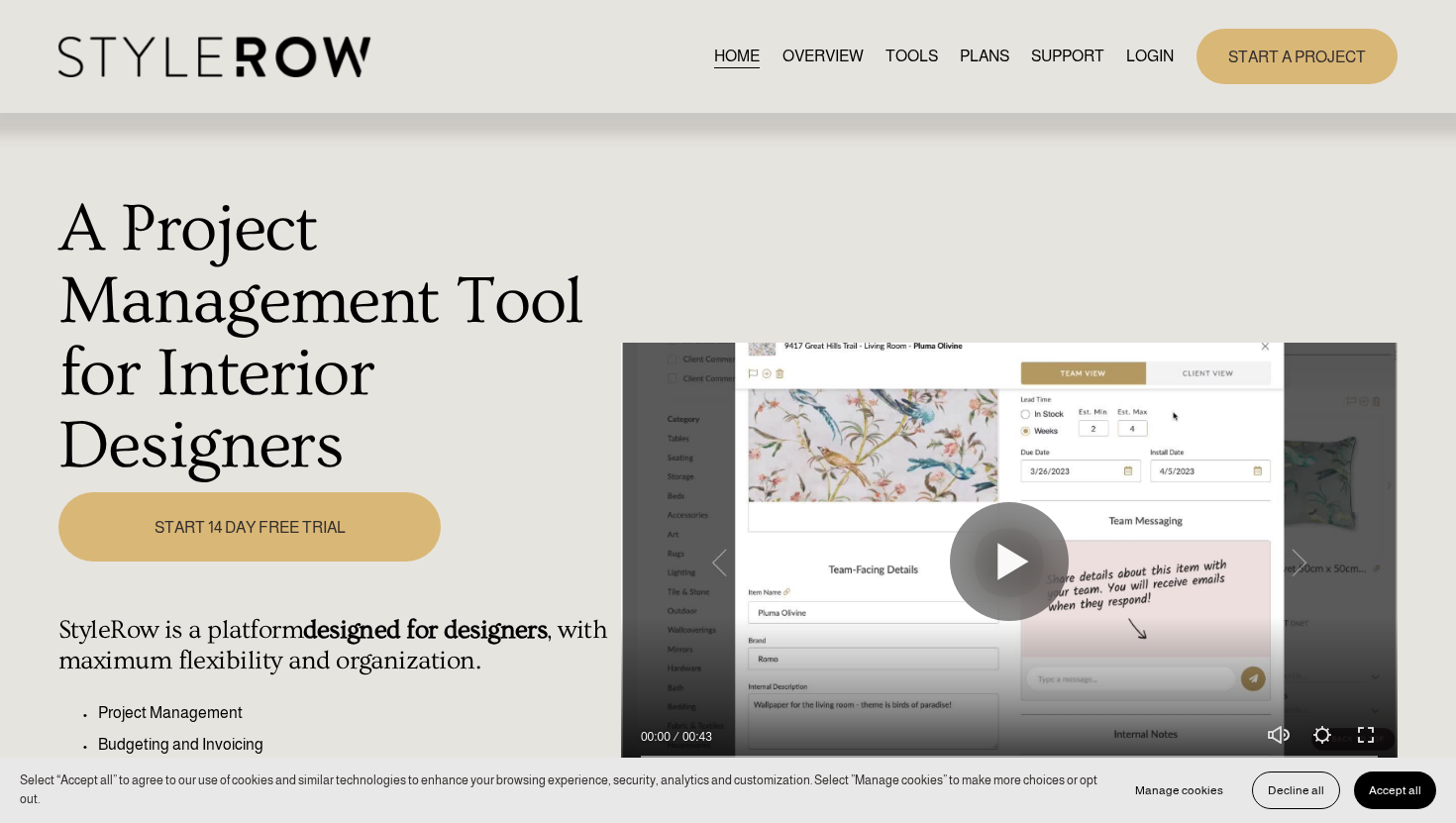 click on "LOGIN" at bounding box center (1150, 55) 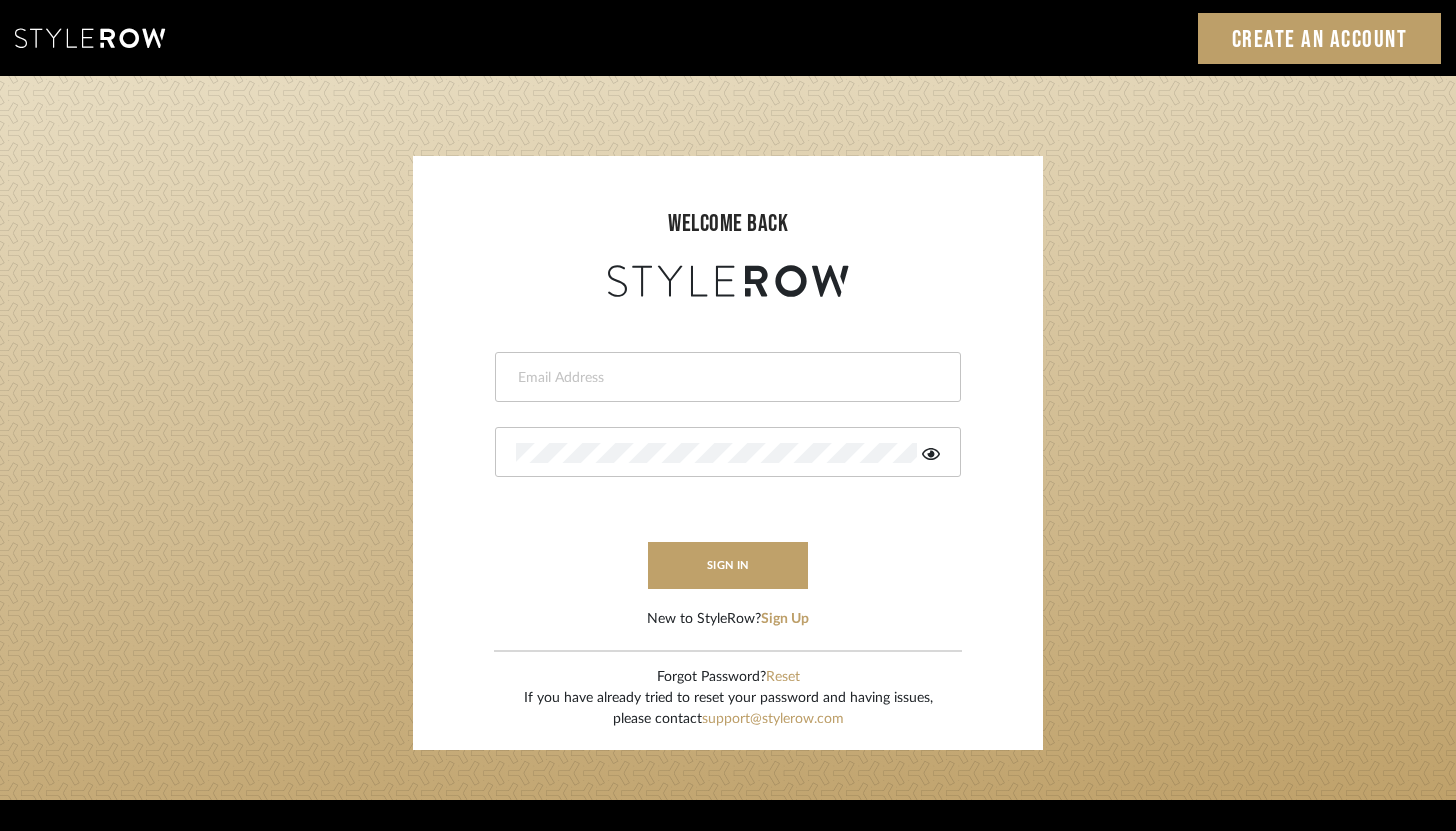 scroll, scrollTop: 0, scrollLeft: 0, axis: both 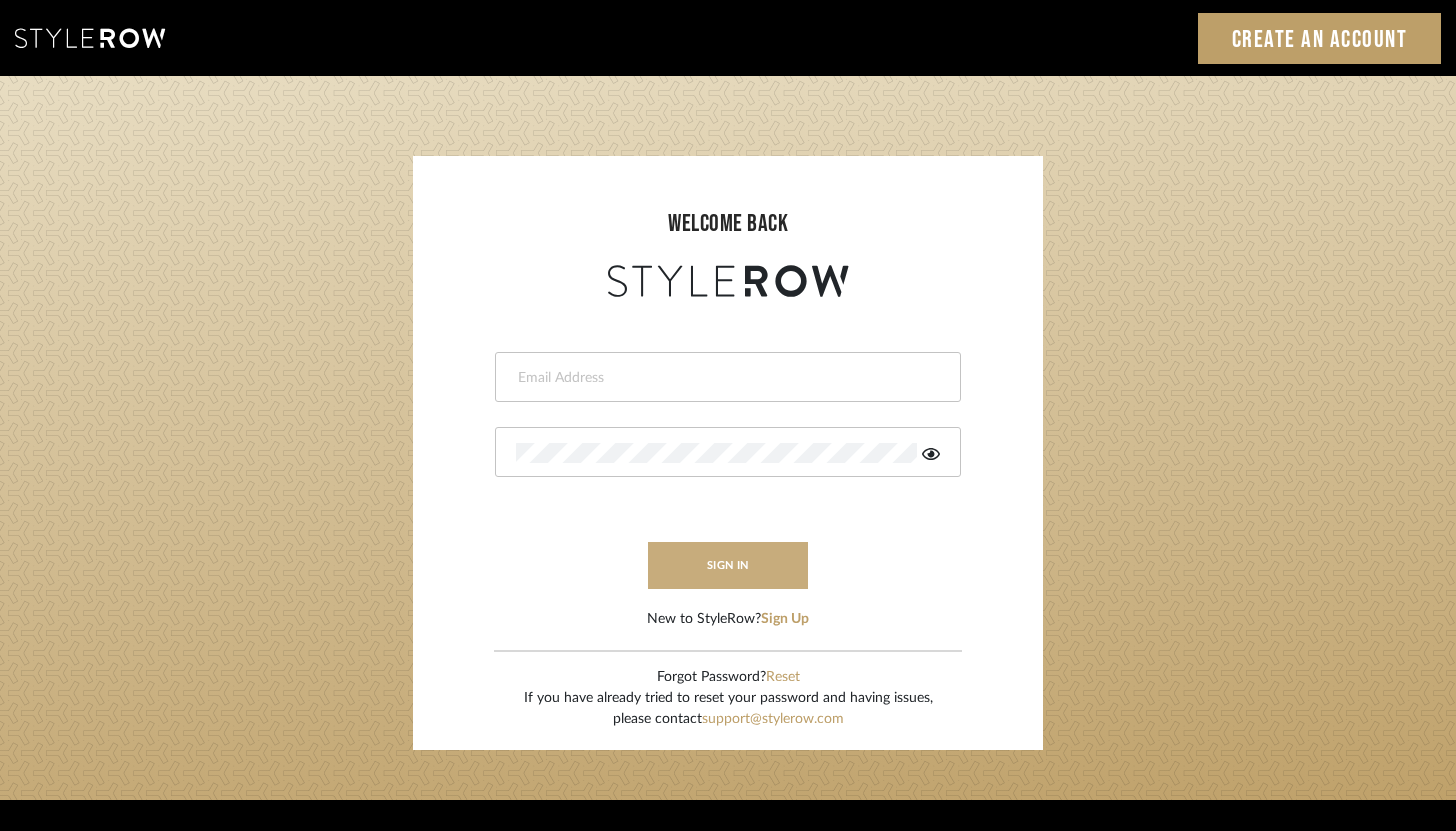 type on "brandon.hooddesigns@gmail.com" 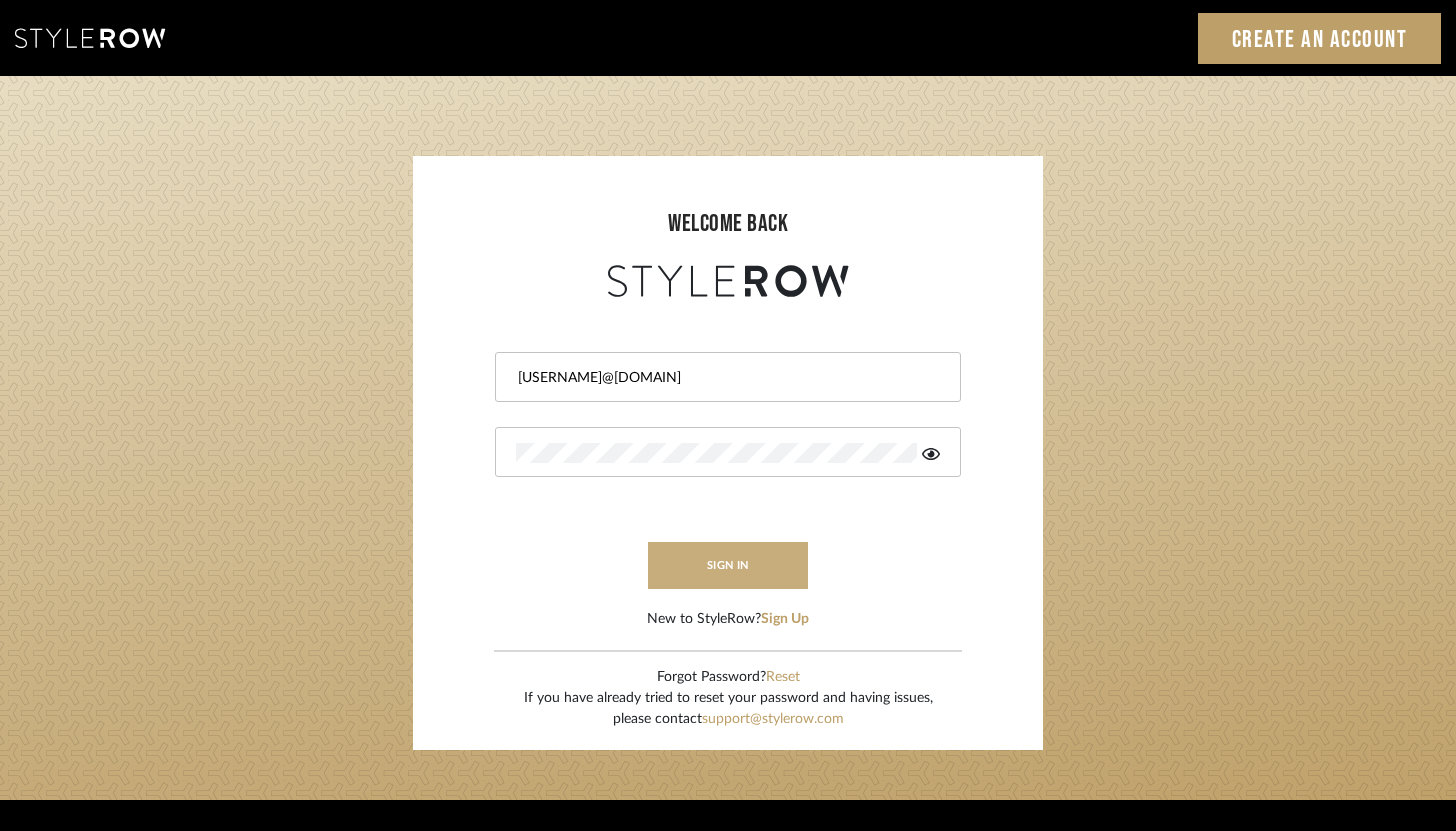 click on "sign in" at bounding box center (728, 565) 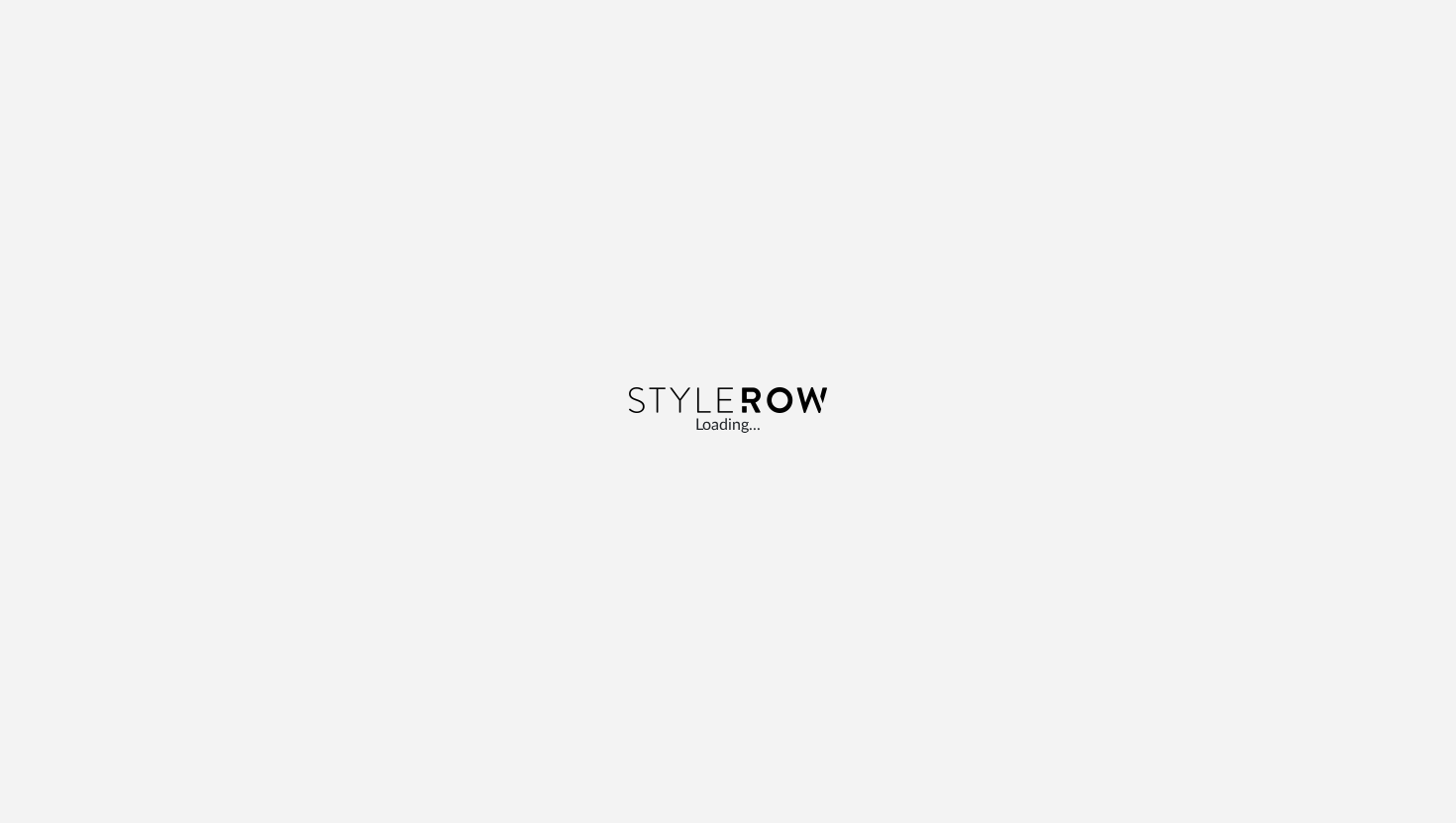 scroll, scrollTop: 0, scrollLeft: 0, axis: both 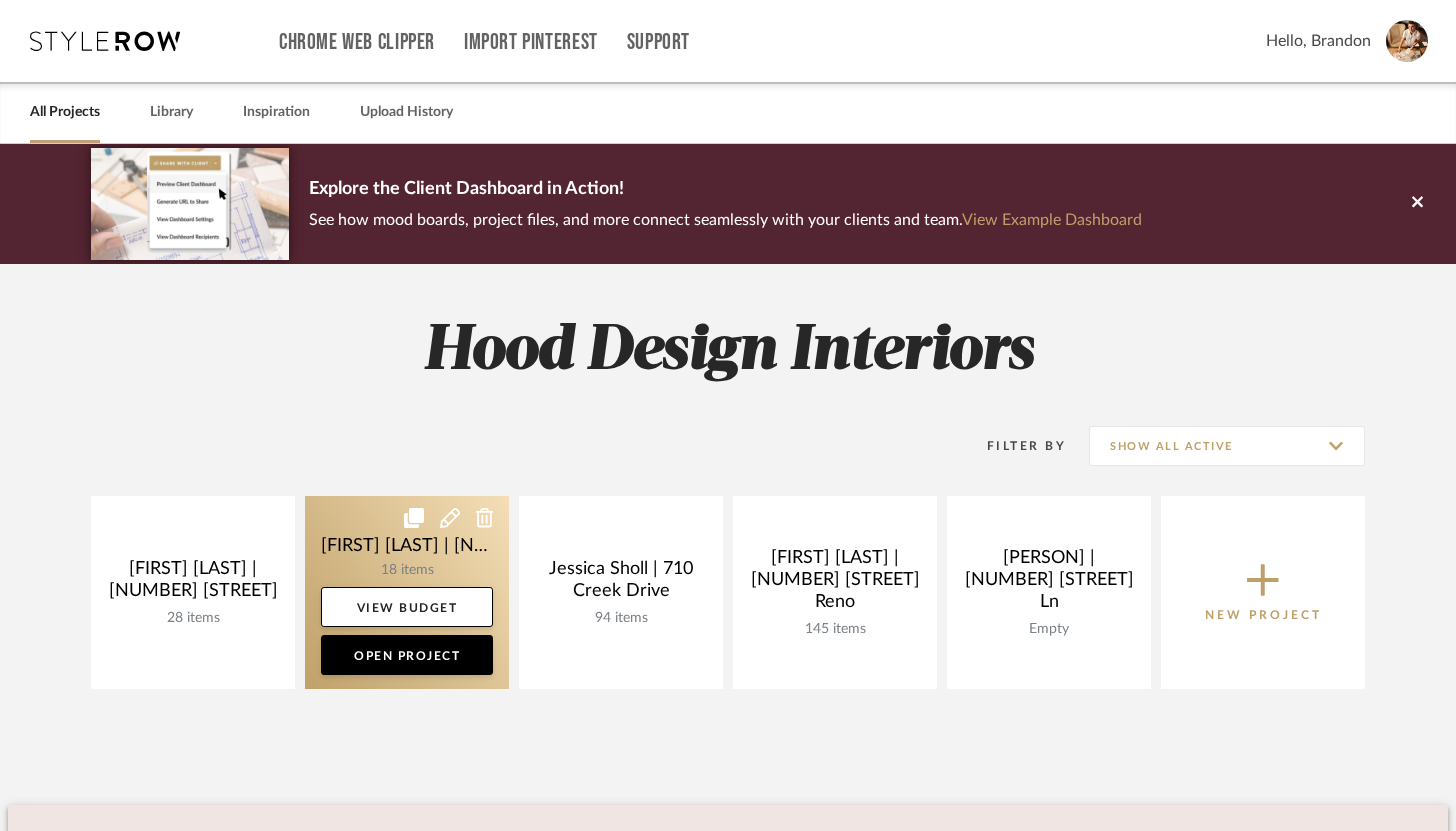 click 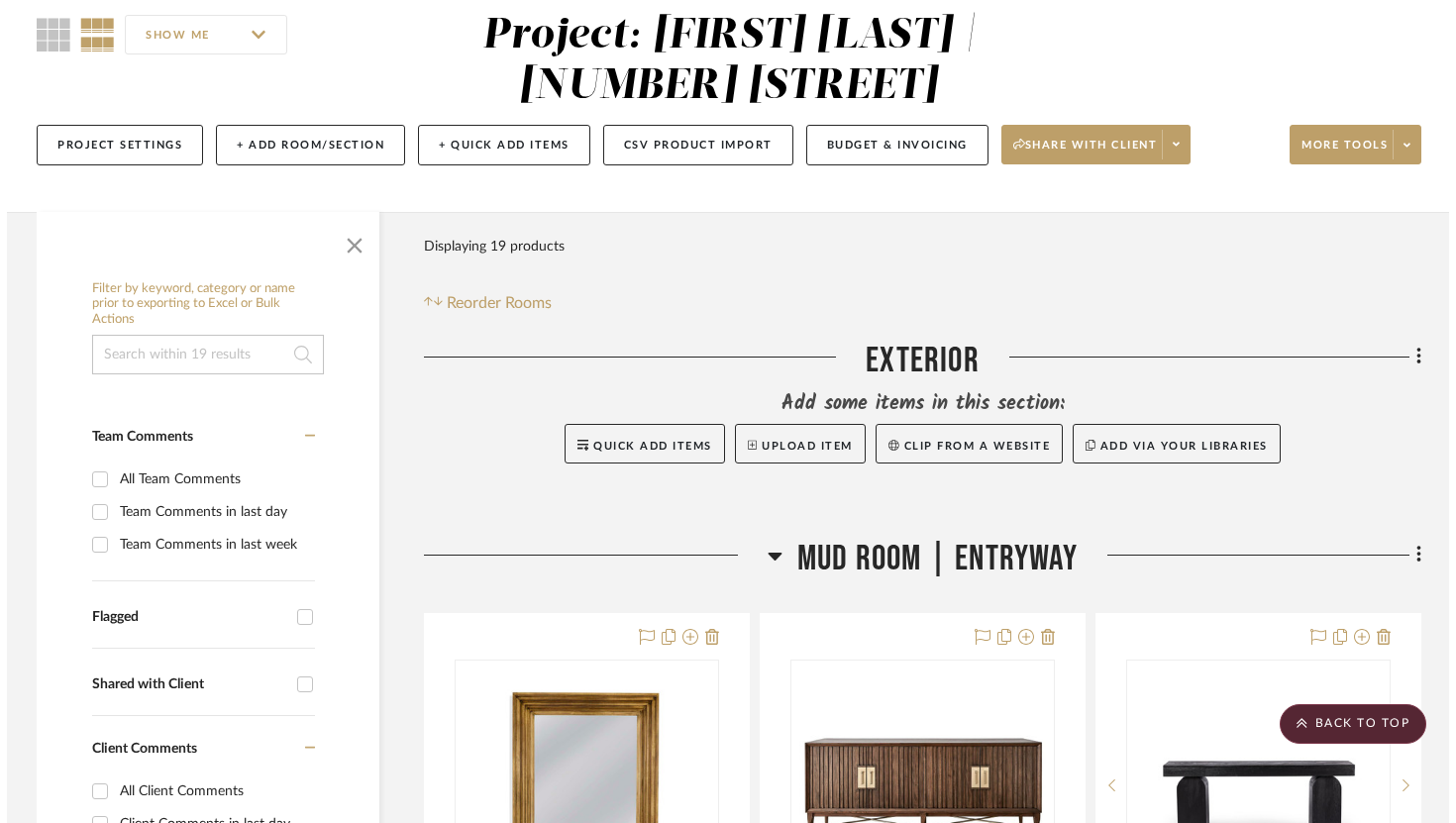 scroll, scrollTop: 0, scrollLeft: 0, axis: both 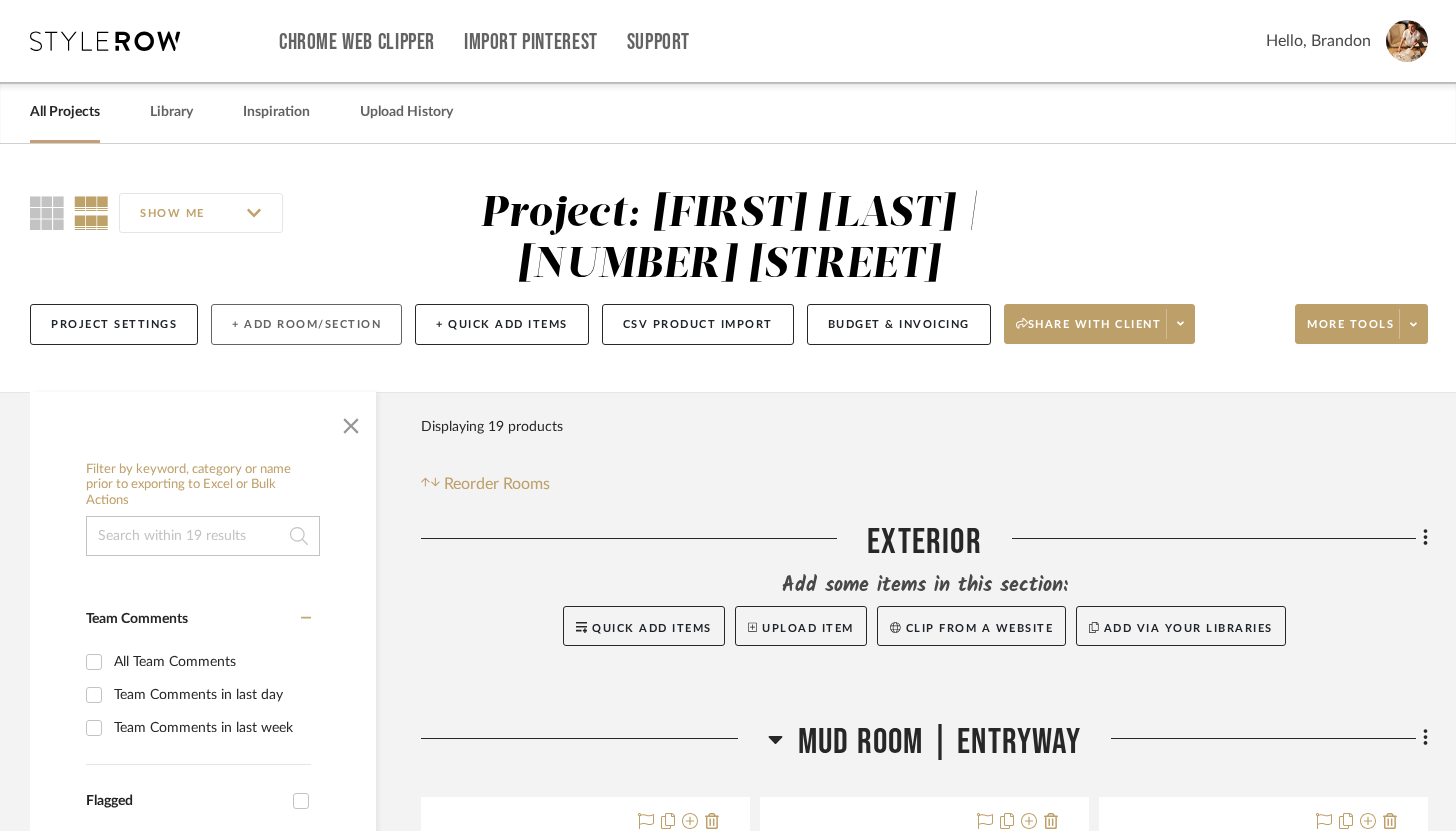 click on "+ Add Room/Section" 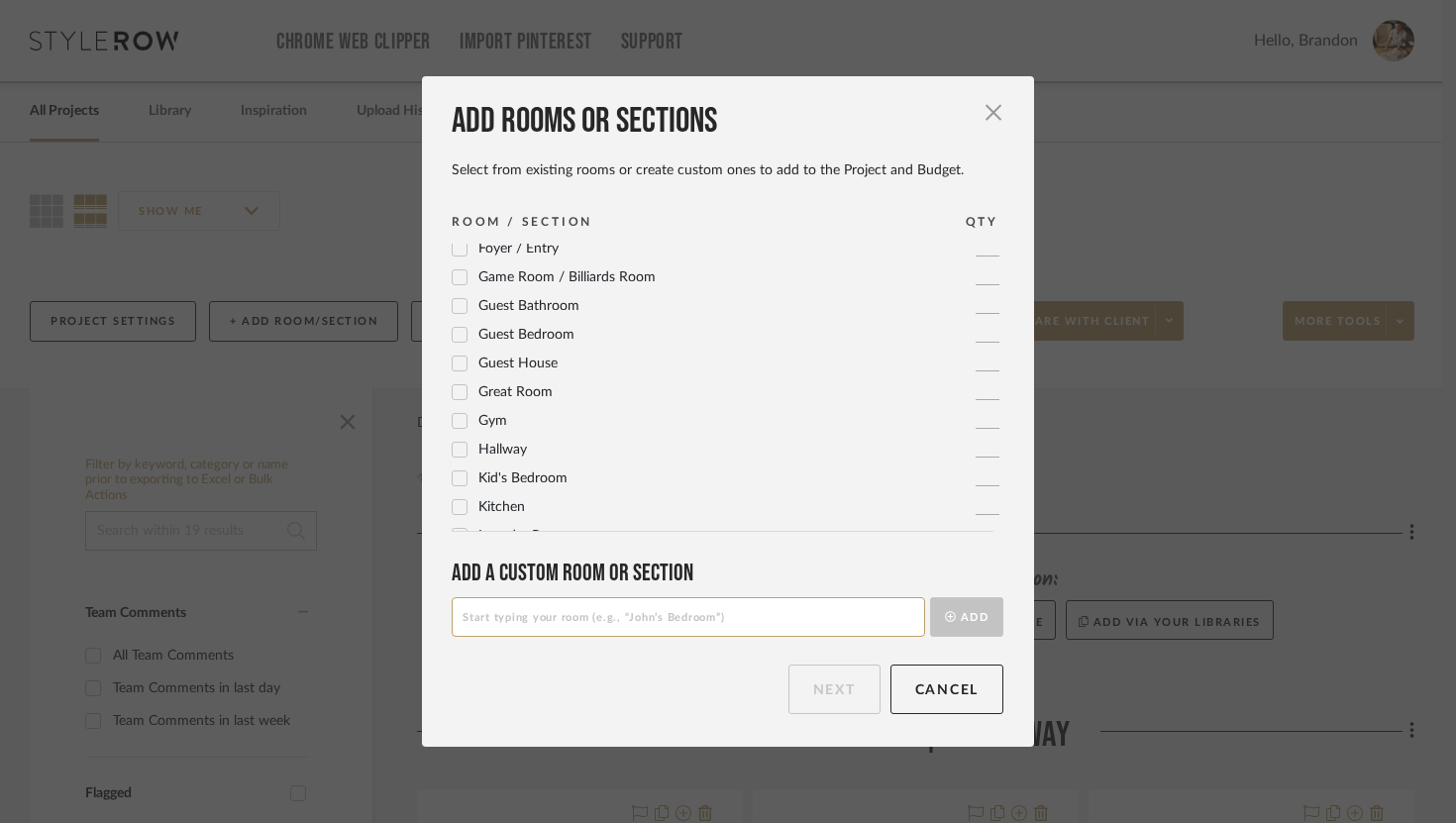 scroll, scrollTop: 661, scrollLeft: 0, axis: vertical 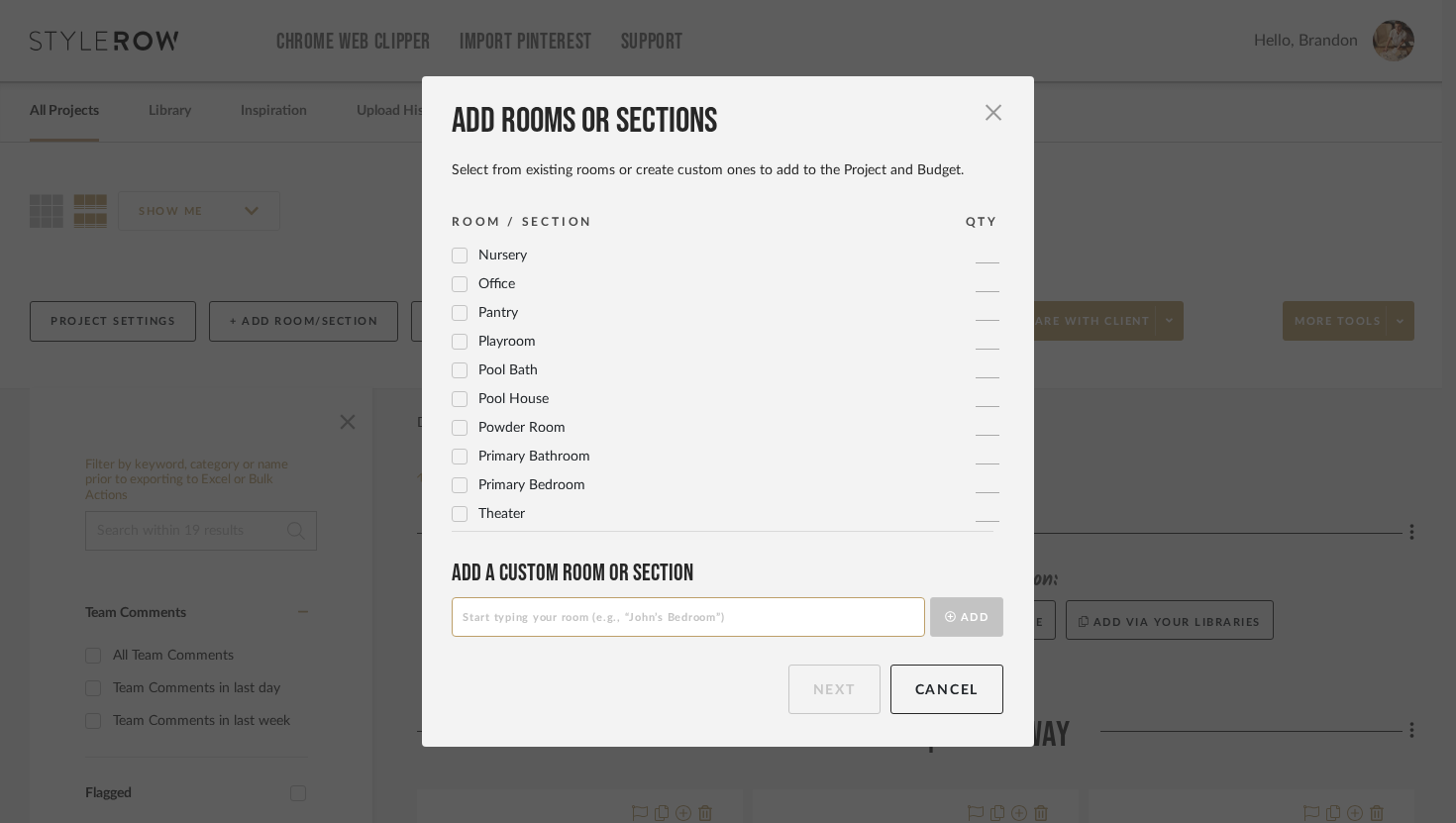 click at bounding box center [688, 617] 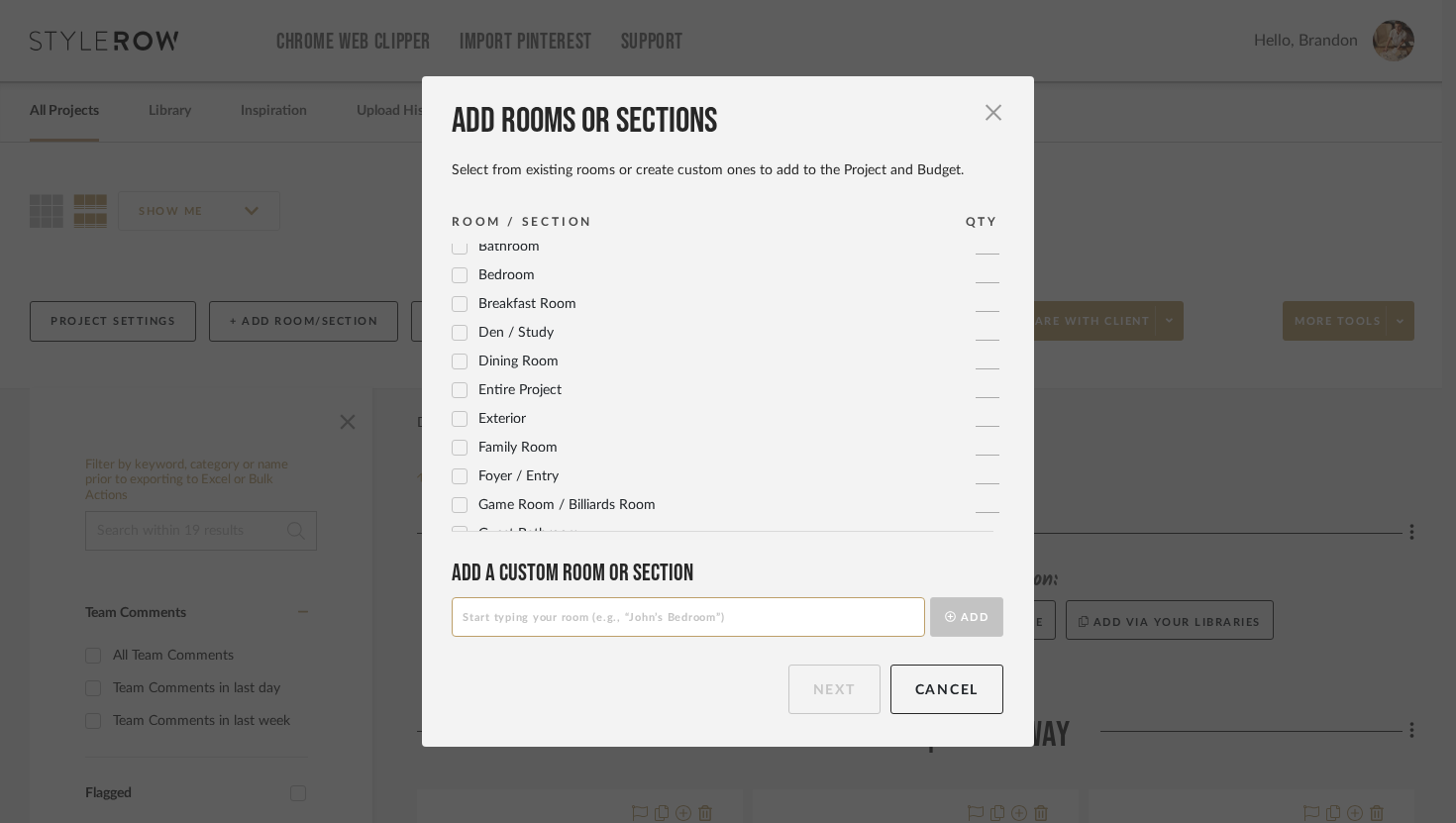 scroll, scrollTop: 661, scrollLeft: 0, axis: vertical 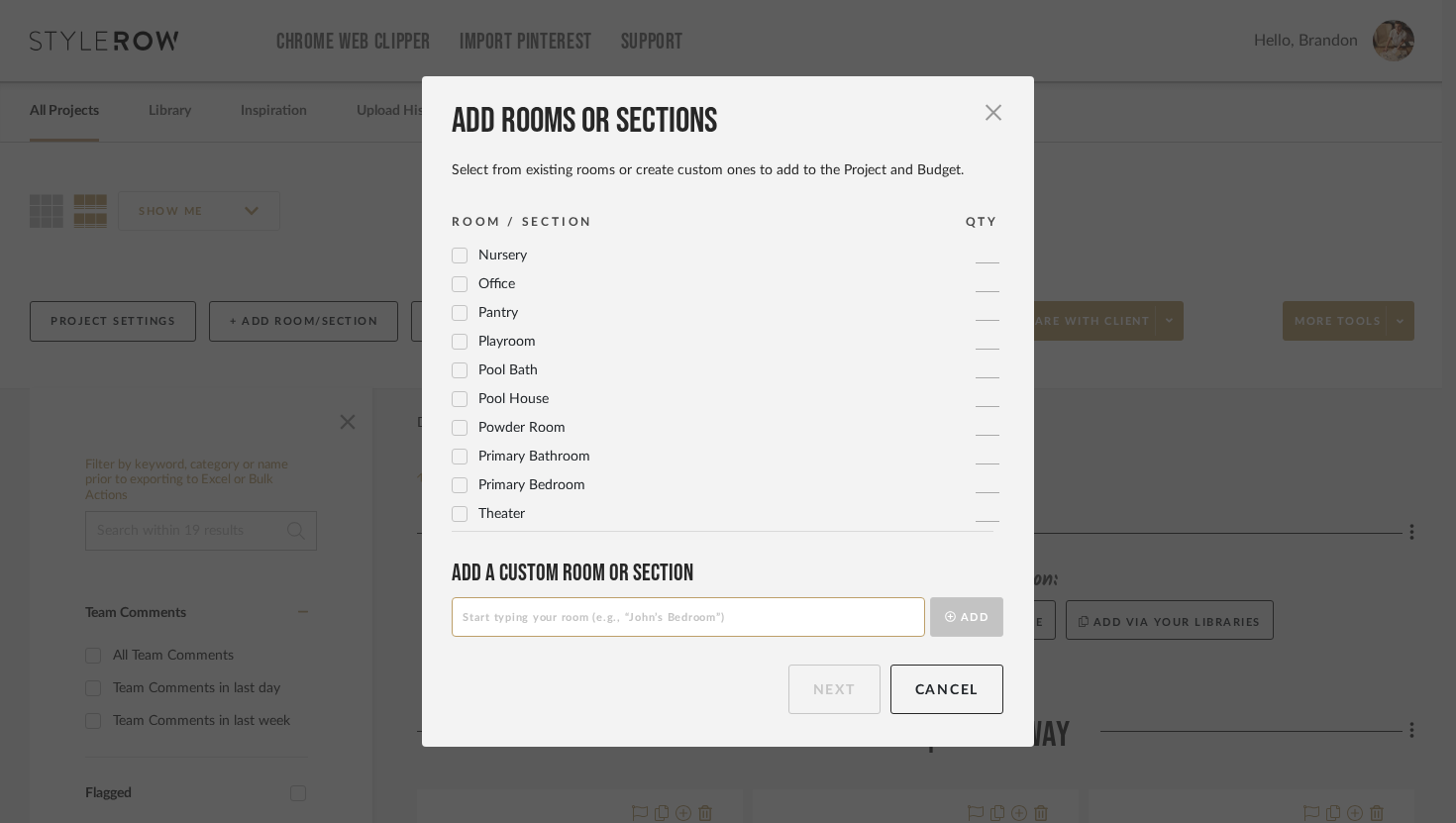 type on "D" 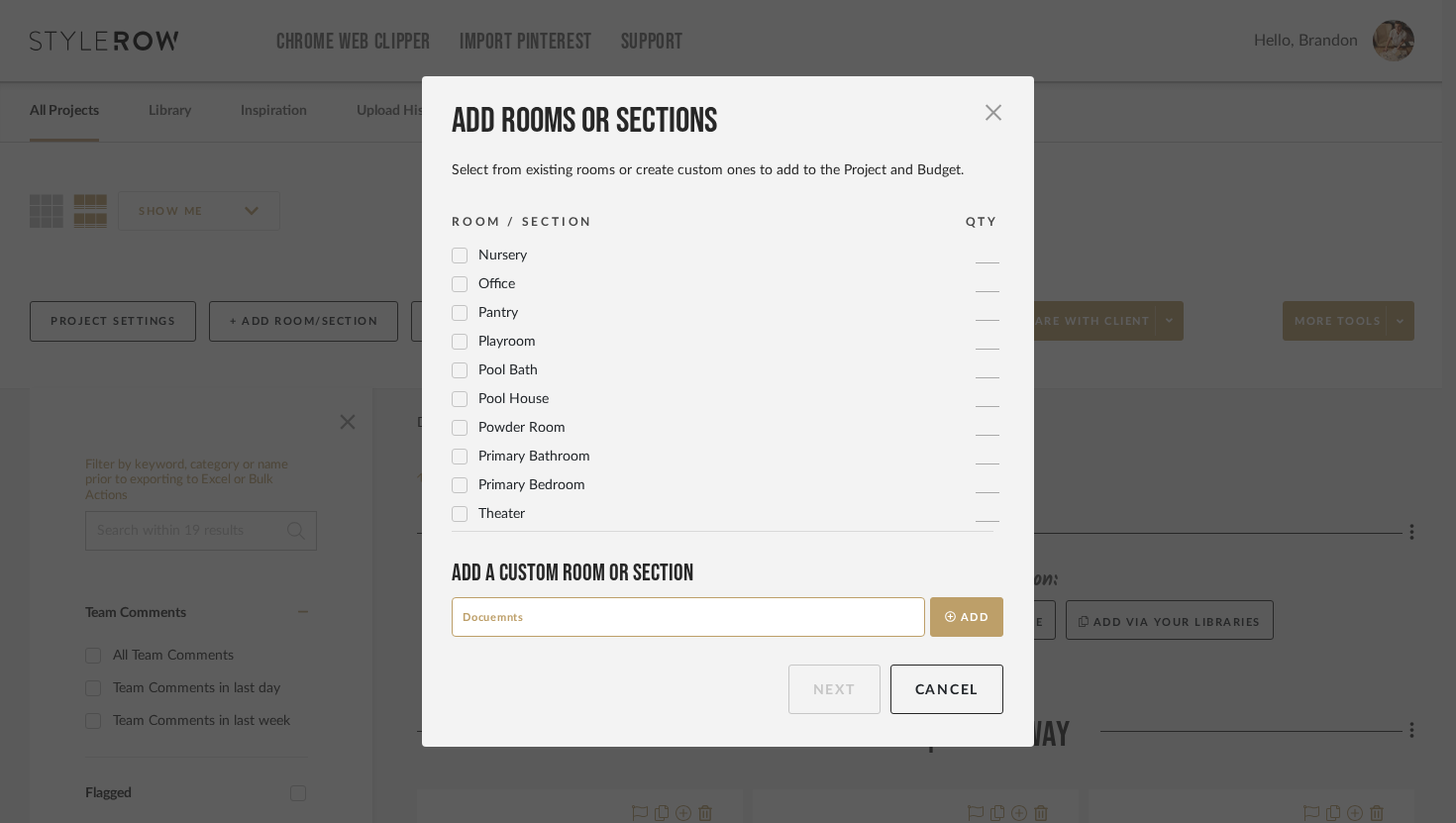 click on "Docuemnts" at bounding box center (688, 617) 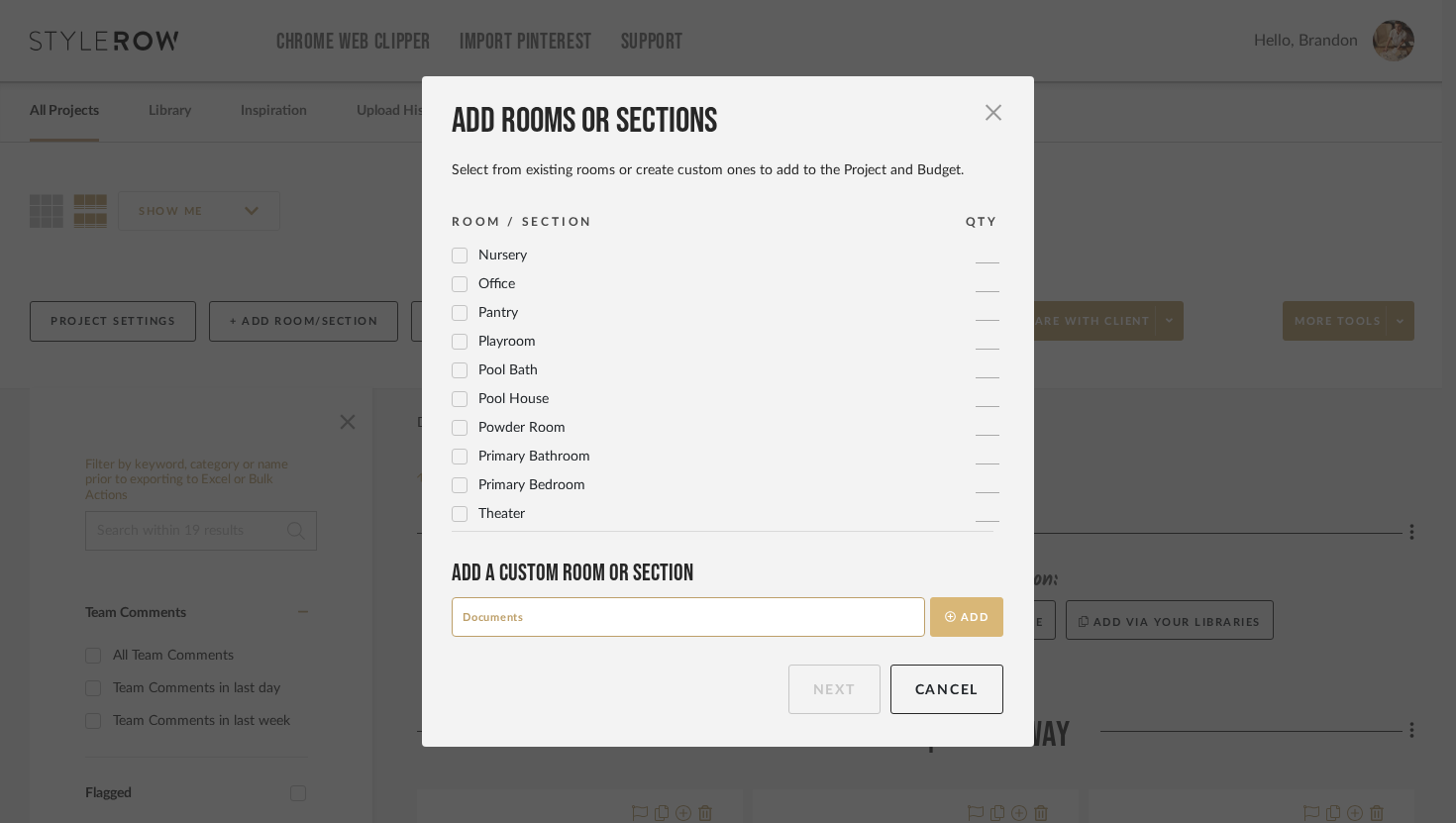 type on "Documents" 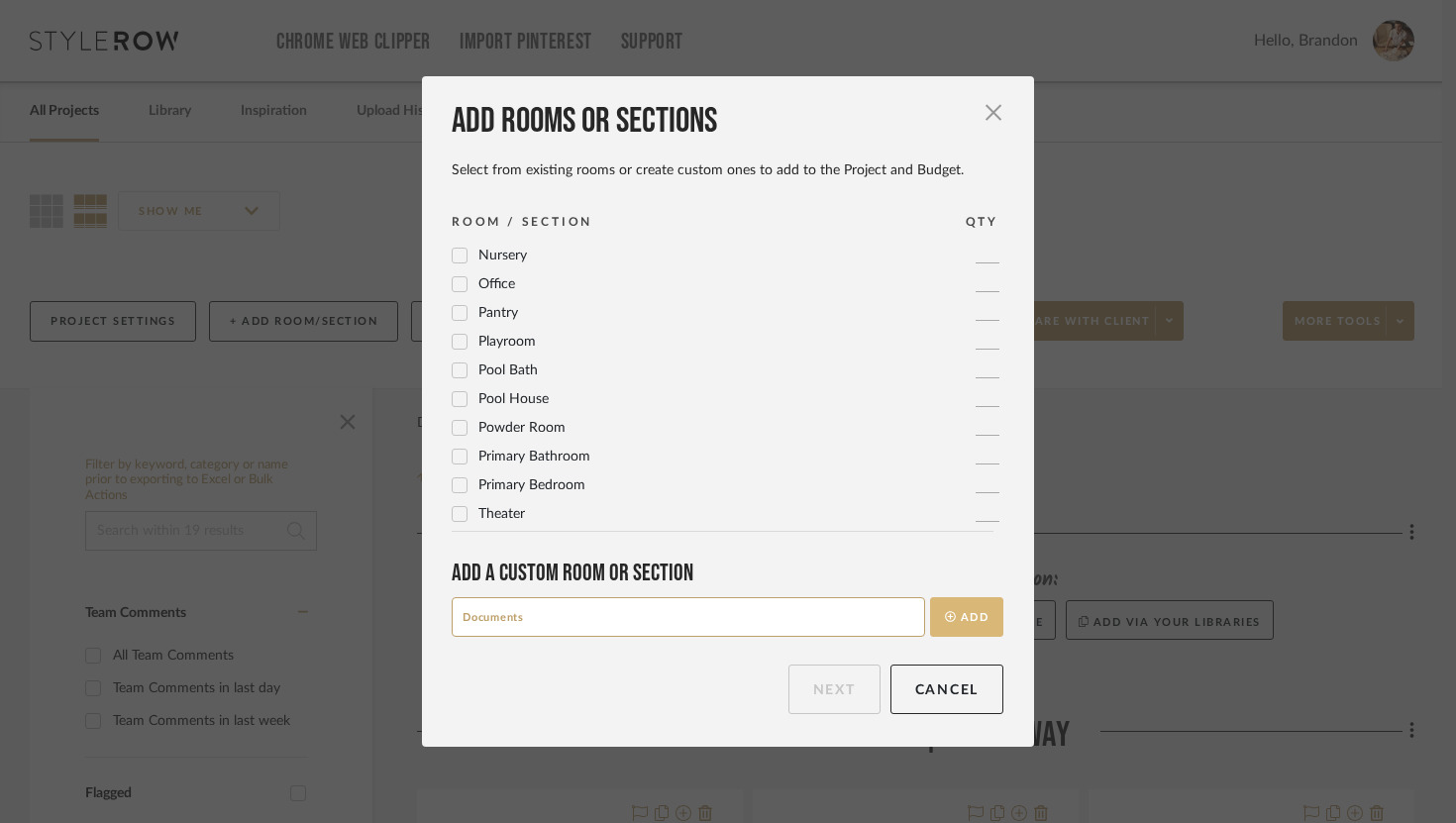 click on "Add" at bounding box center [967, 617] 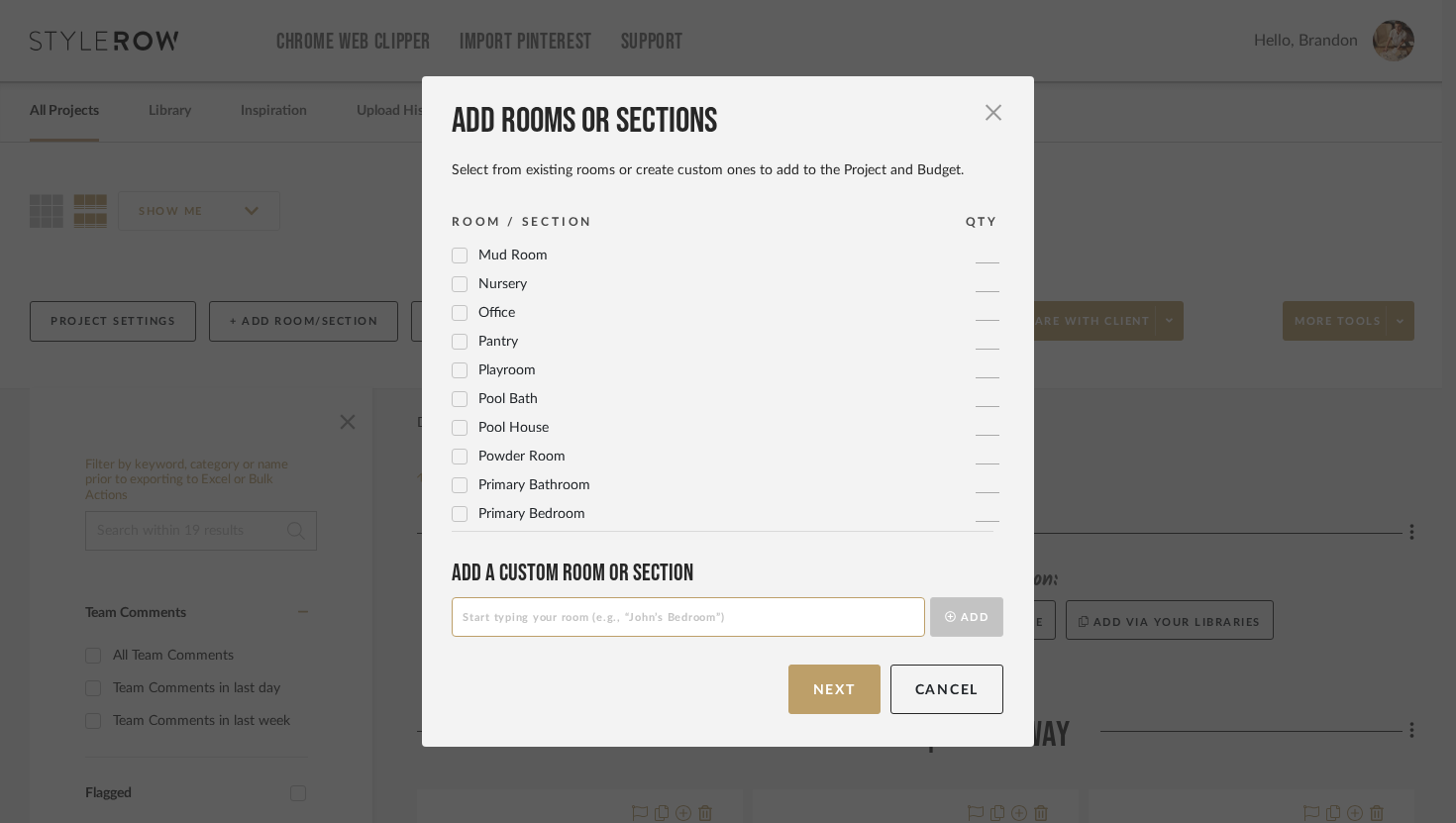 scroll, scrollTop: 0, scrollLeft: 0, axis: both 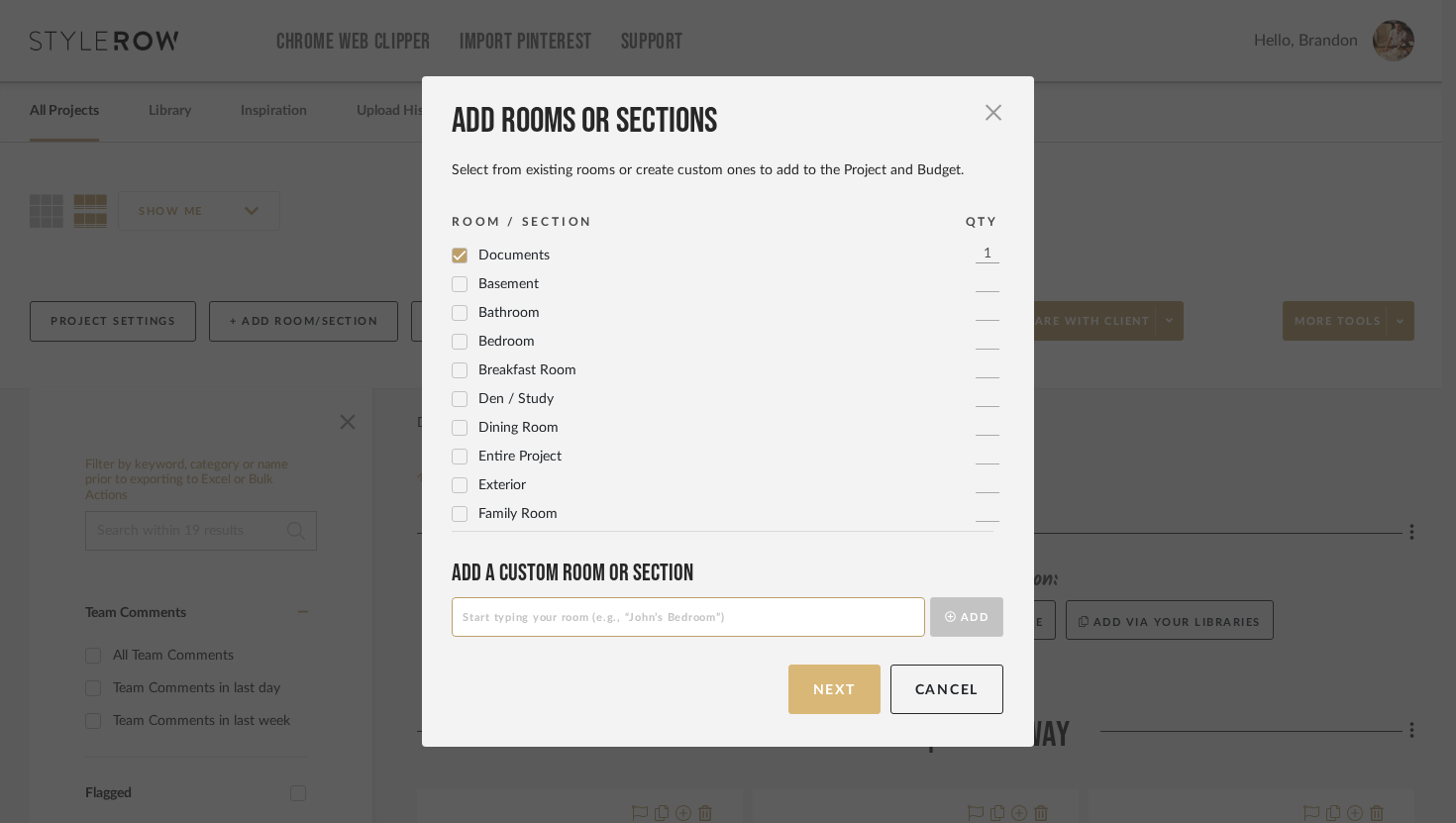 click on "Next" at bounding box center [834, 689] 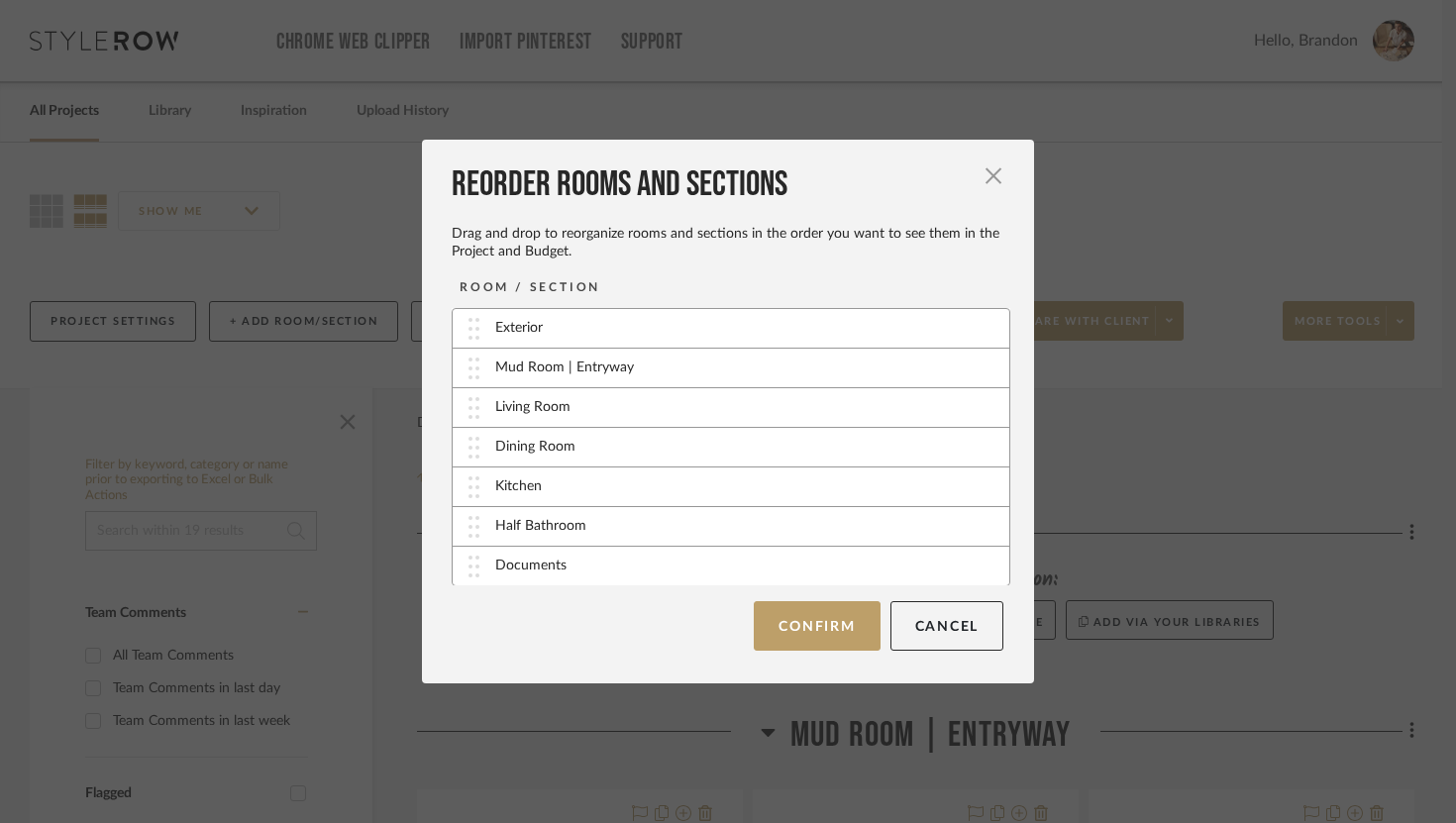 type 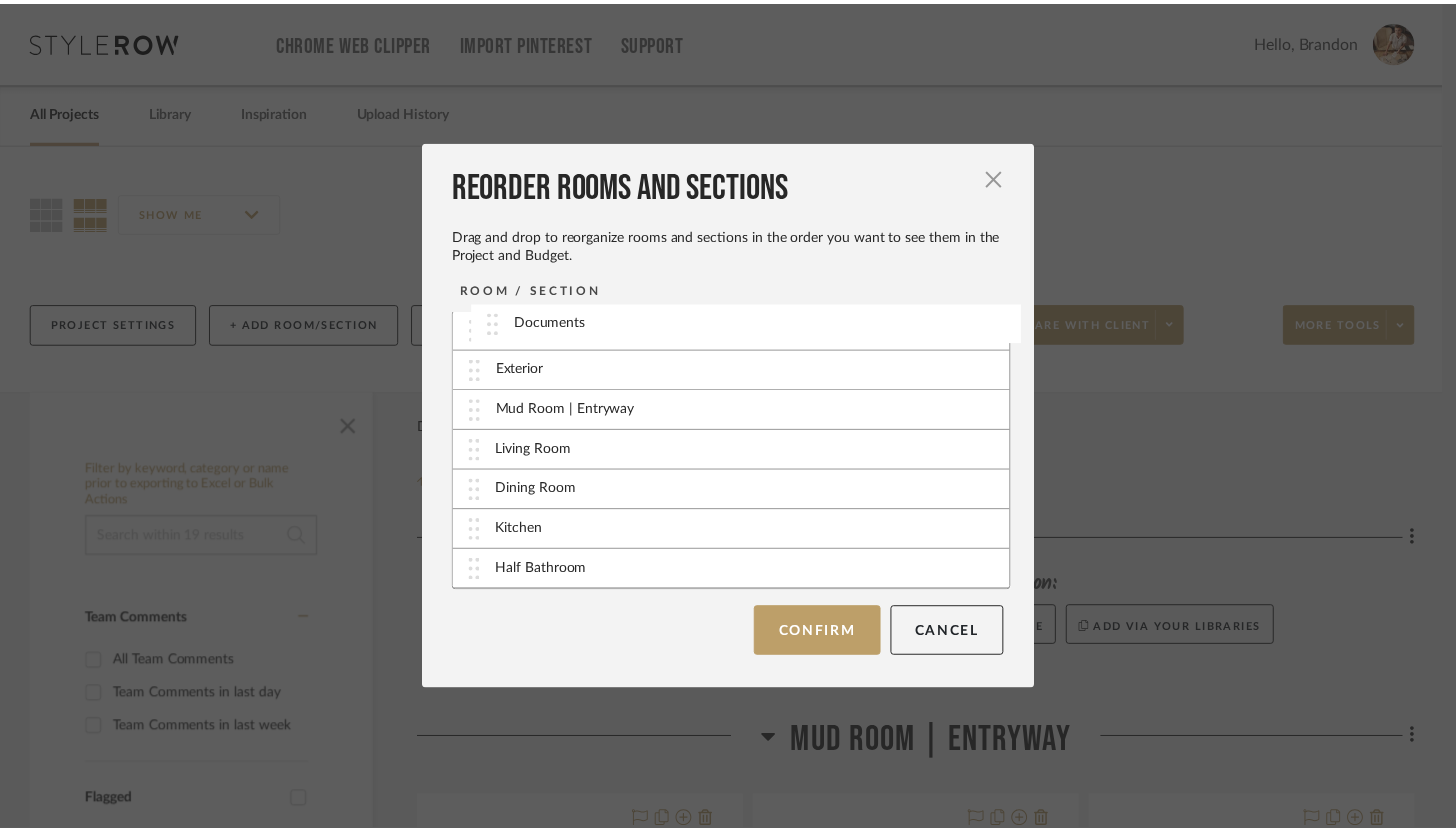 scroll, scrollTop: 0, scrollLeft: 0, axis: both 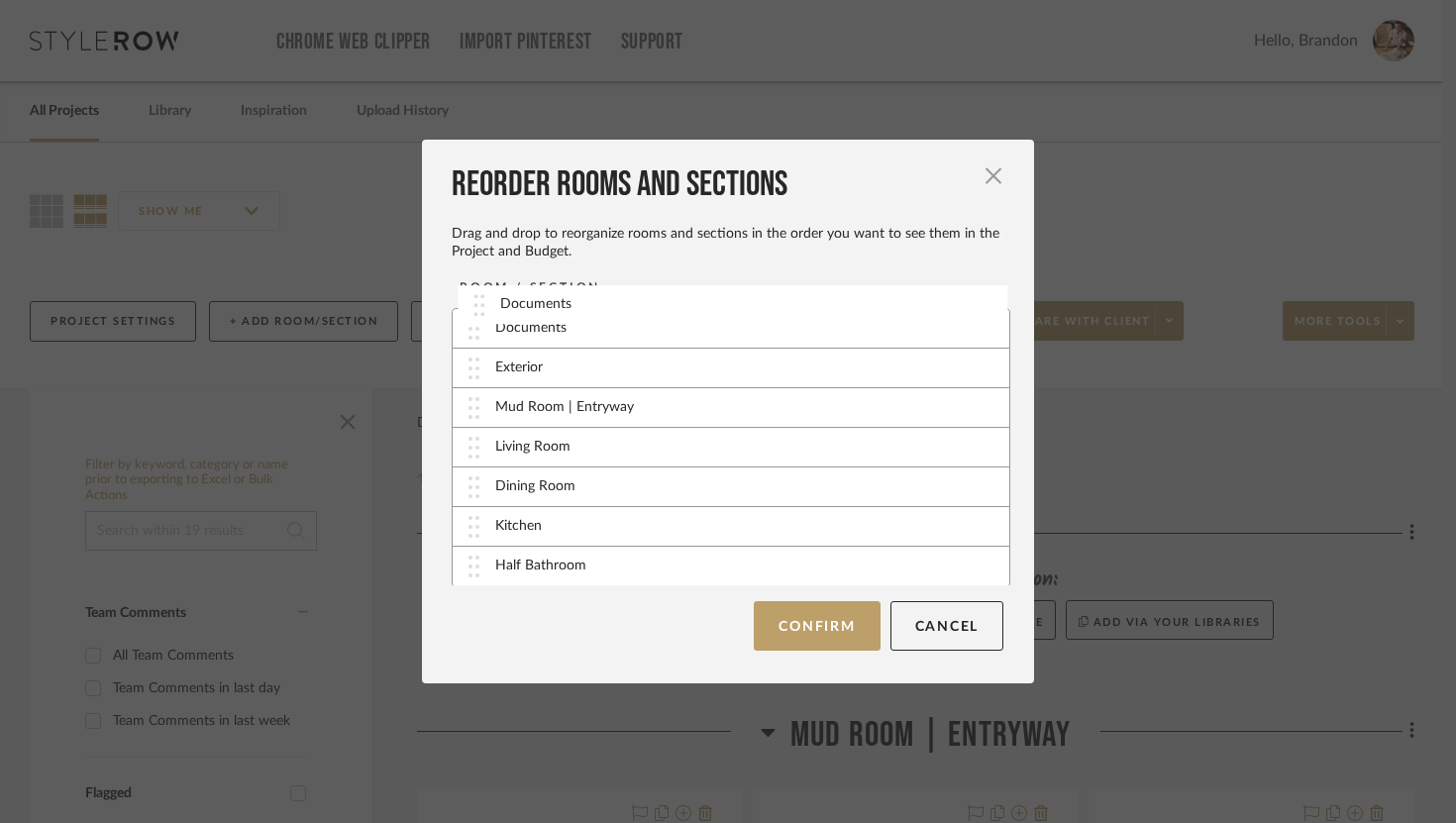 drag, startPoint x: 470, startPoint y: 565, endPoint x: 481, endPoint y: 303, distance: 262.23081 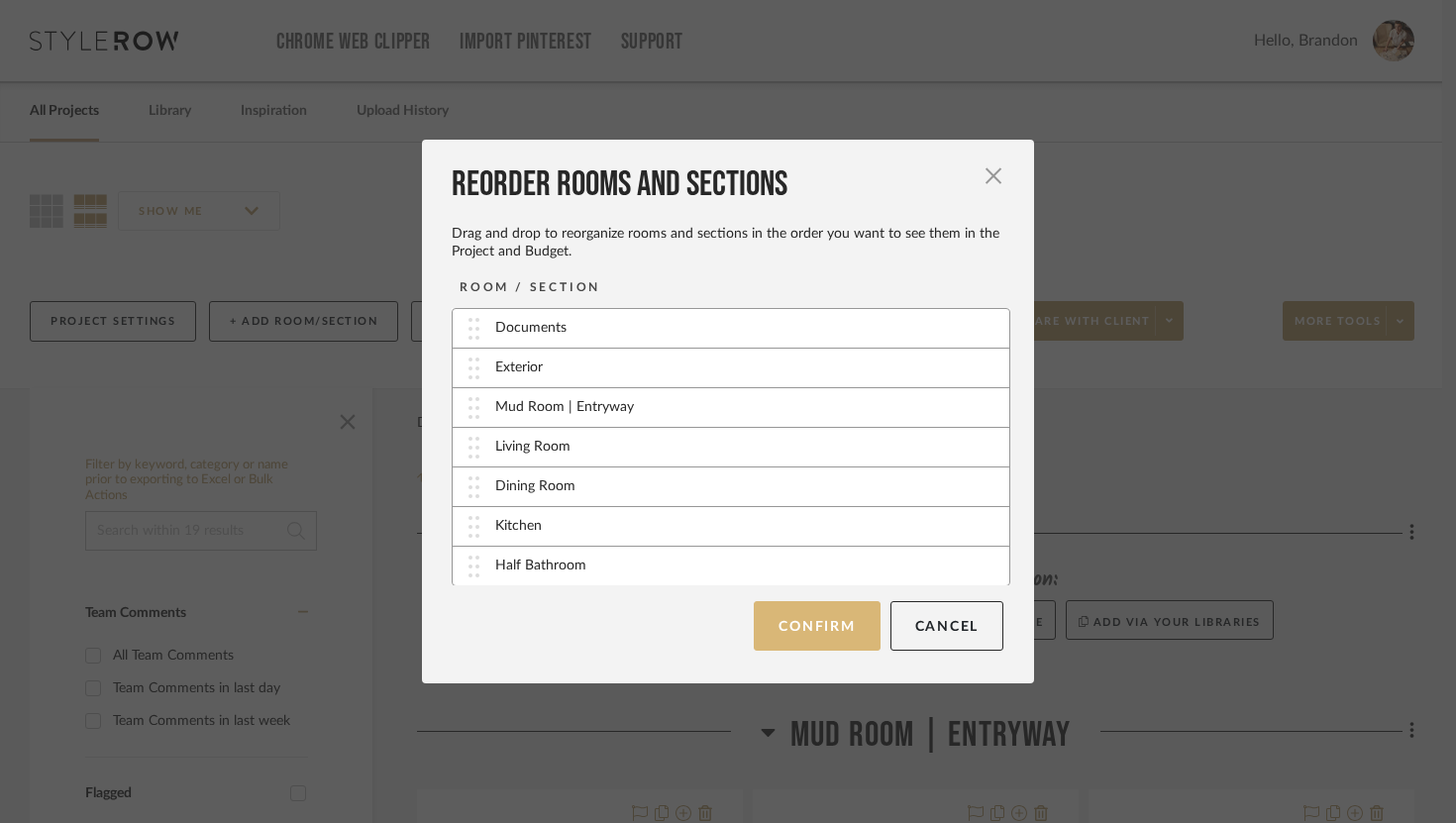 click on "Confirm" at bounding box center (816, 626) 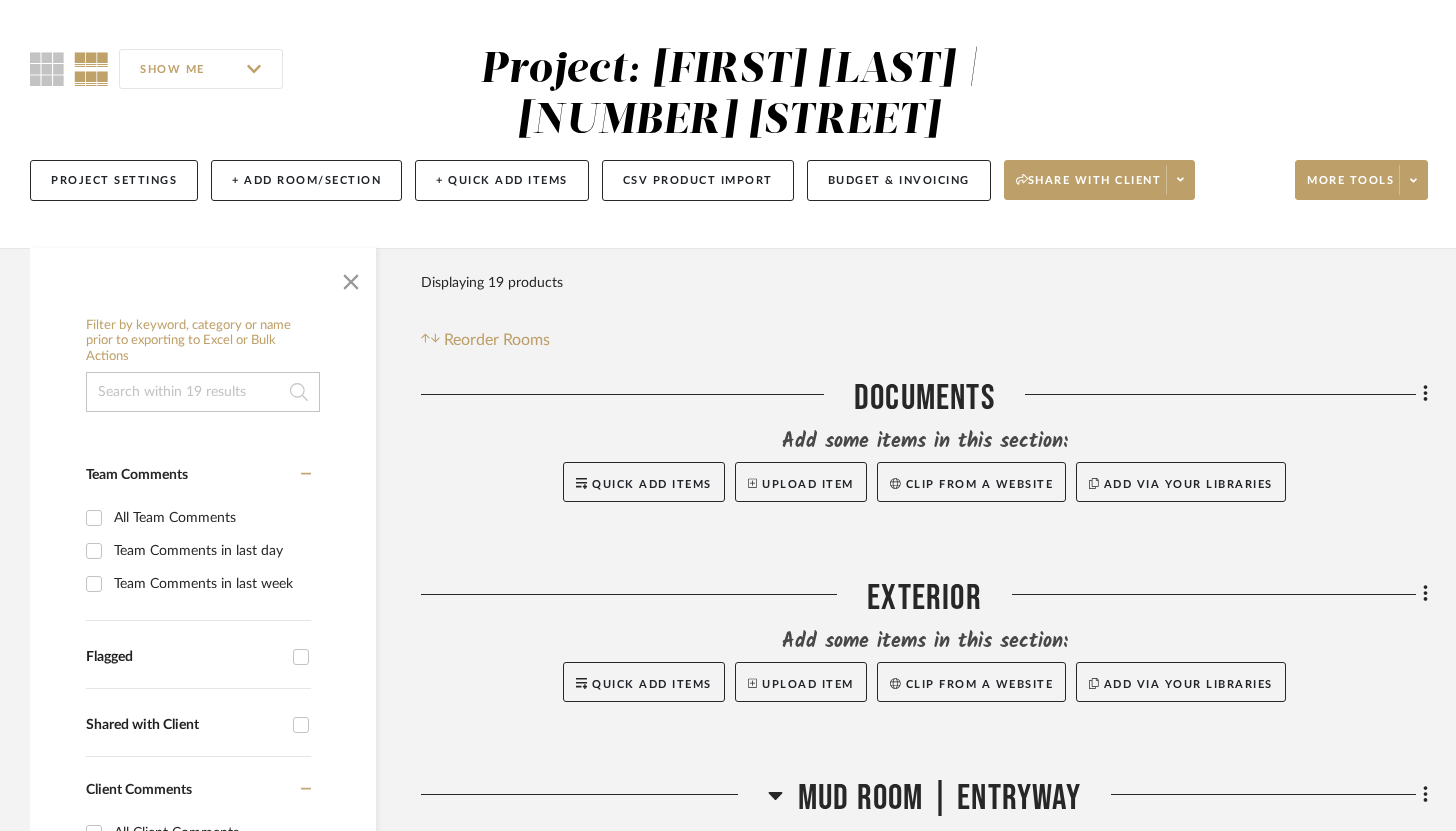 scroll, scrollTop: 166, scrollLeft: 0, axis: vertical 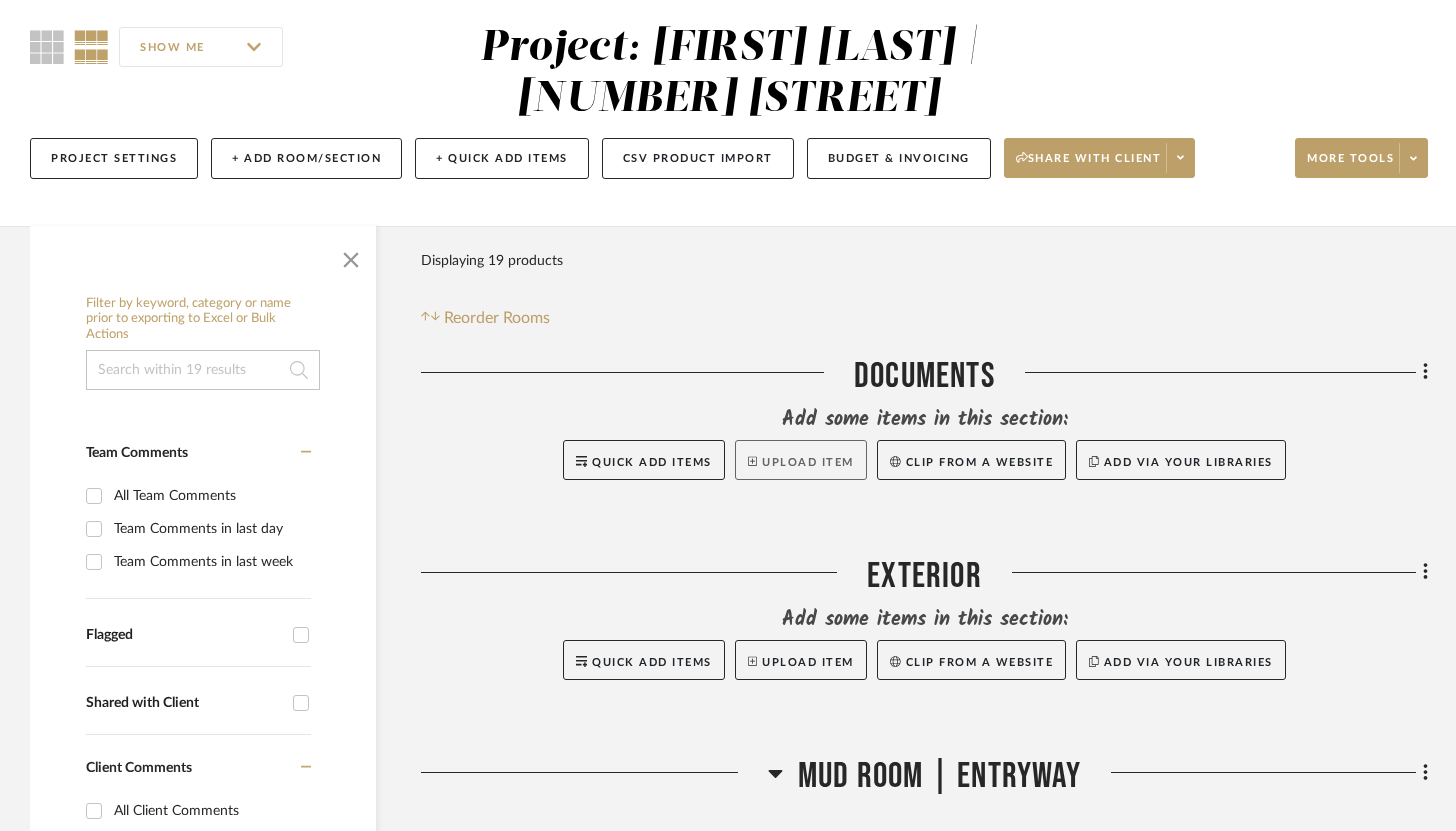 click on "Upload Item" 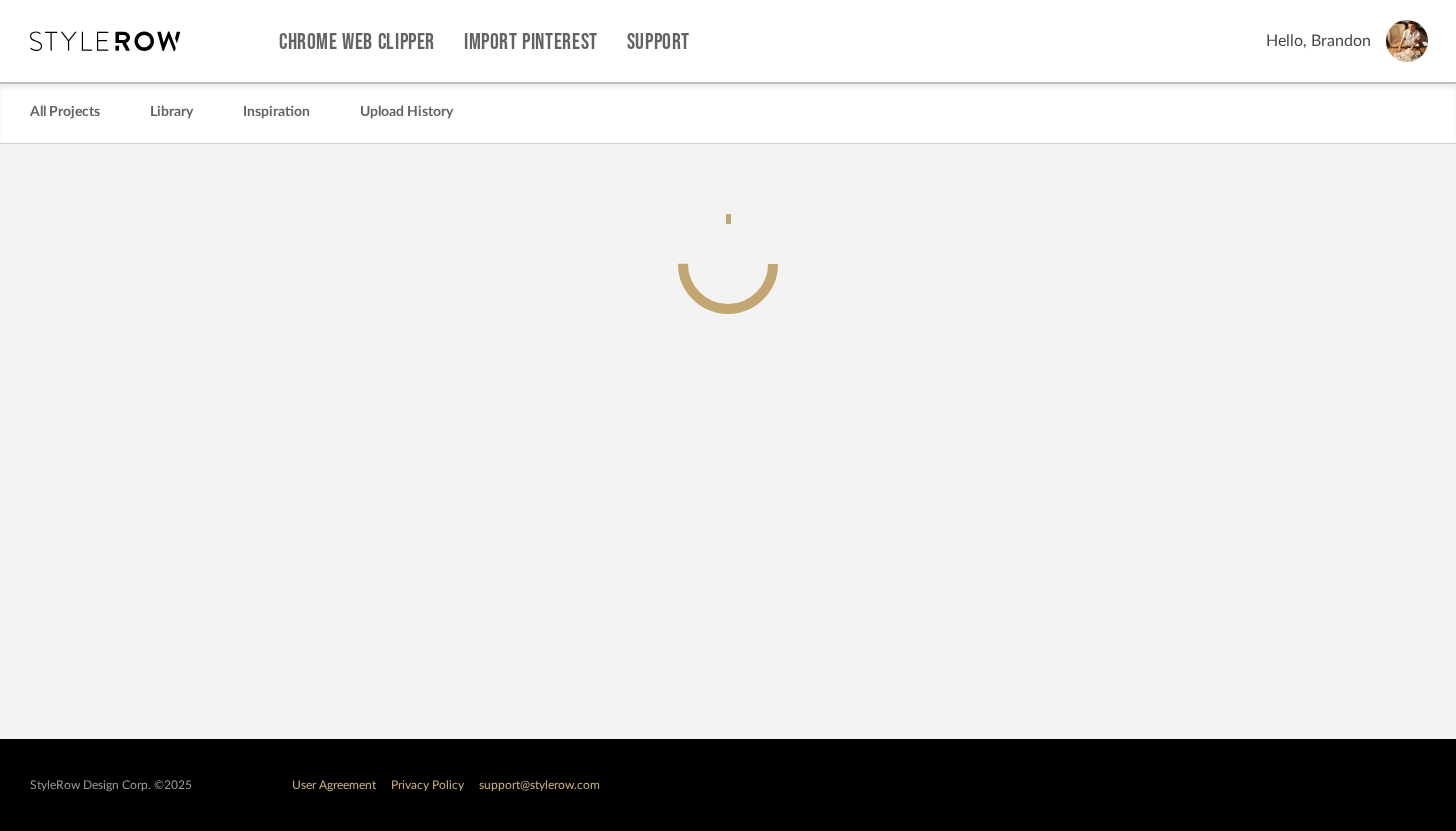 scroll, scrollTop: 0, scrollLeft: 0, axis: both 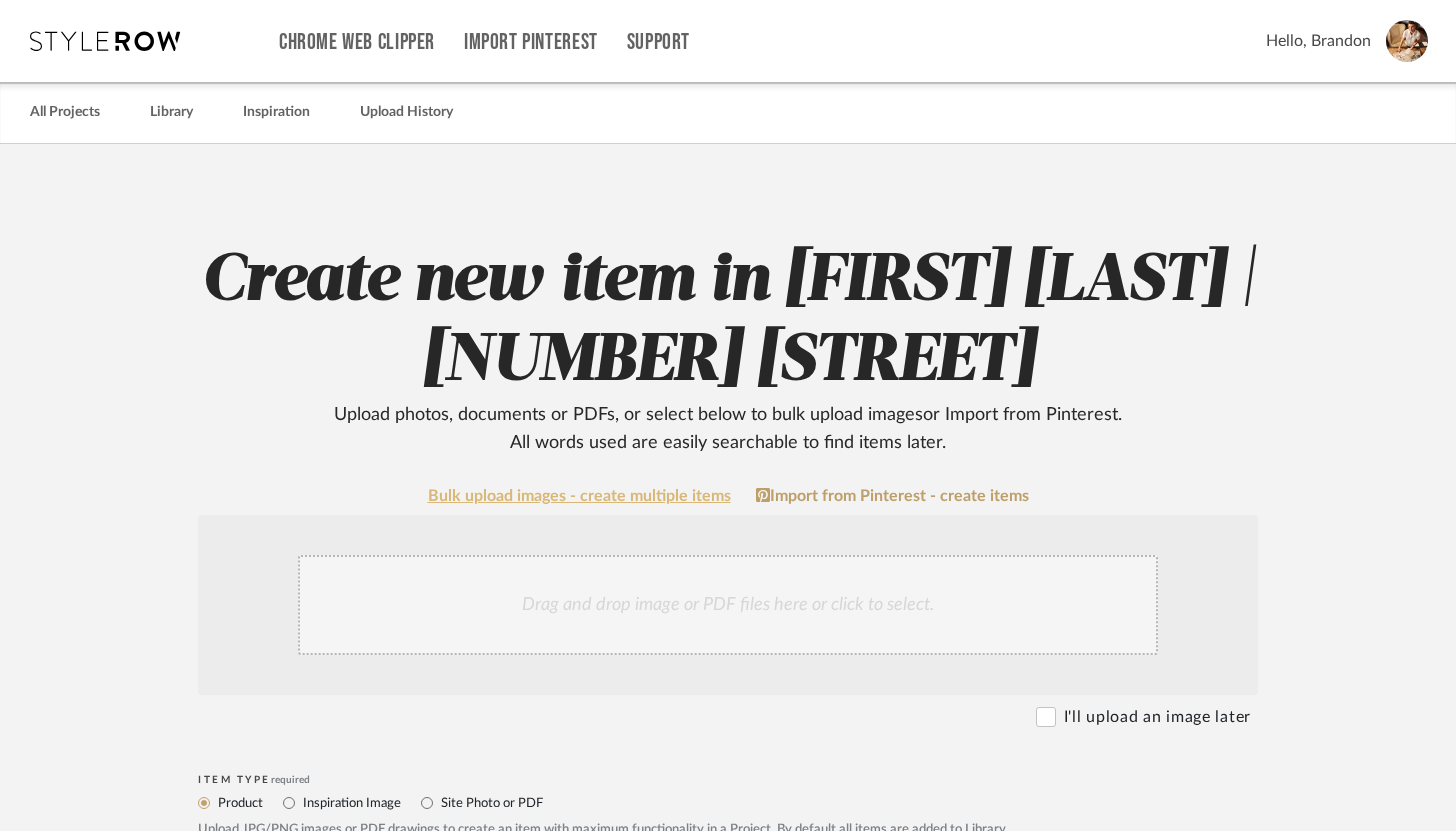 click on "Bulk upload images - create multiple items" 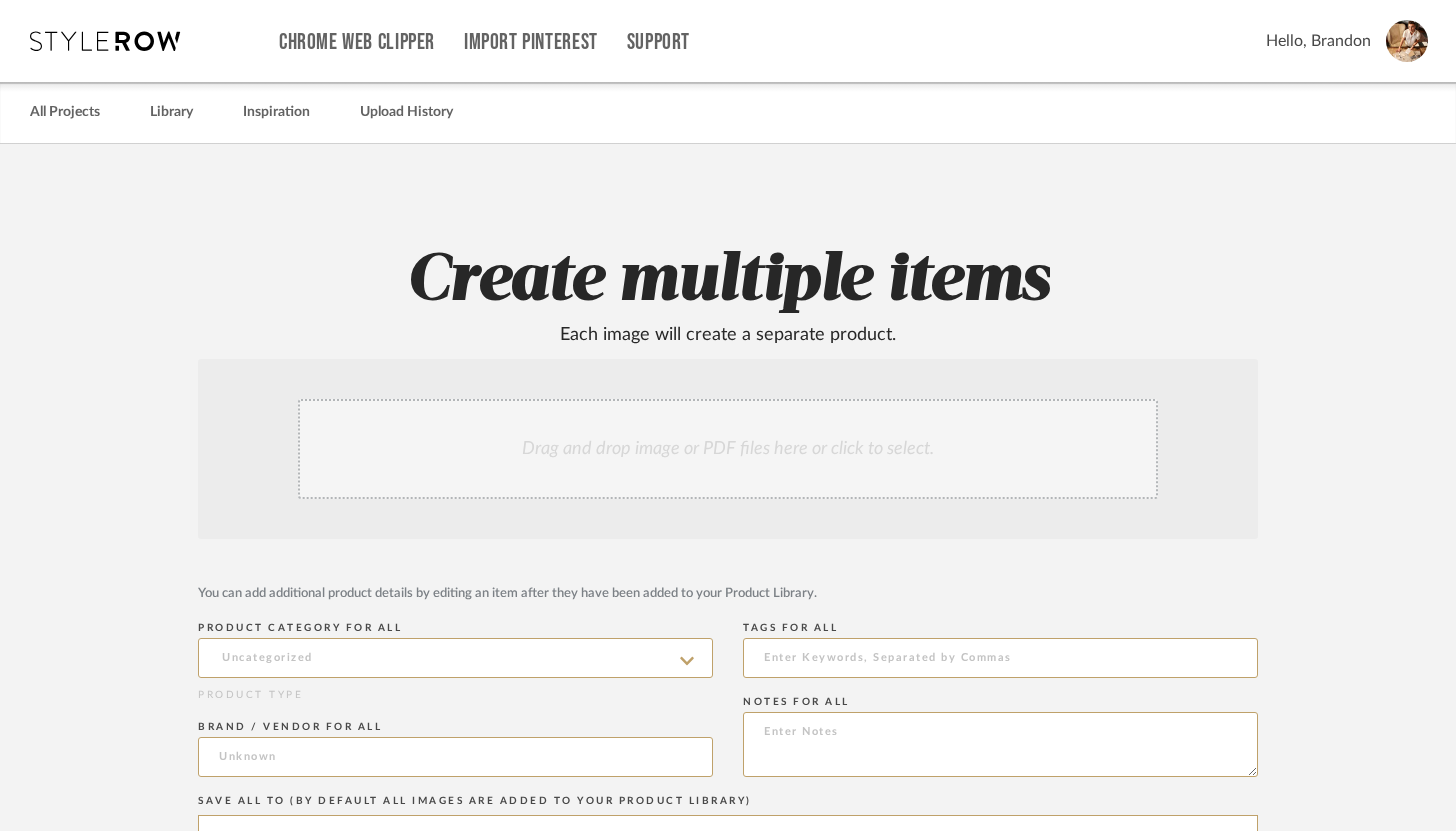 click on "Drag and drop image or PDF files here or click to select." 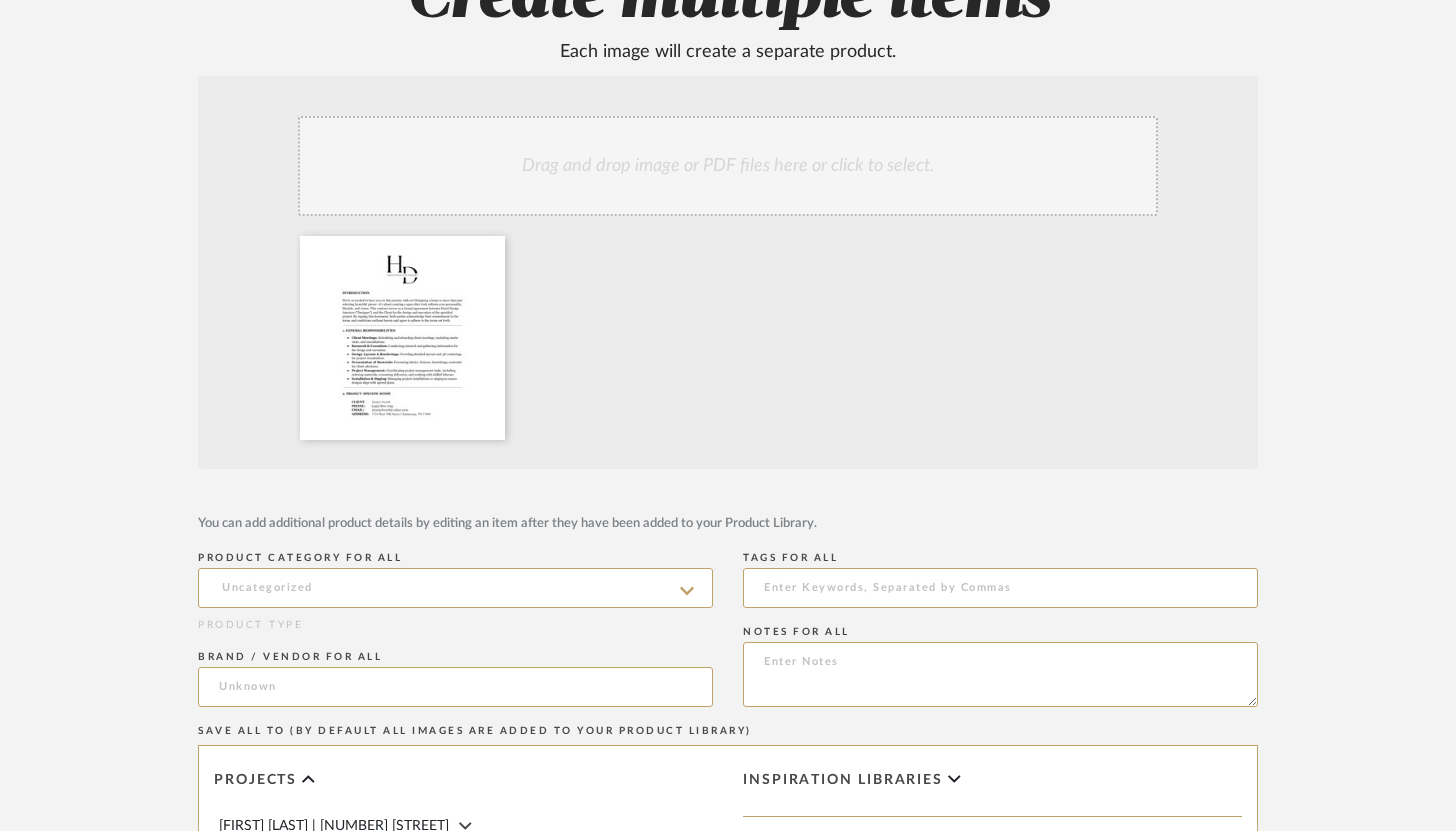 scroll, scrollTop: 891, scrollLeft: 0, axis: vertical 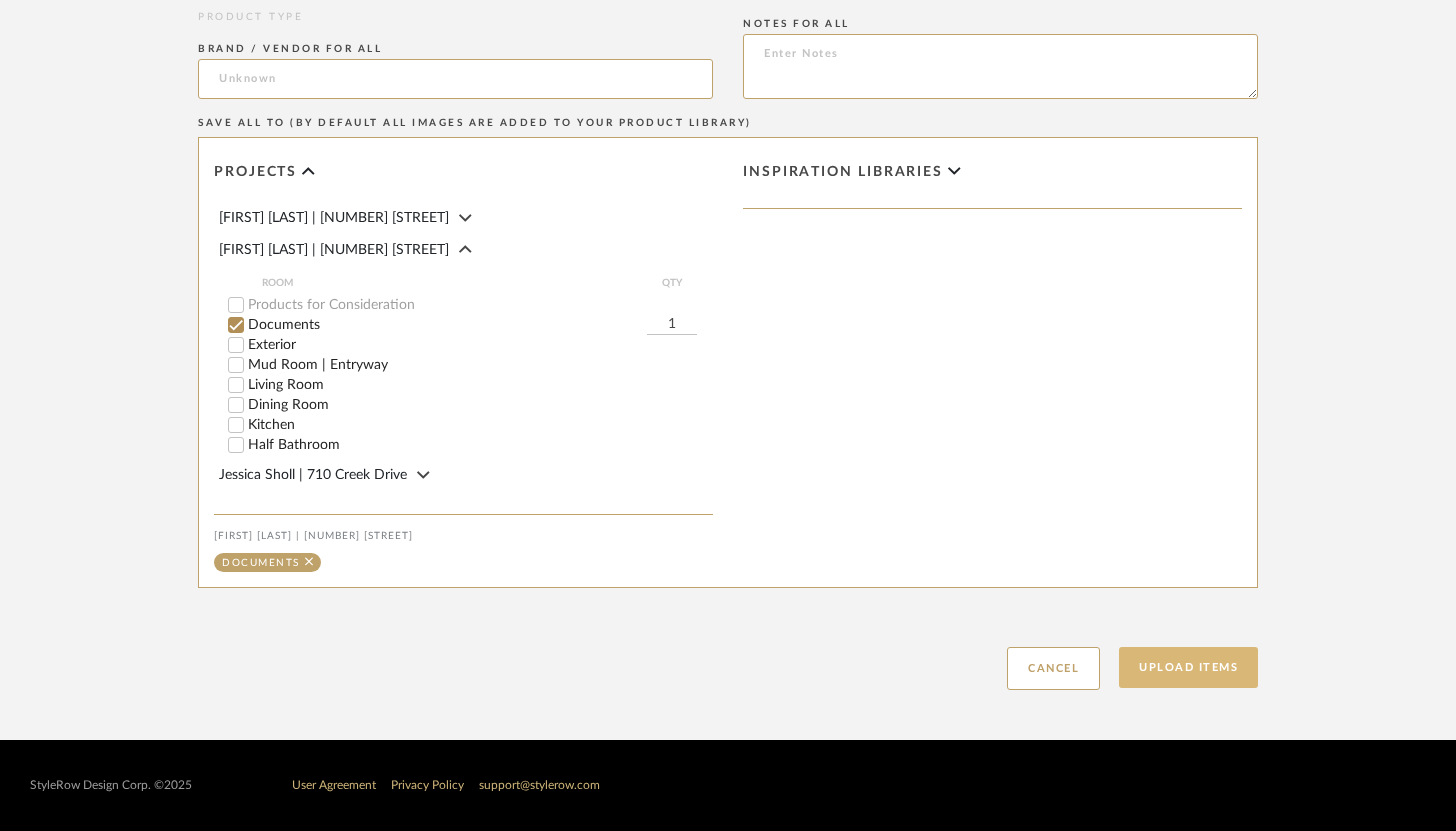 click on "Upload Items" 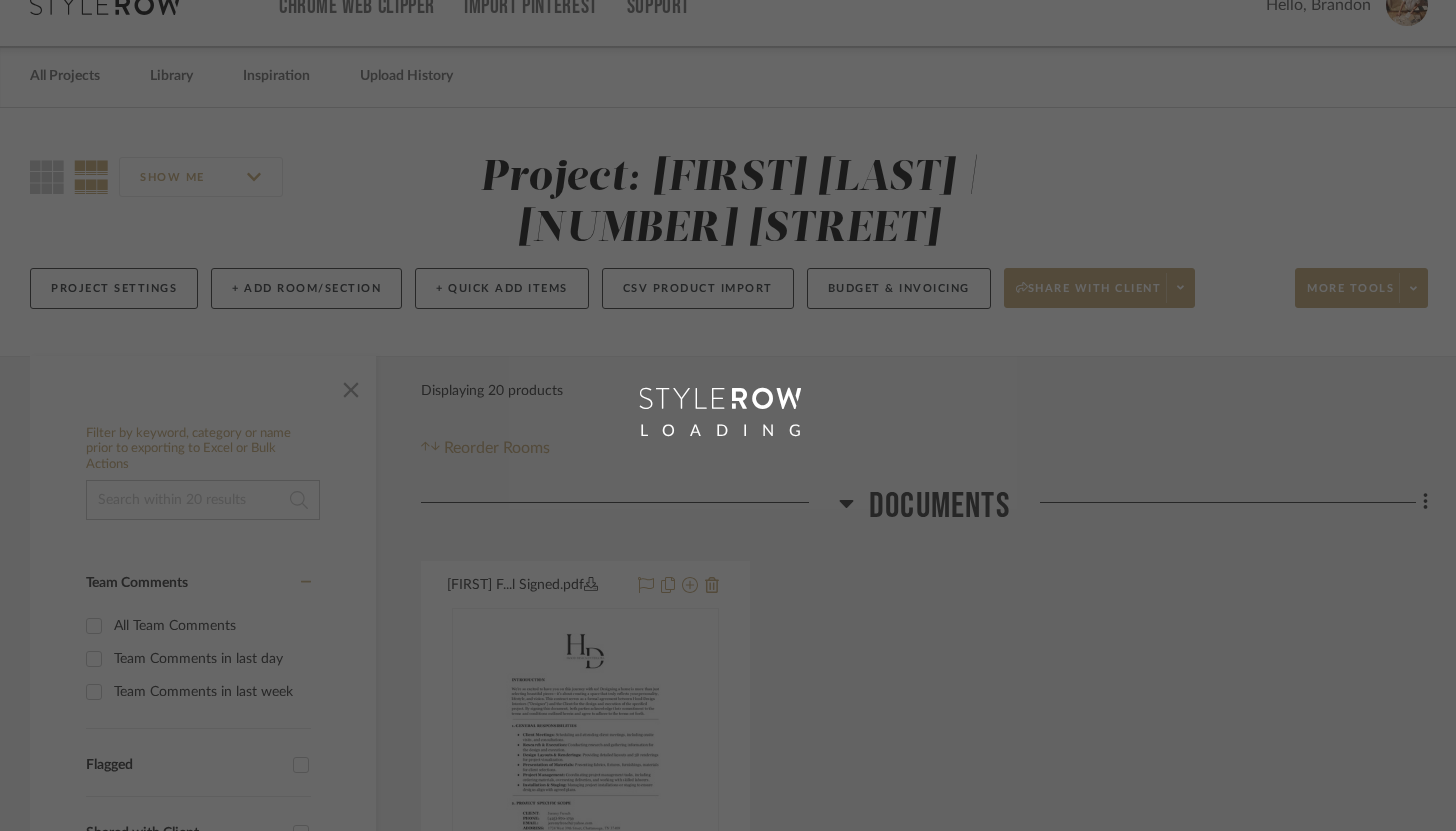 scroll, scrollTop: 0, scrollLeft: 0, axis: both 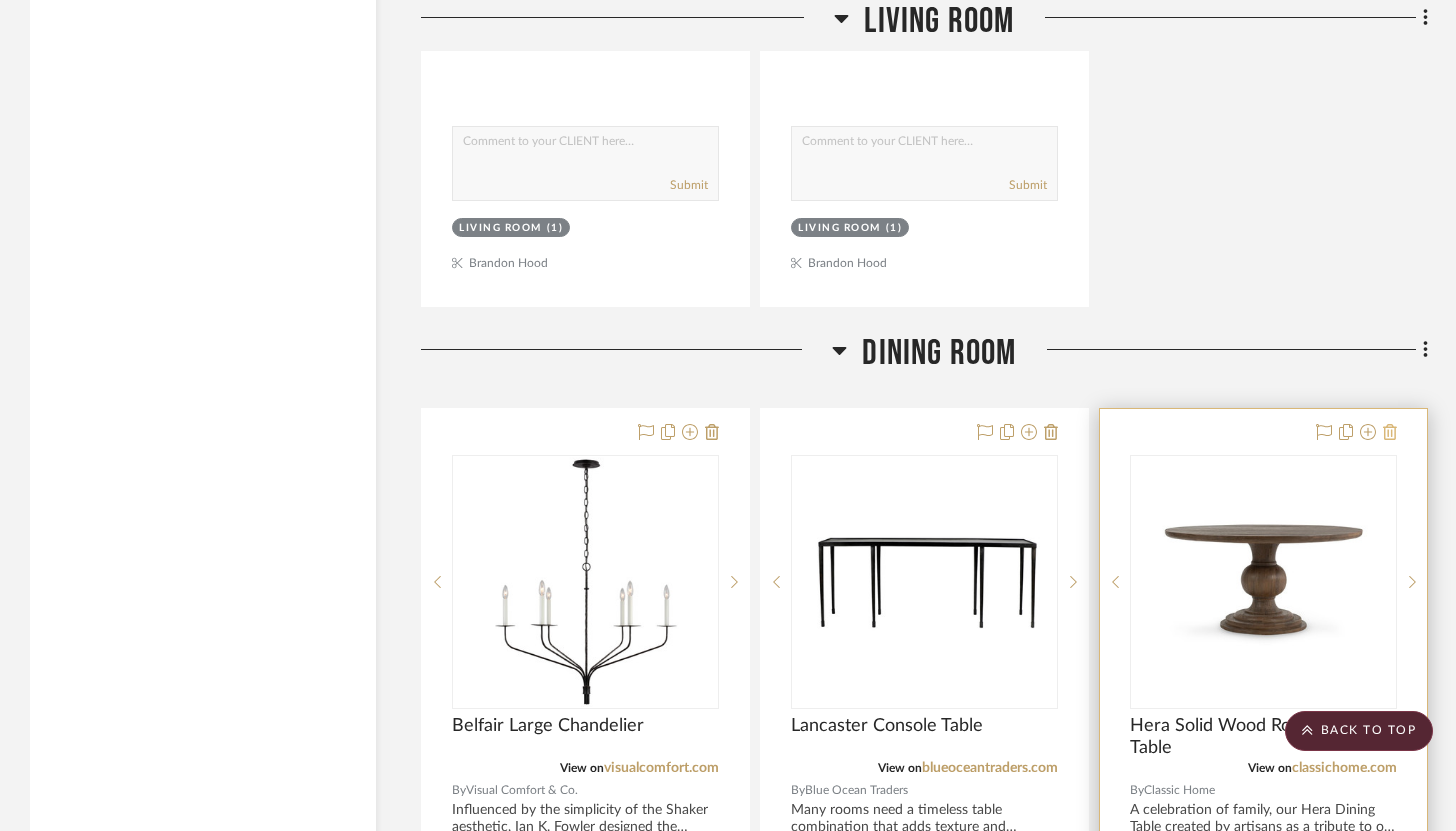 click 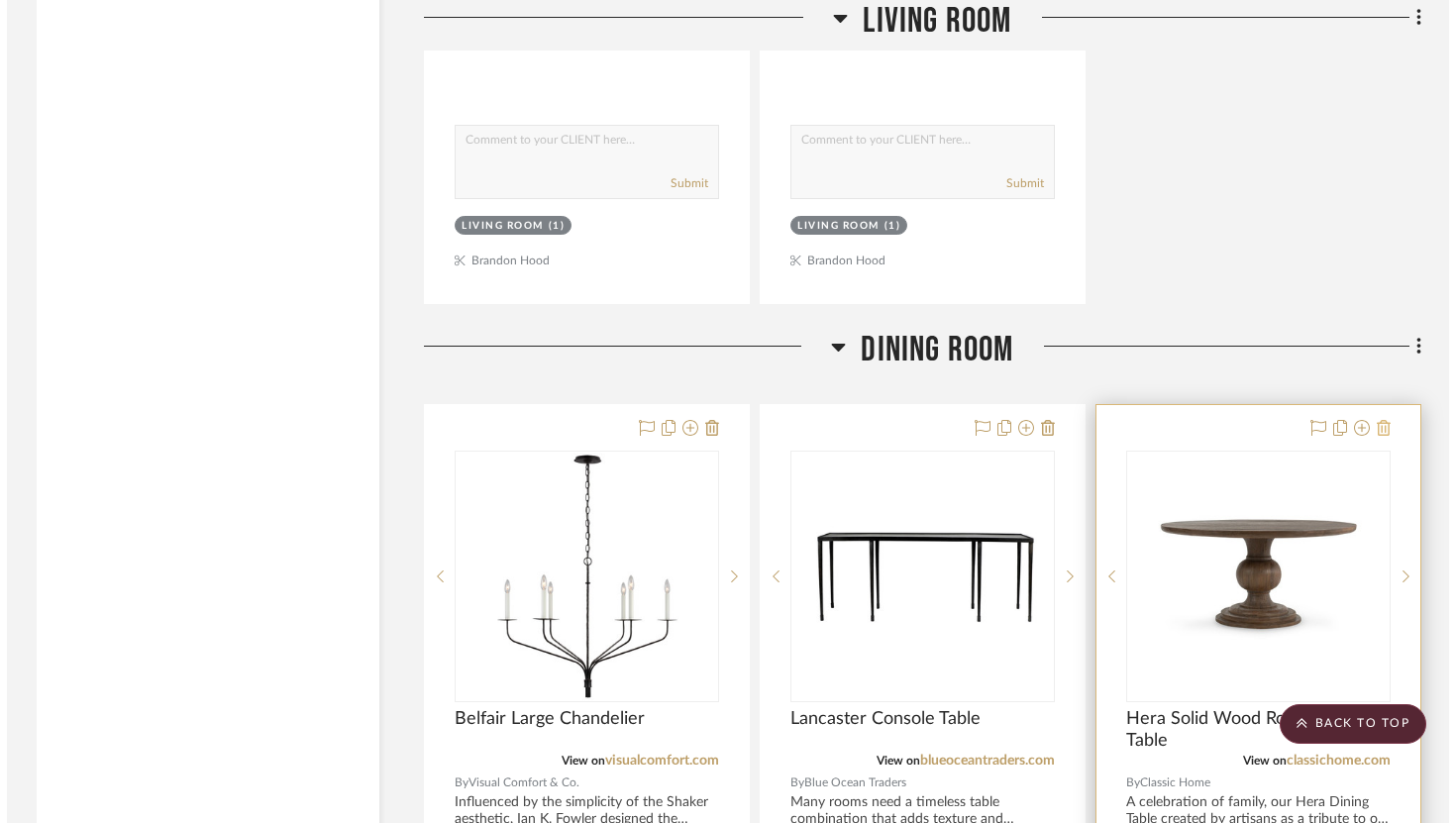 scroll, scrollTop: 0, scrollLeft: 0, axis: both 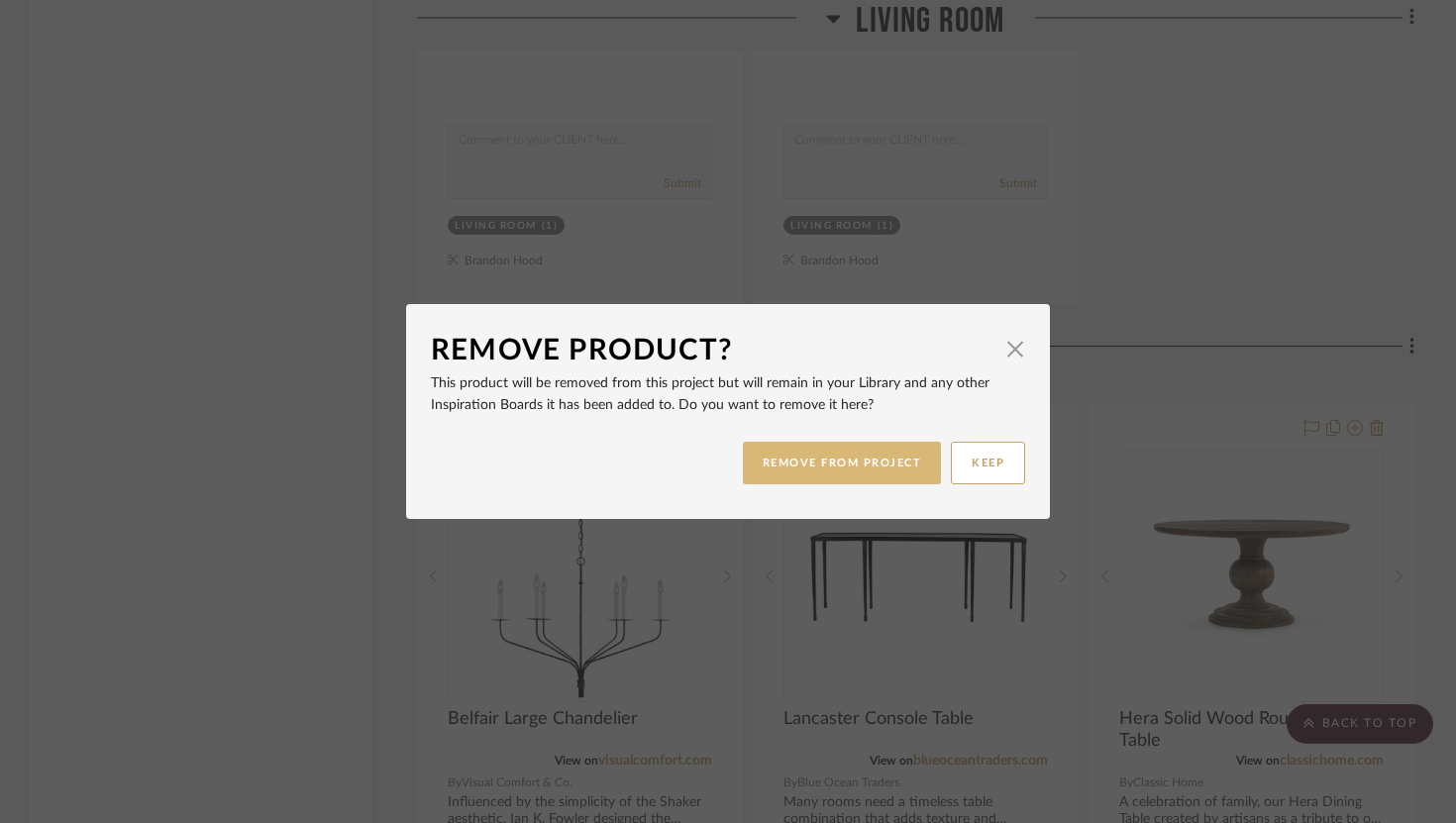 click on "REMOVE FROM PROJECT" at bounding box center [842, 463] 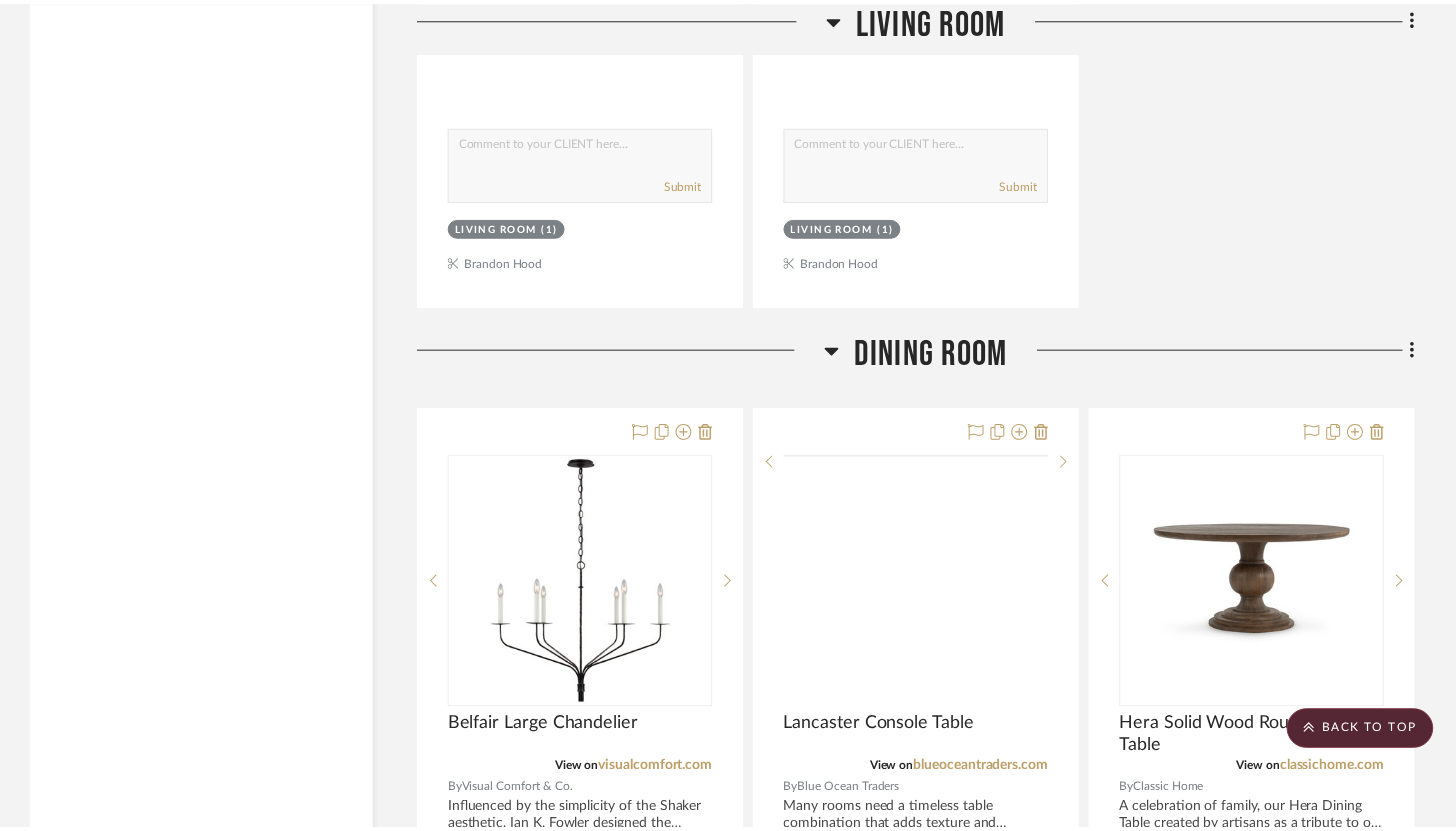 scroll, scrollTop: 4210, scrollLeft: 0, axis: vertical 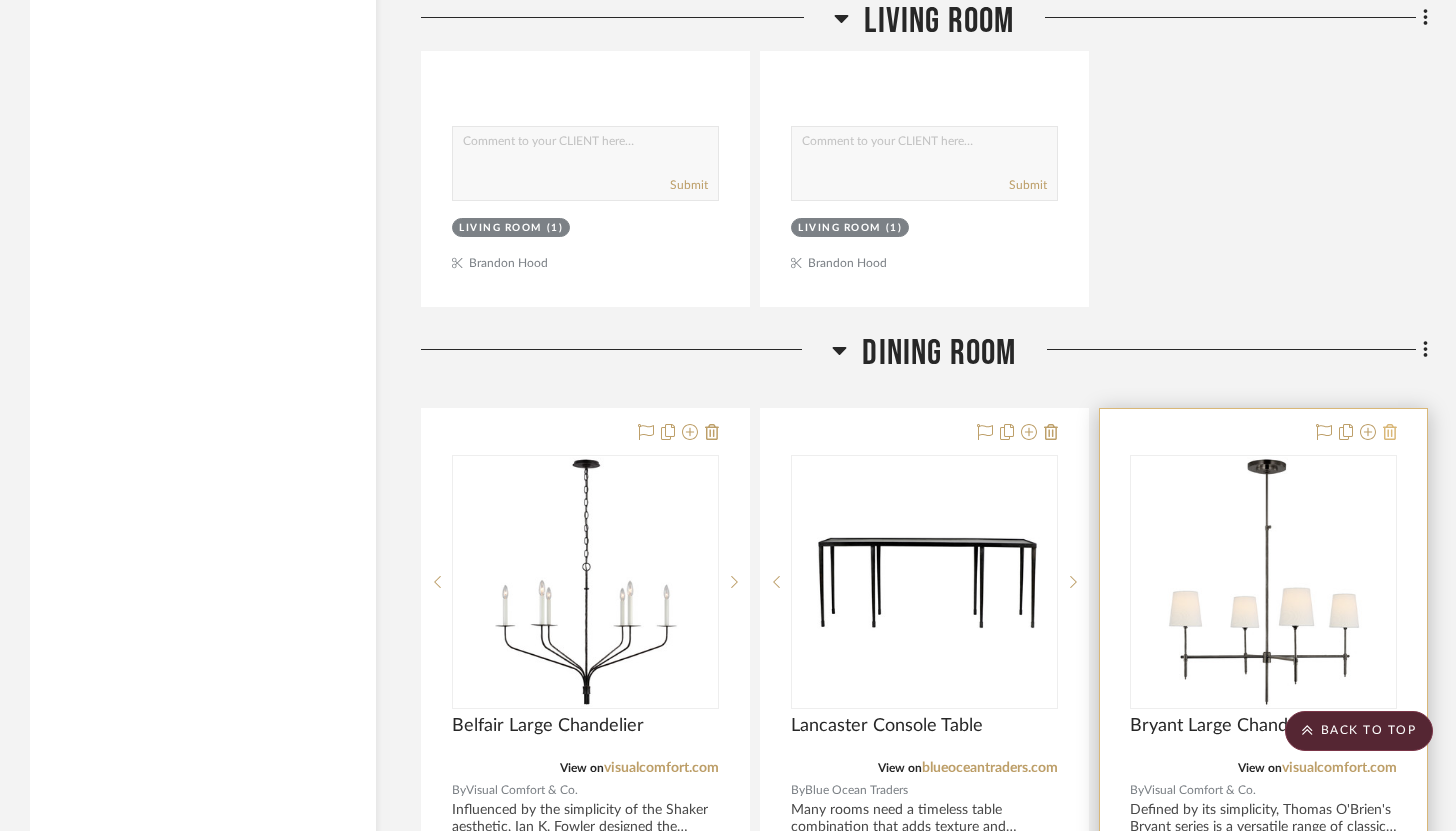click 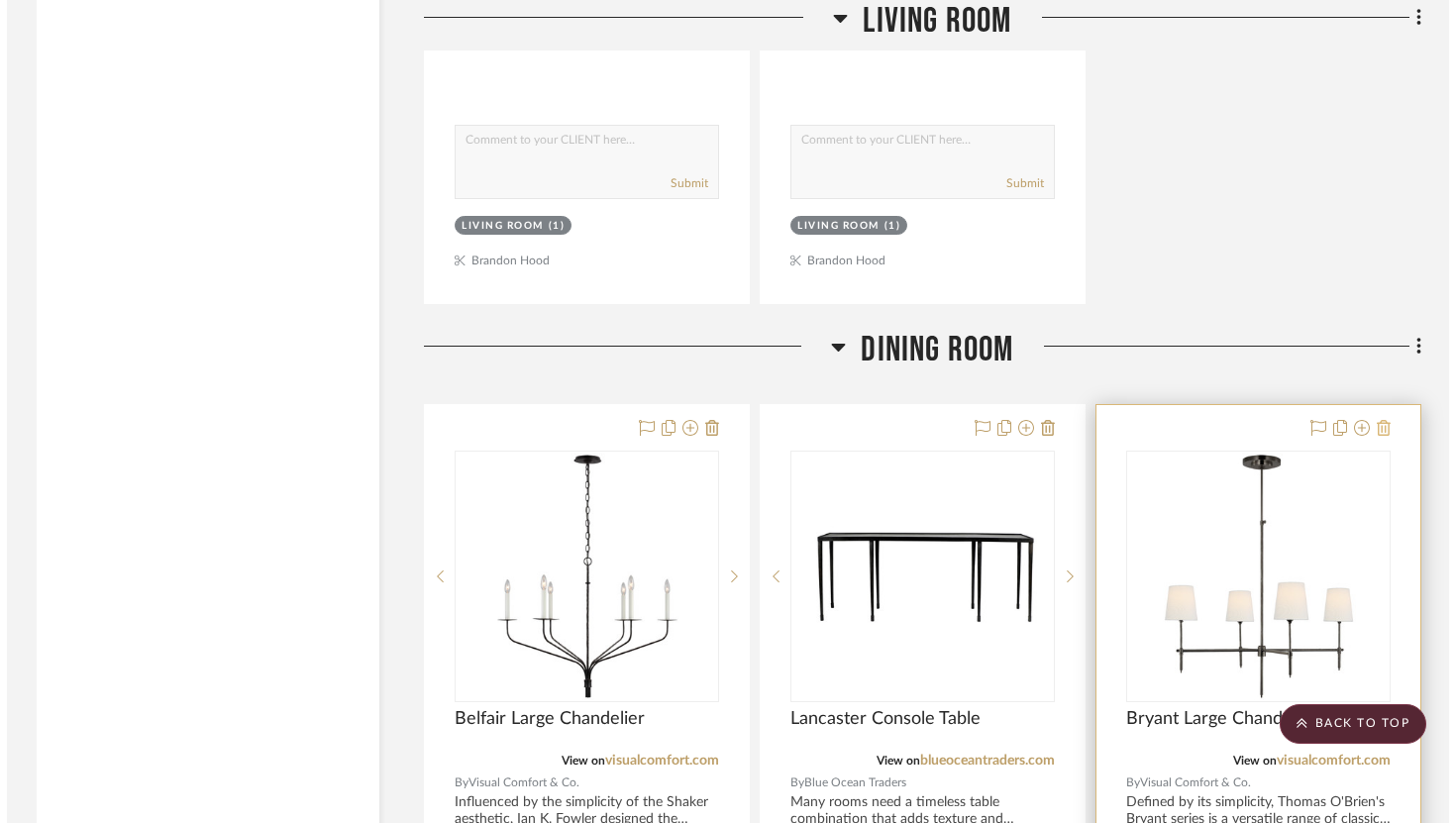 scroll, scrollTop: 0, scrollLeft: 0, axis: both 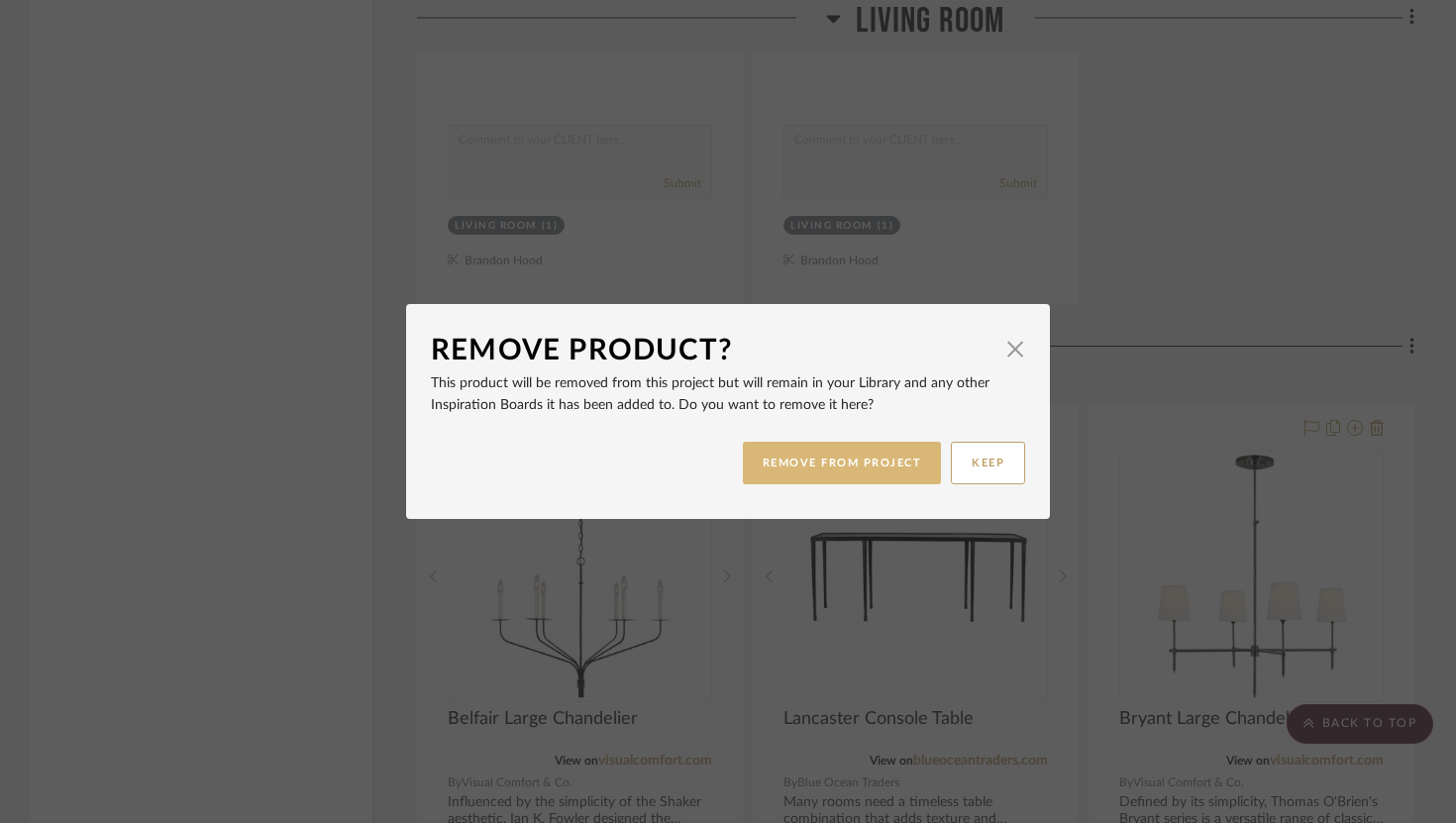 click on "REMOVE FROM PROJECT" at bounding box center (842, 463) 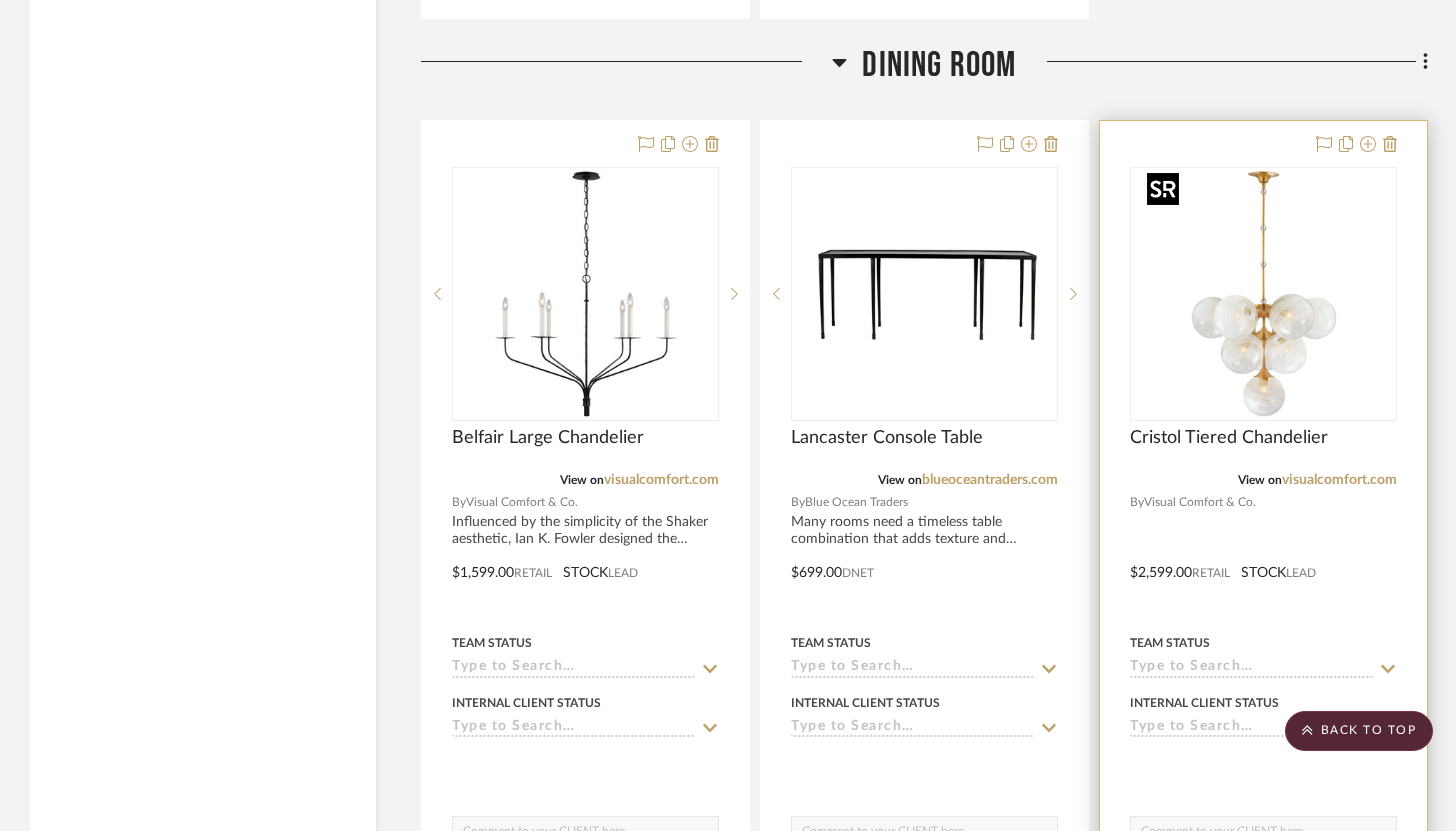 scroll, scrollTop: 4469, scrollLeft: 0, axis: vertical 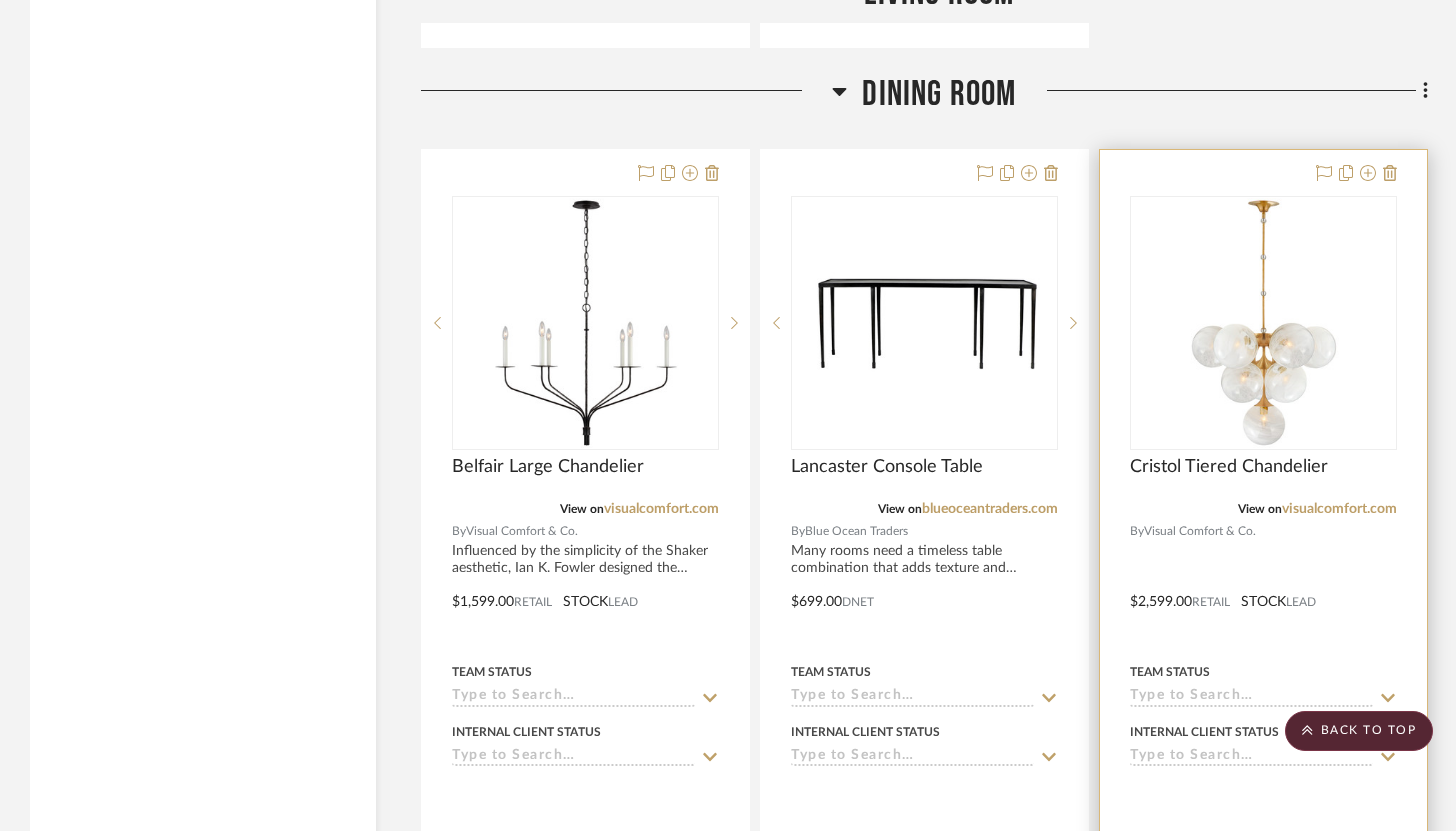 click at bounding box center (1263, 587) 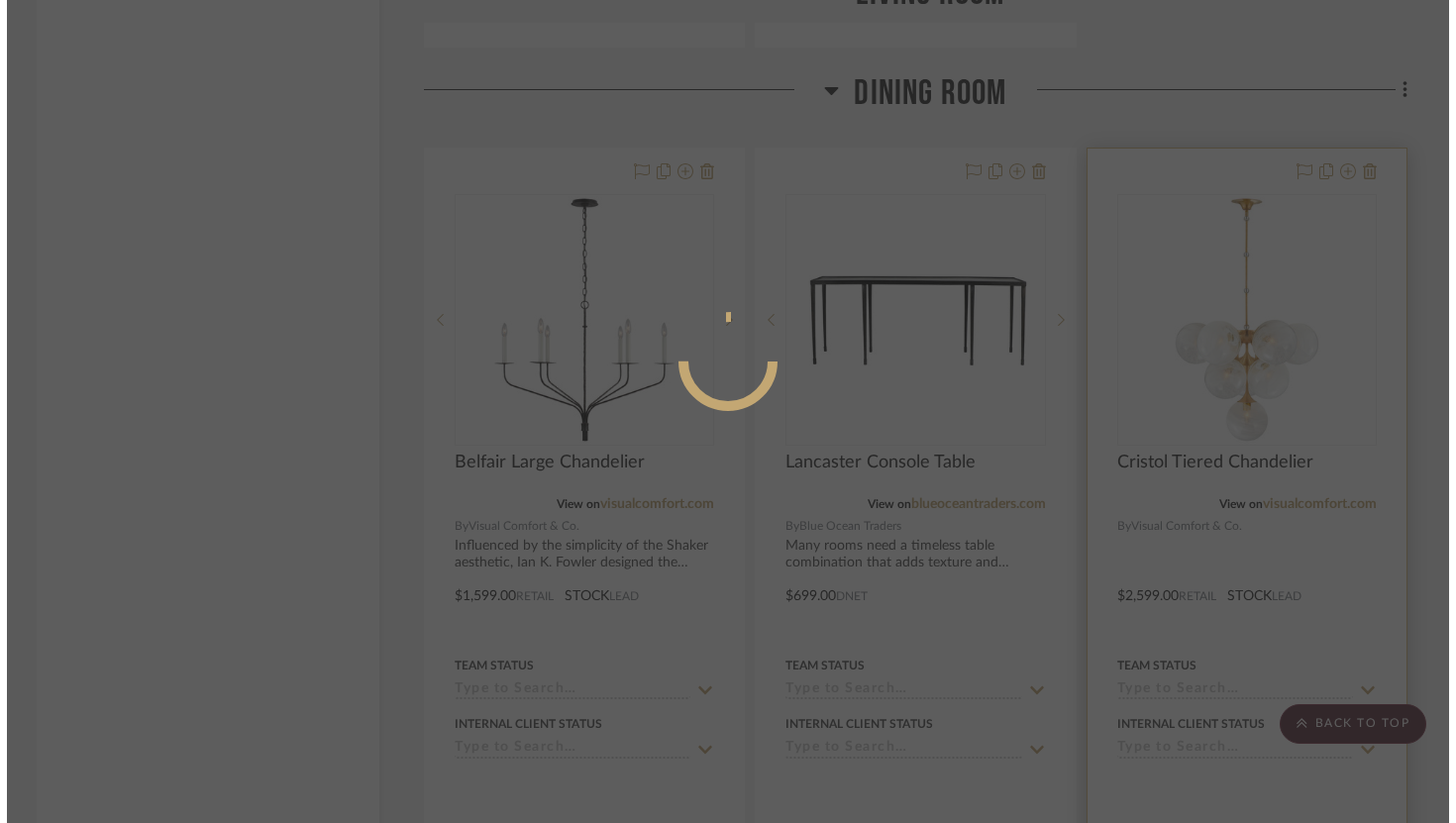 scroll, scrollTop: 0, scrollLeft: 0, axis: both 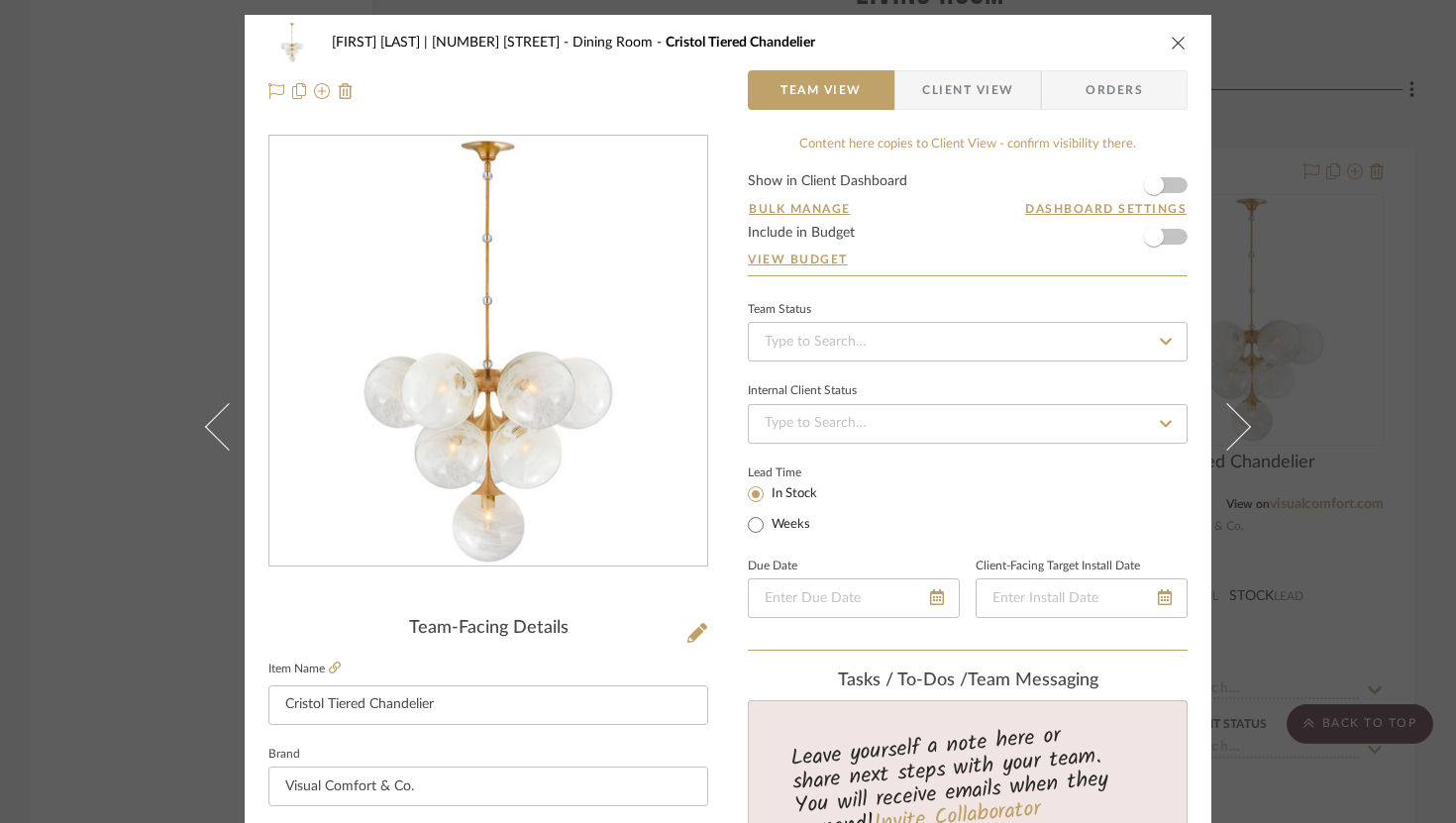 click at bounding box center (1179, 43) 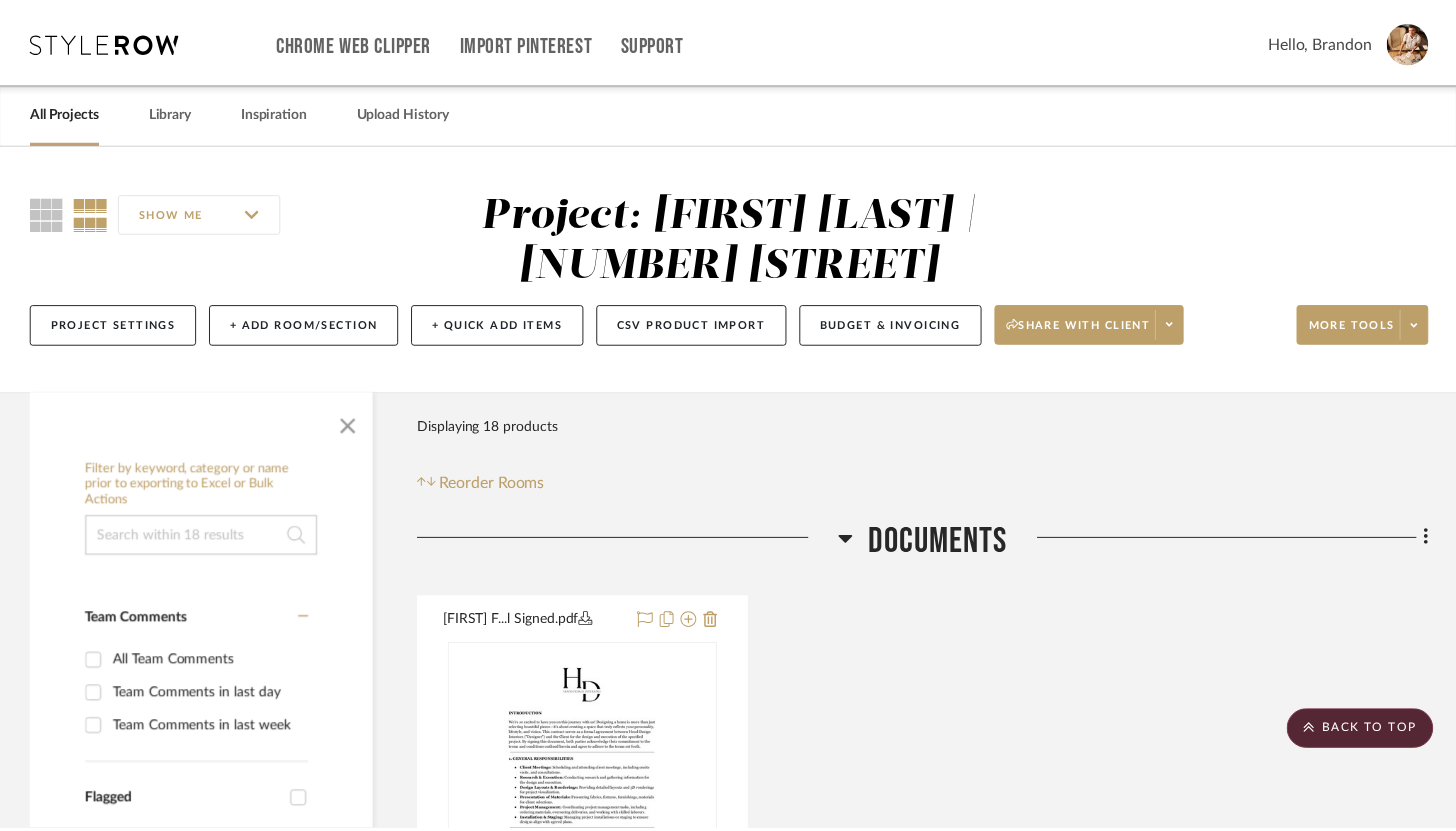 scroll, scrollTop: 4469, scrollLeft: 0, axis: vertical 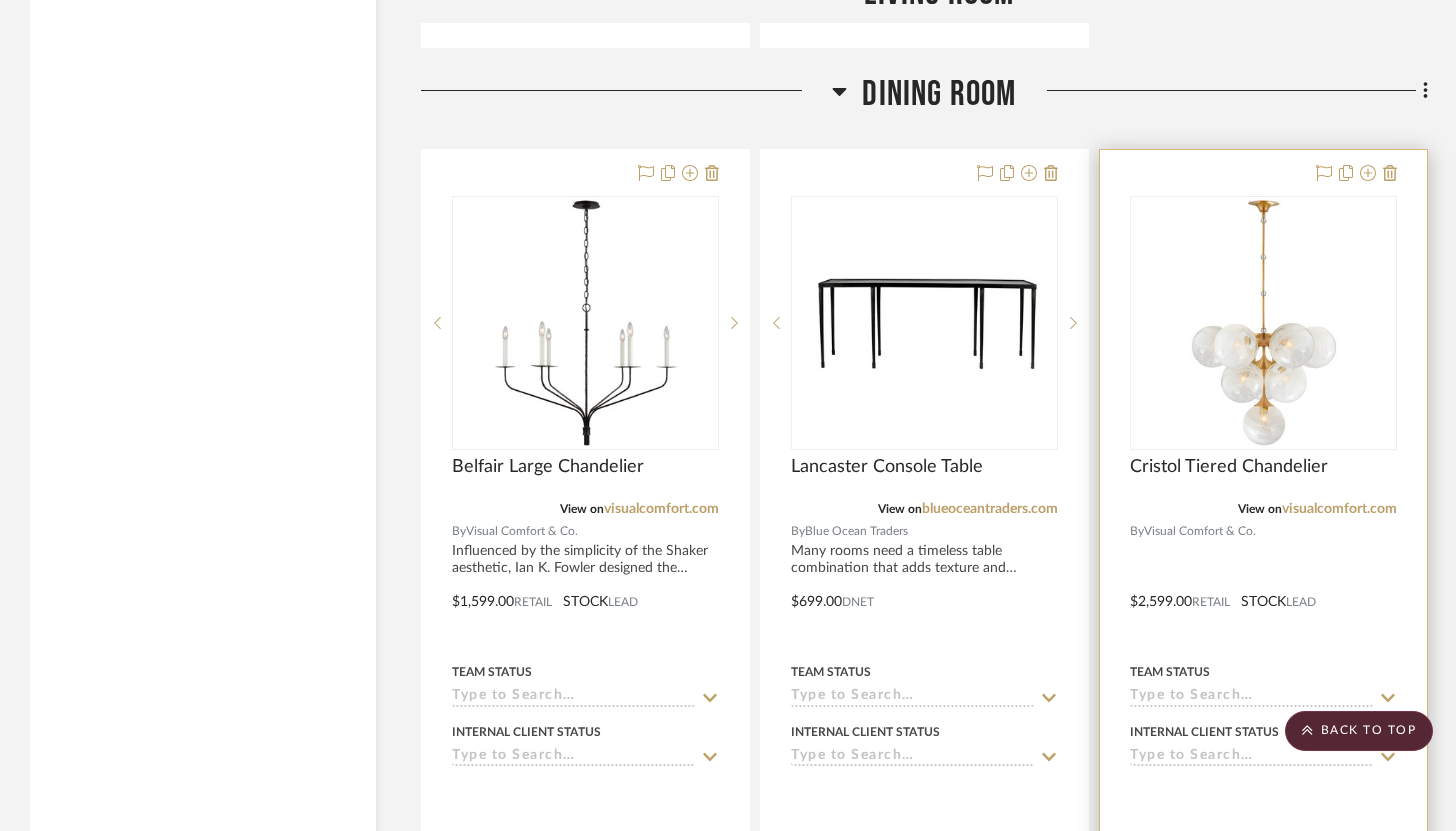 click at bounding box center [1263, 587] 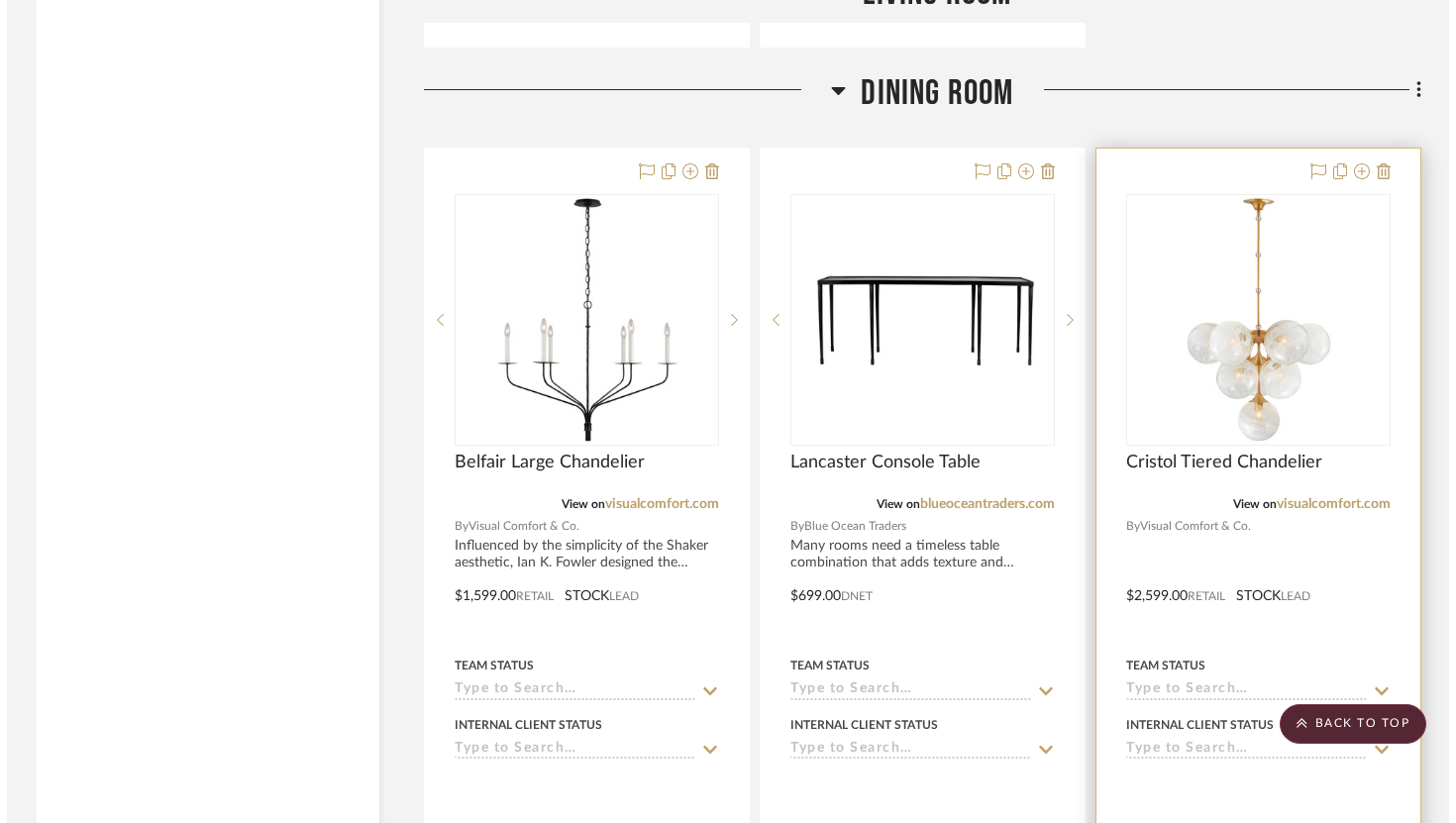 scroll, scrollTop: 0, scrollLeft: 0, axis: both 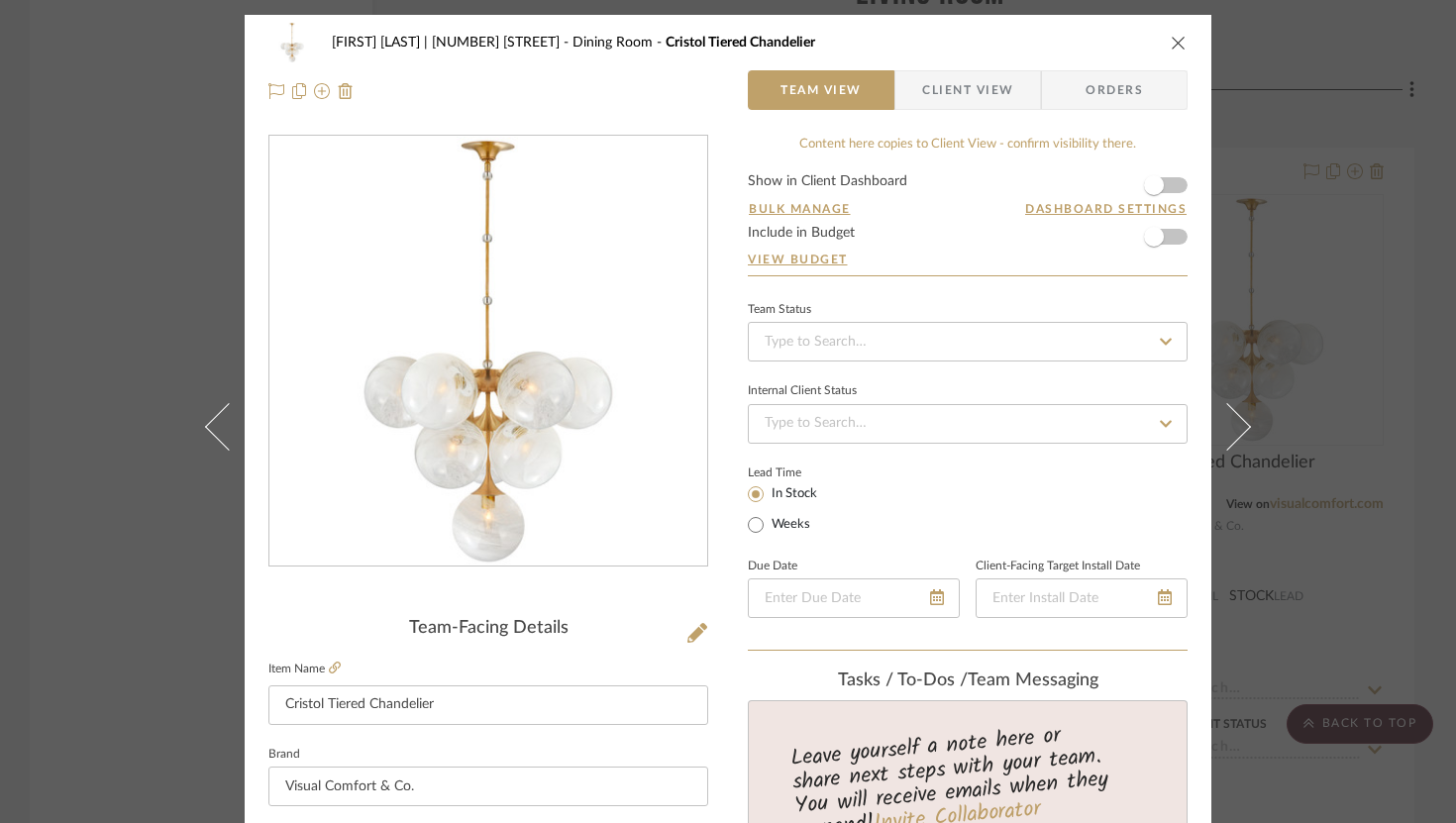 click at bounding box center [1179, 43] 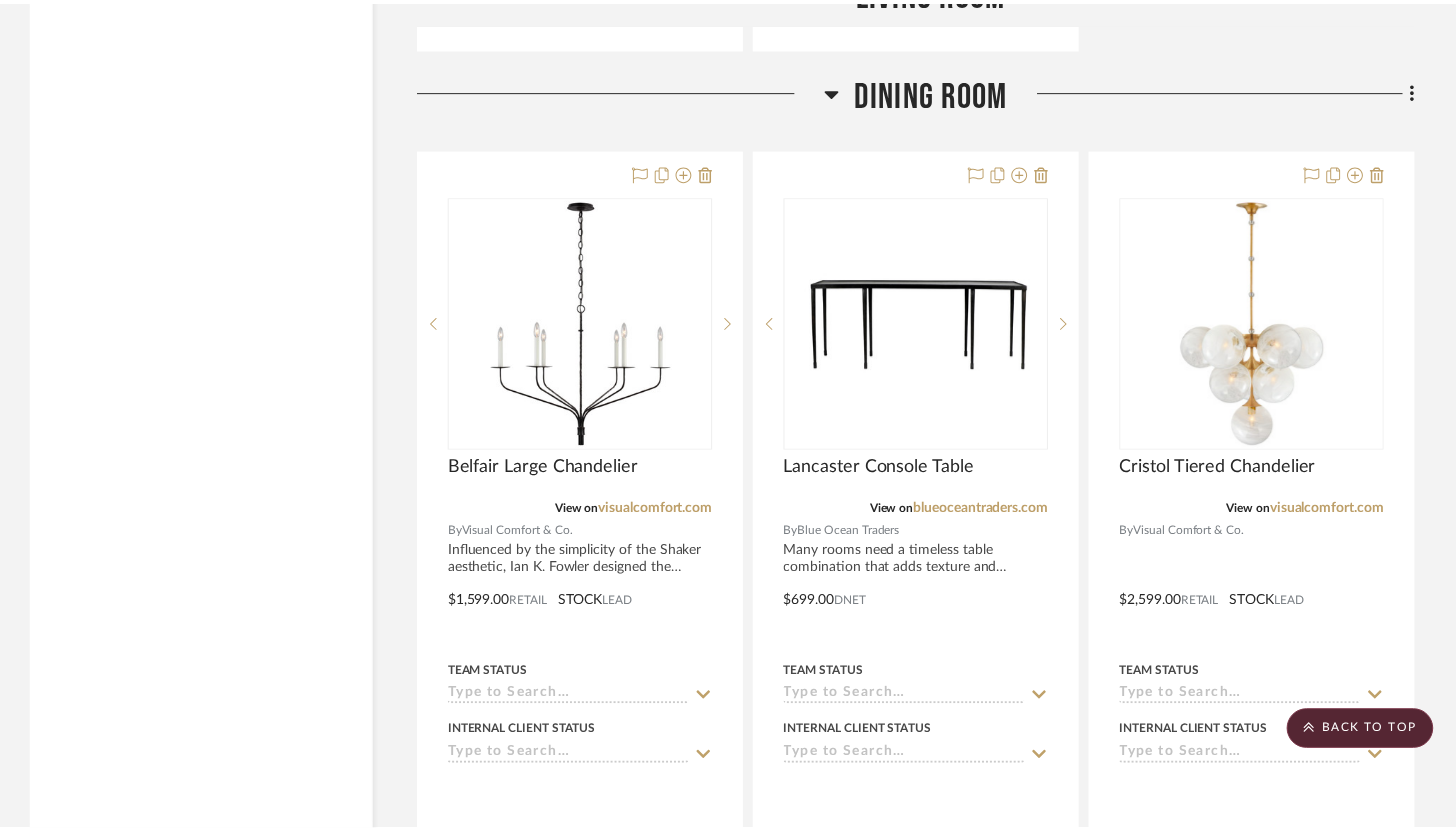 scroll, scrollTop: 4469, scrollLeft: 0, axis: vertical 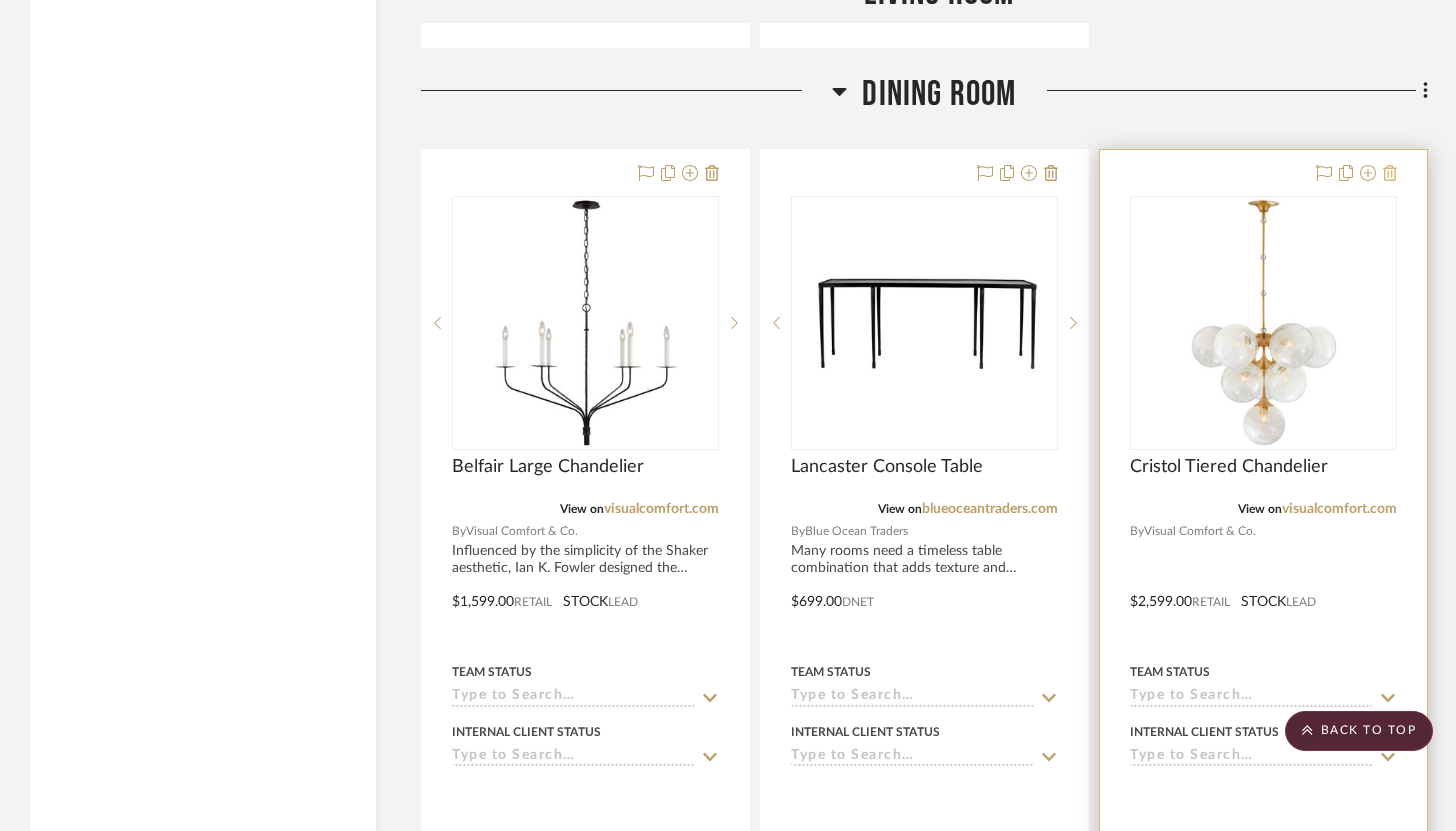 click 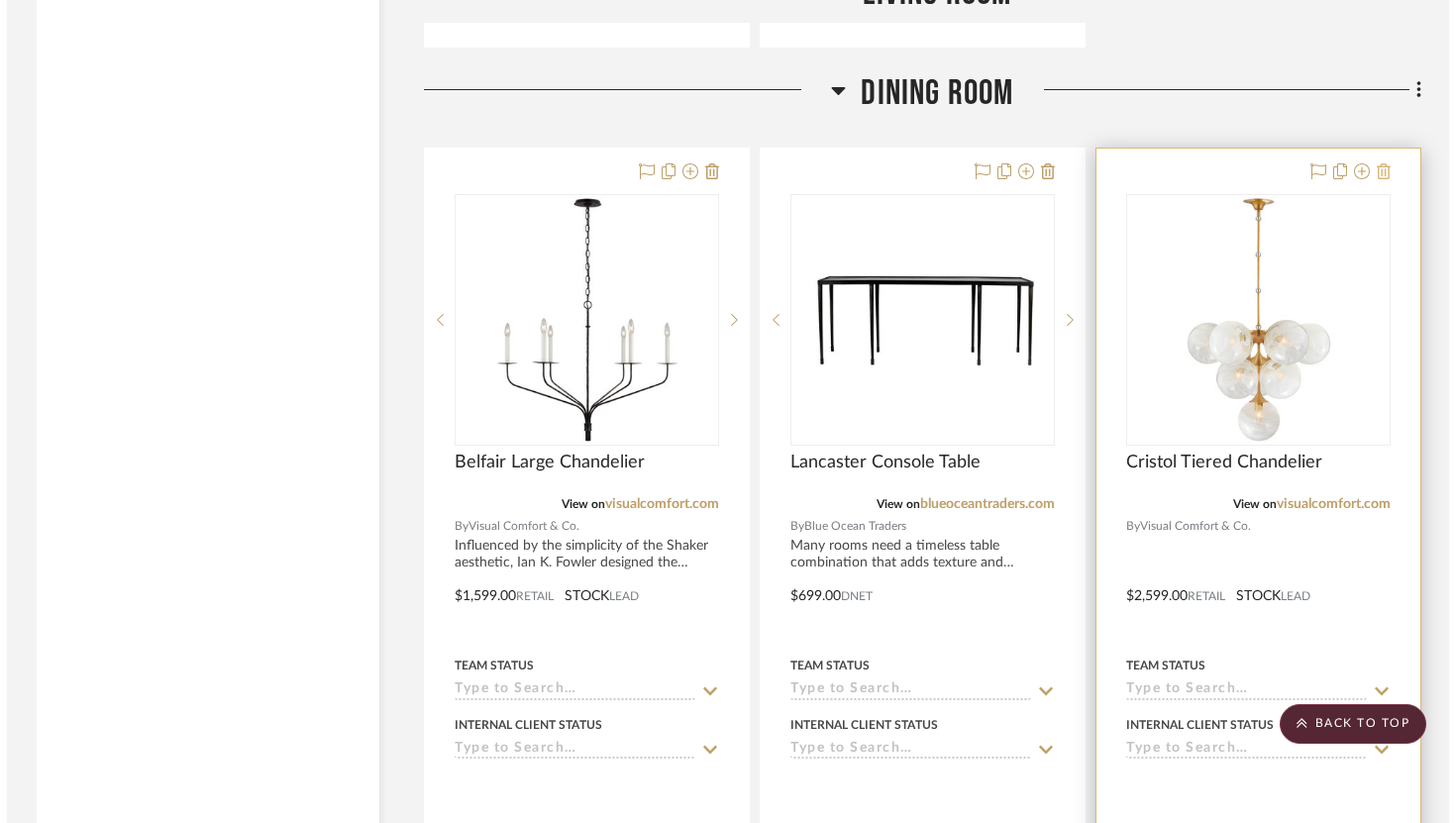 scroll, scrollTop: 0, scrollLeft: 0, axis: both 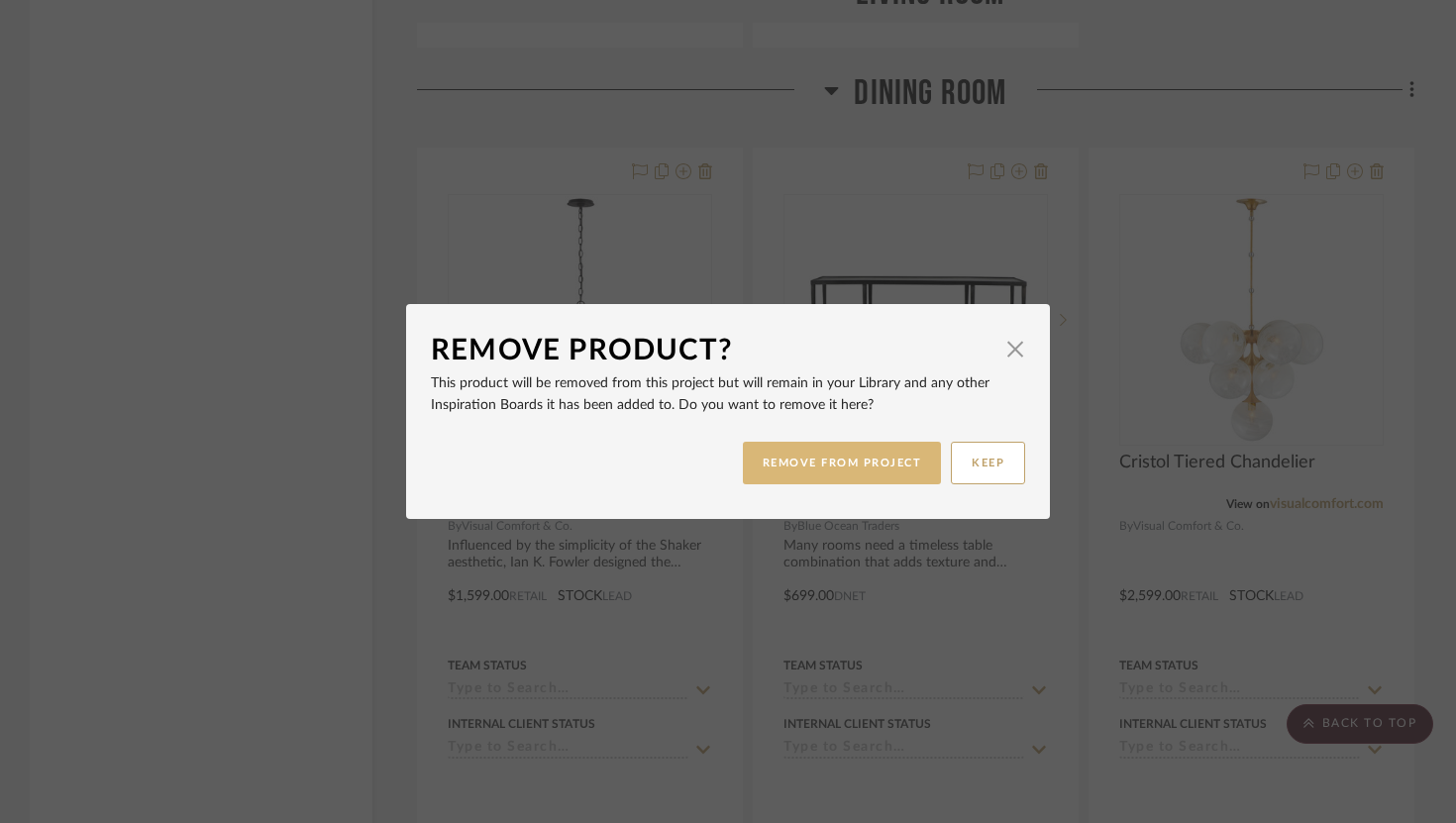 click on "REMOVE FROM PROJECT" at bounding box center (842, 463) 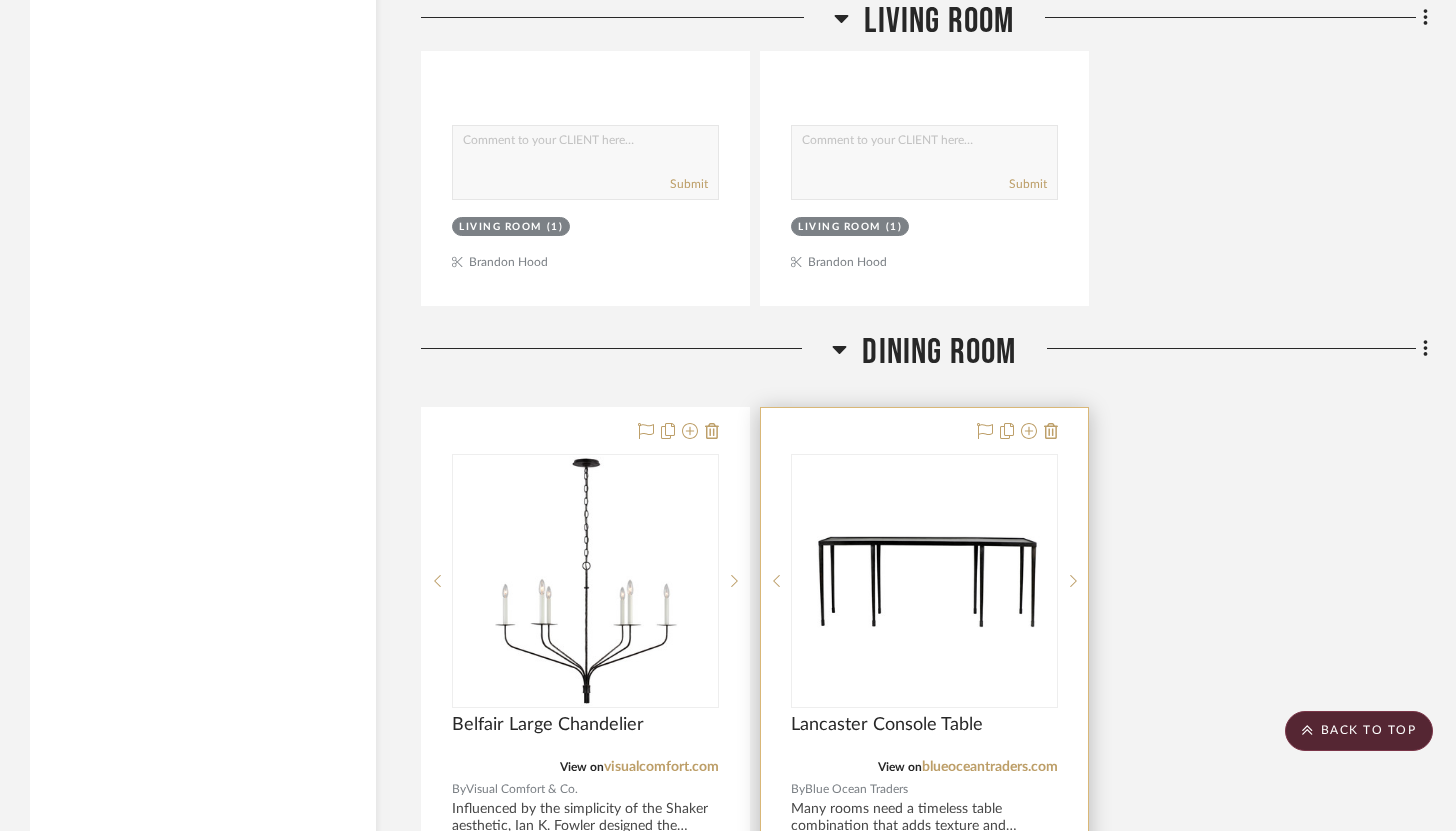 scroll, scrollTop: 4456, scrollLeft: 0, axis: vertical 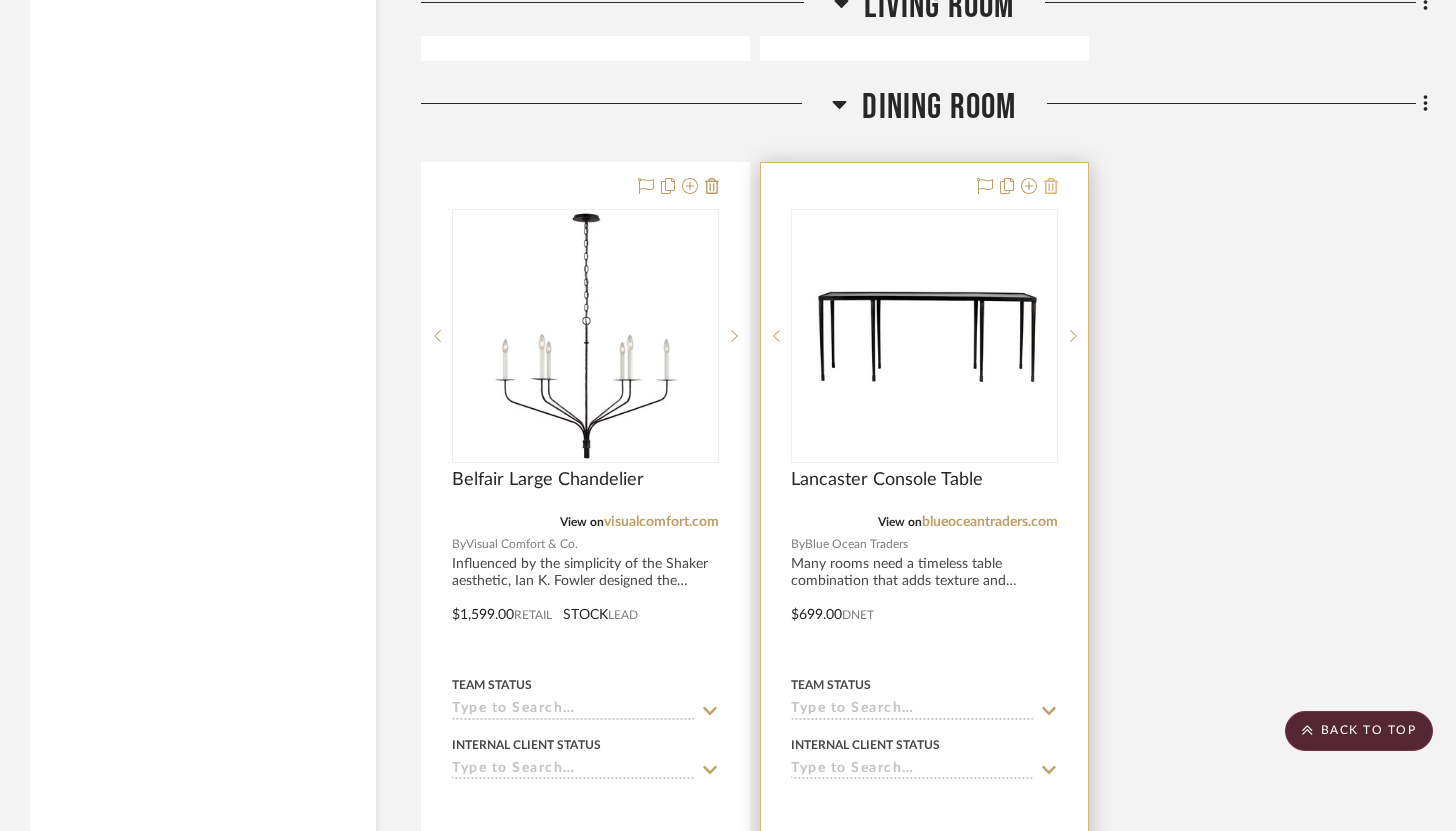 click 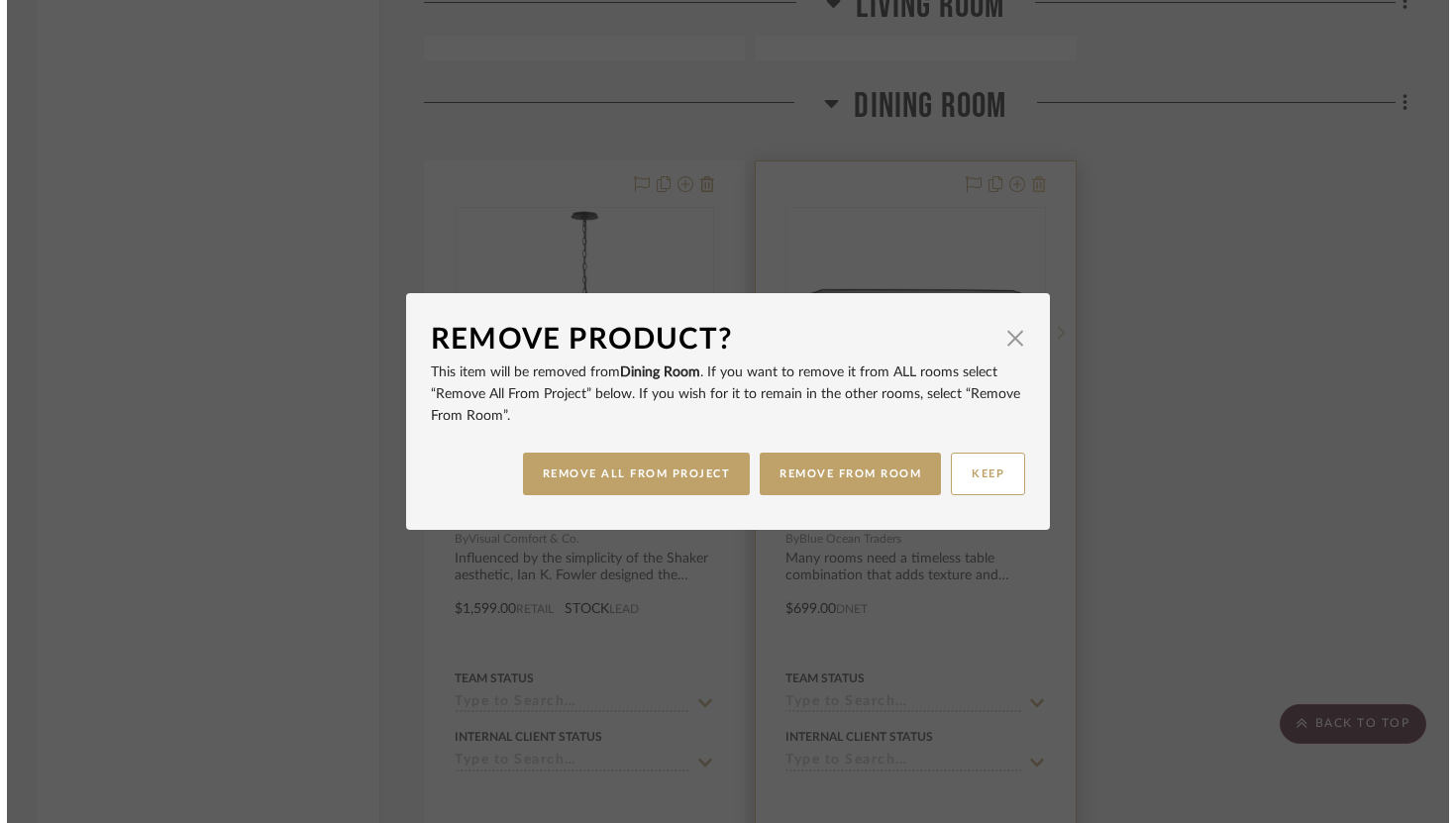 scroll, scrollTop: 0, scrollLeft: 0, axis: both 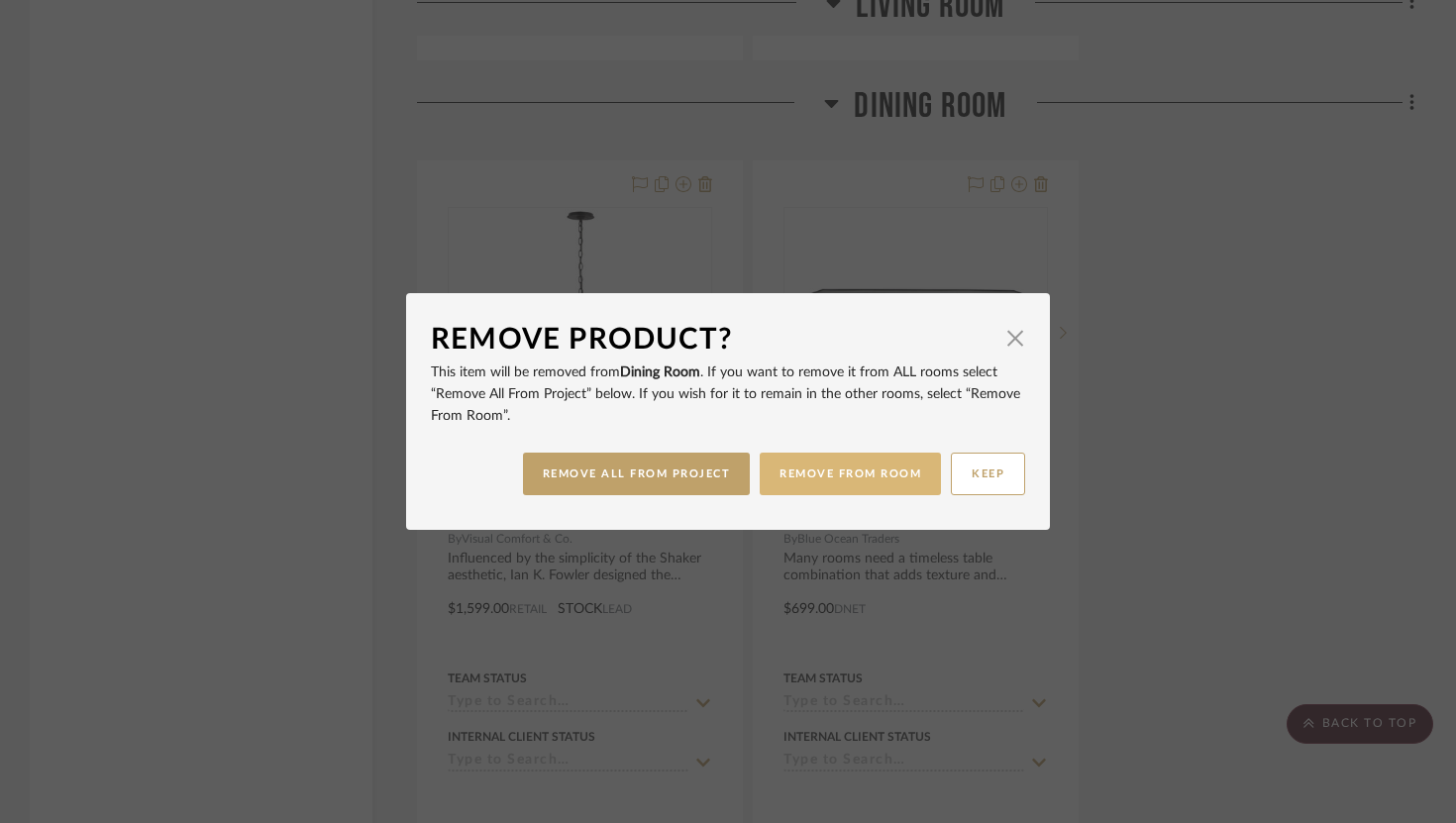 click on "REMOVE FROM ROOM" at bounding box center [850, 473] 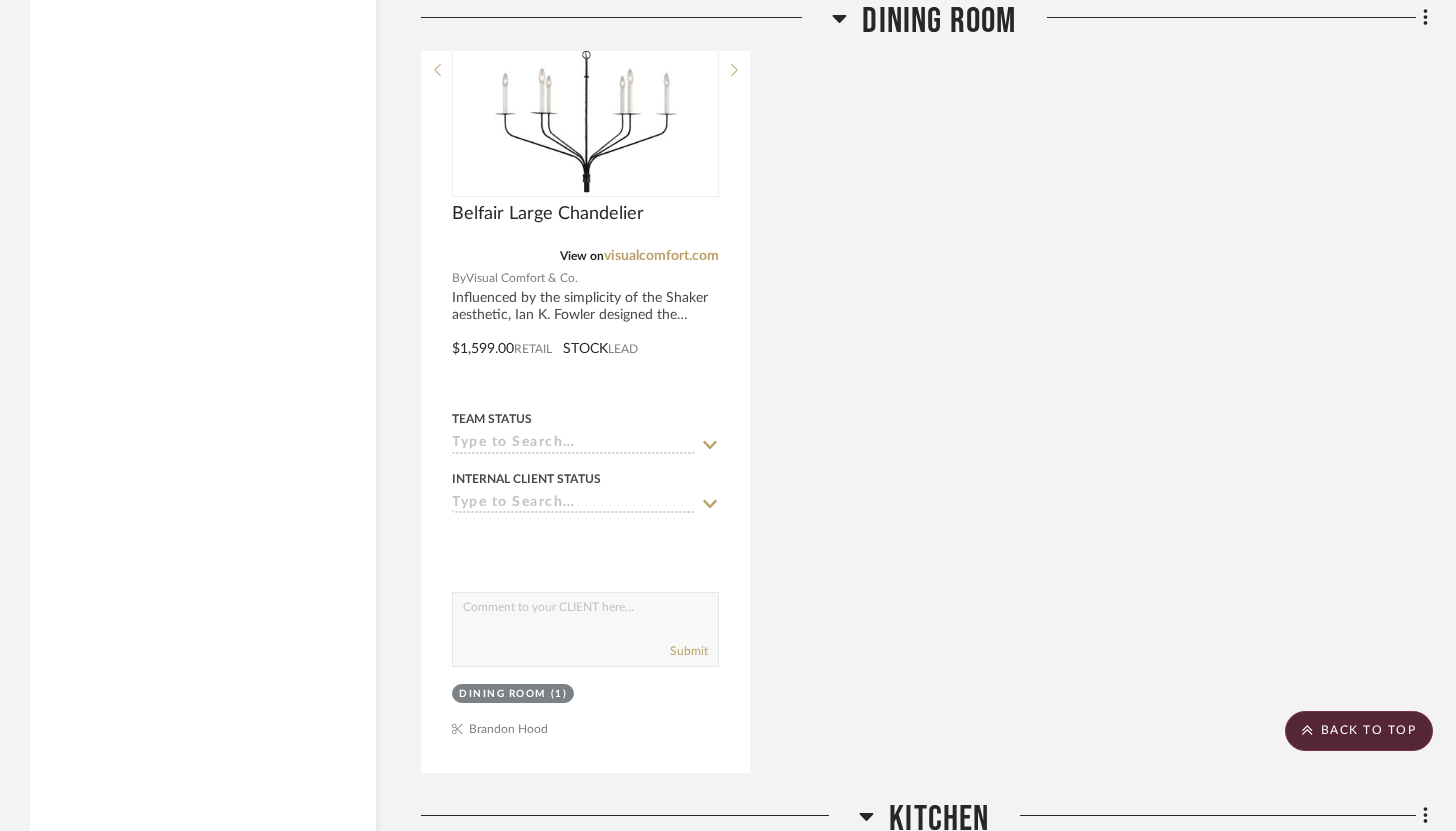 scroll, scrollTop: 4503, scrollLeft: 0, axis: vertical 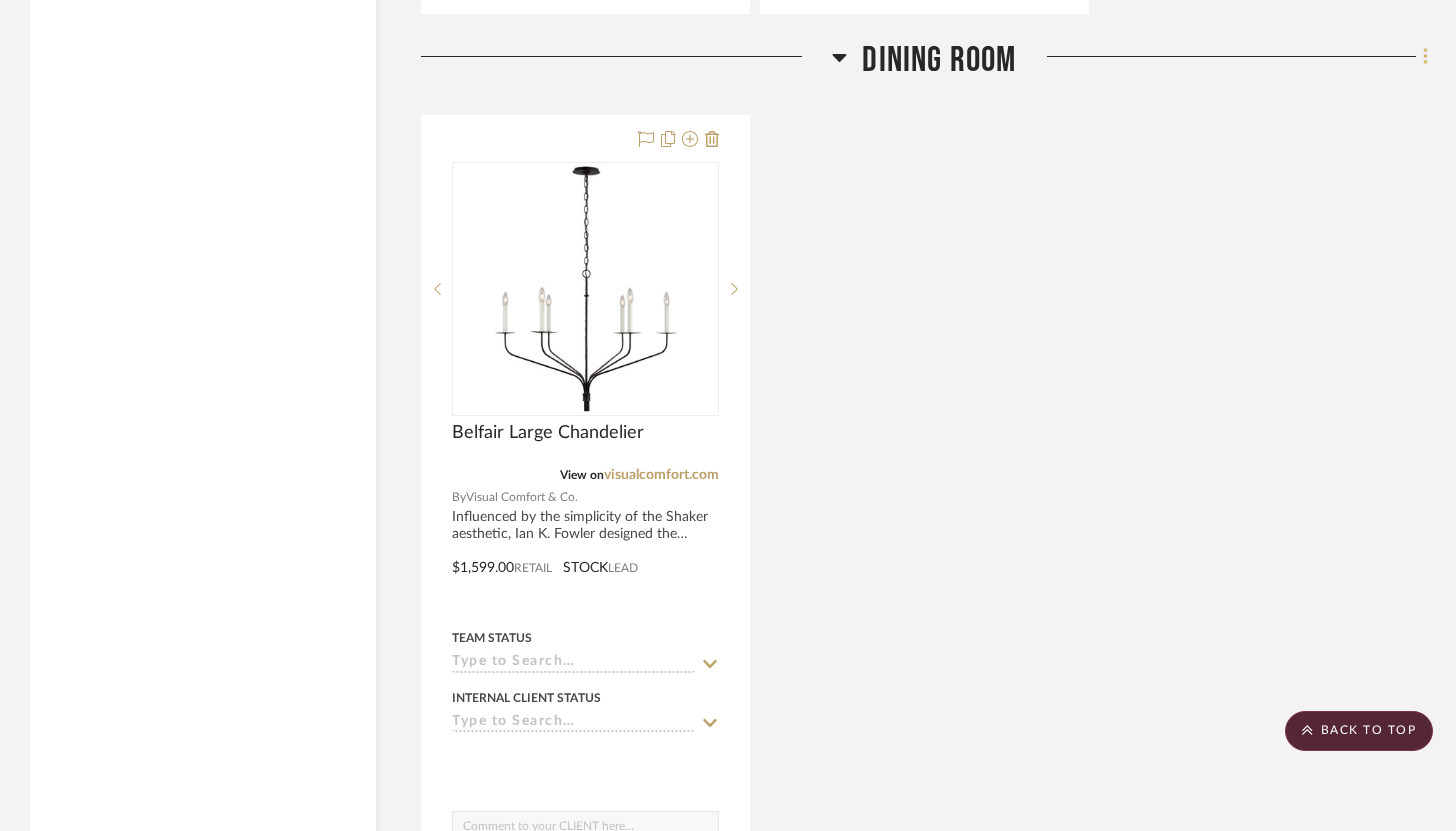 click 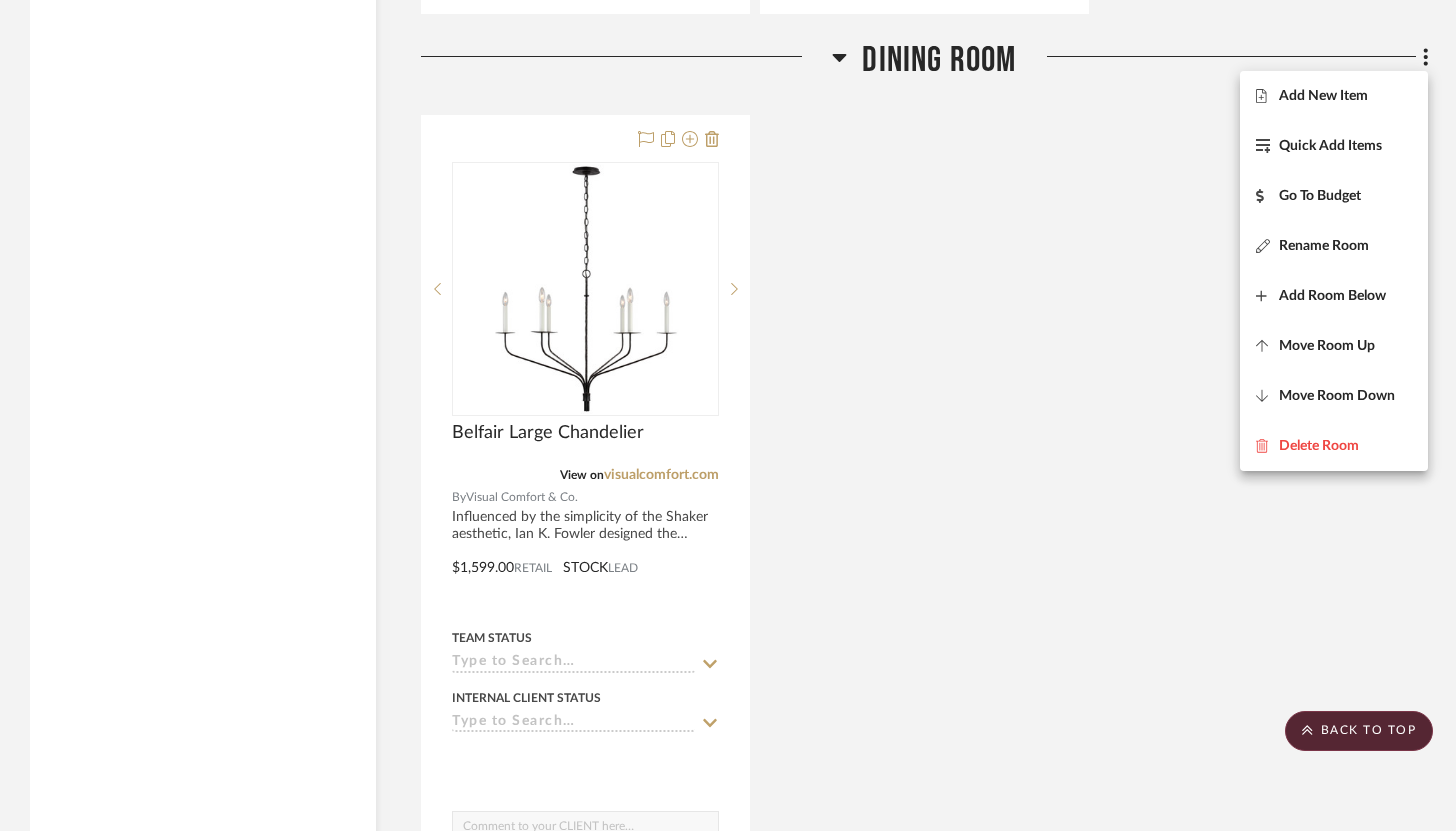 click at bounding box center (728, 415) 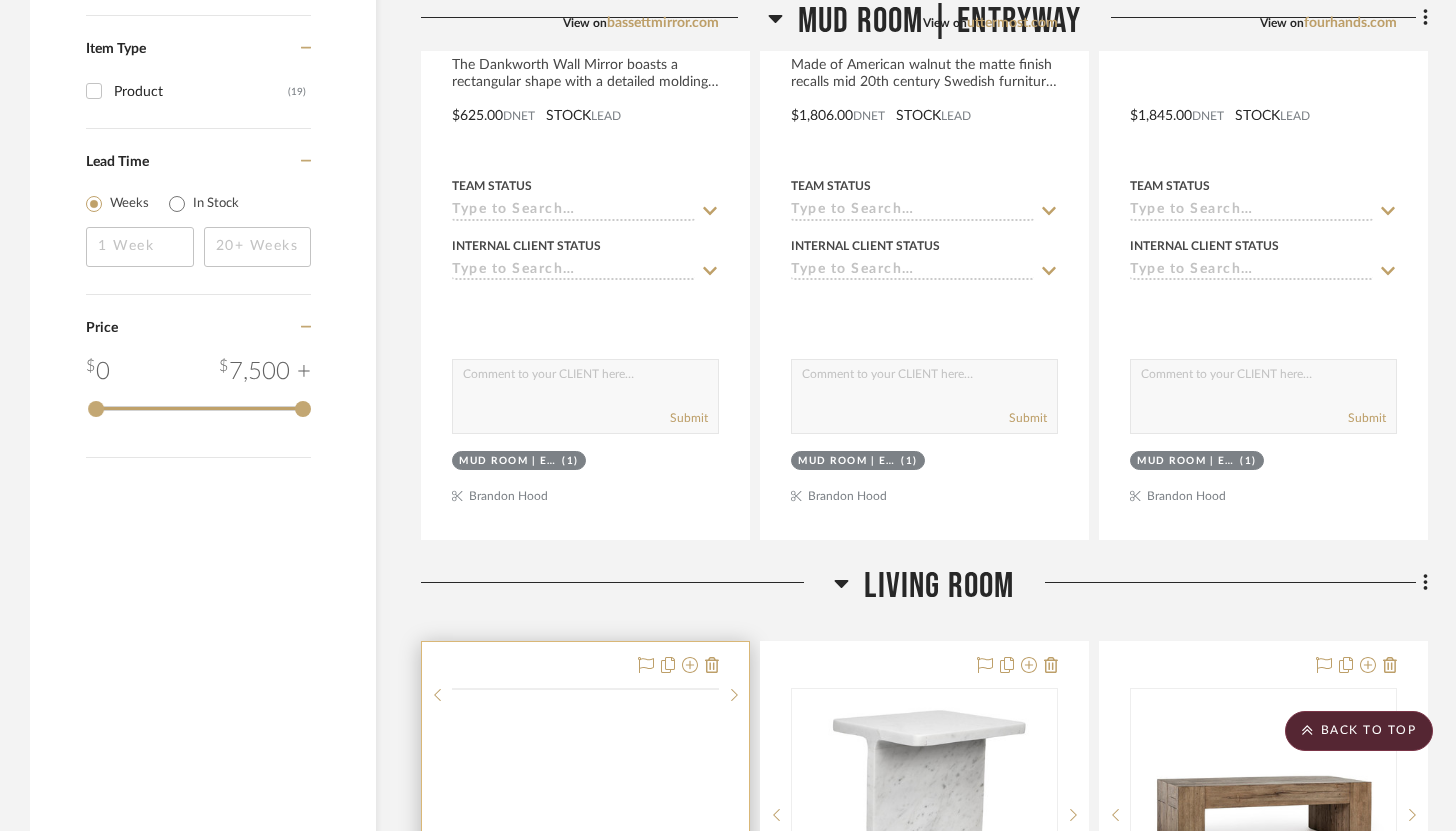 scroll, scrollTop: 2531, scrollLeft: 0, axis: vertical 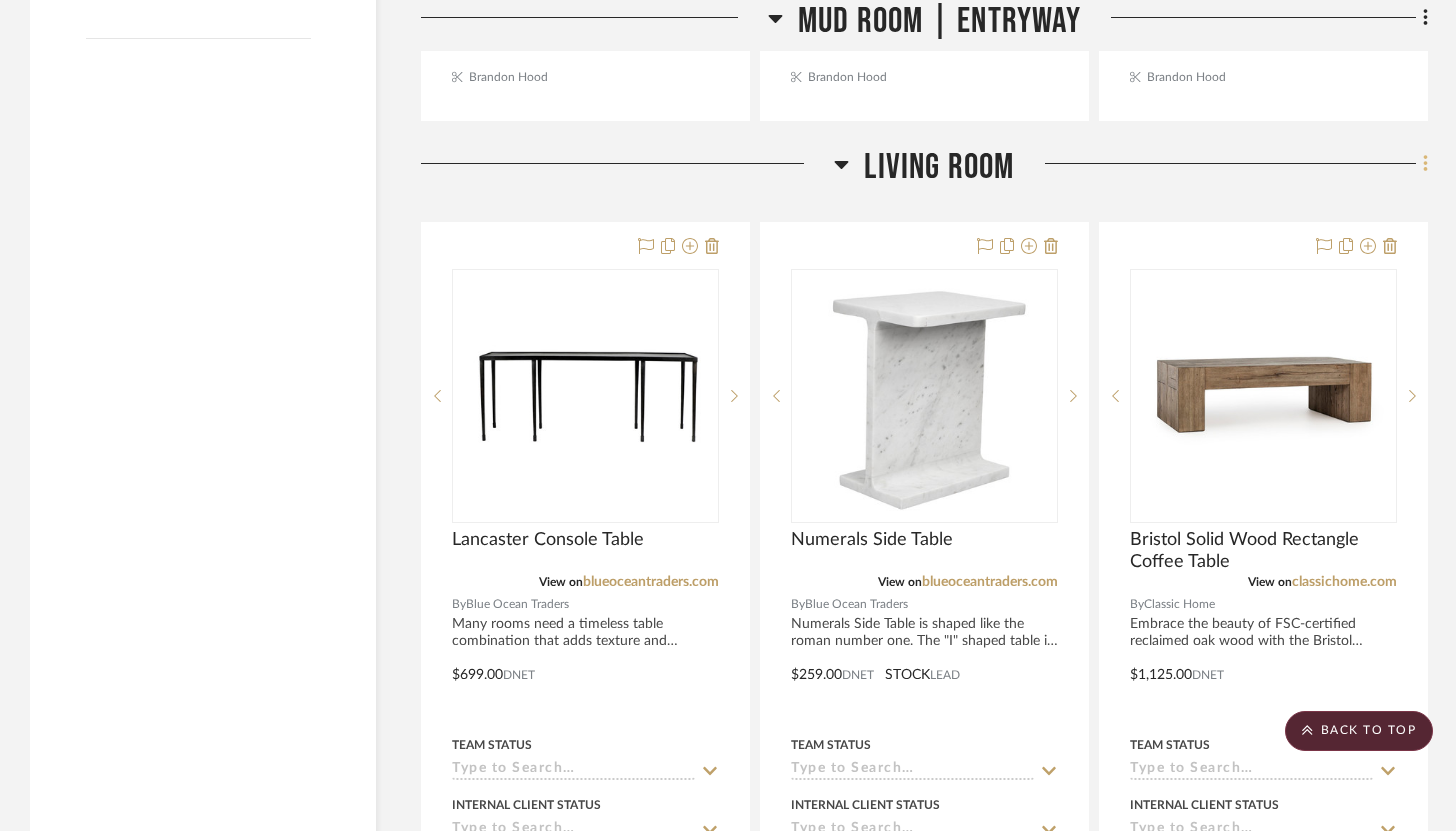 click 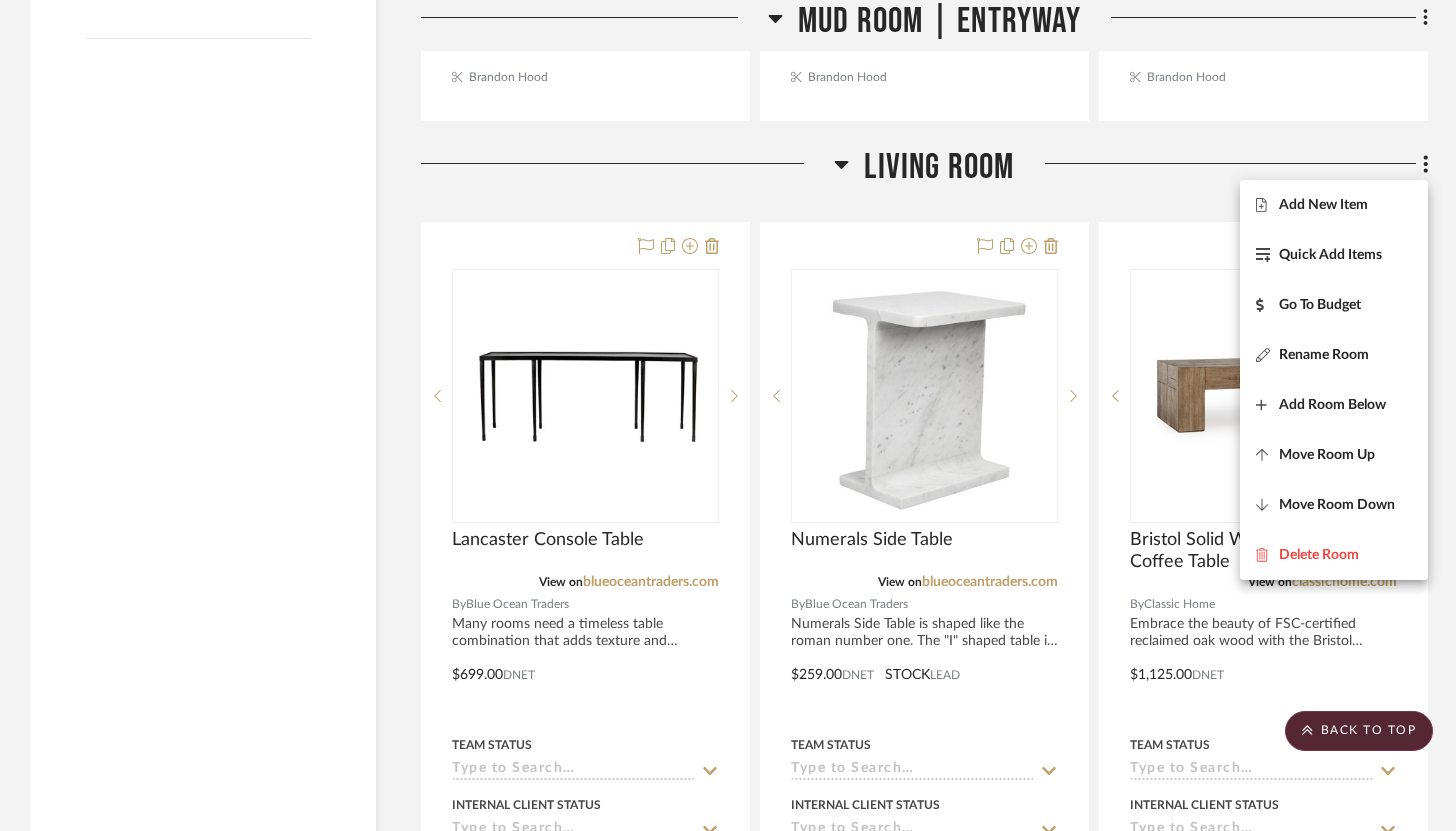 click at bounding box center [728, 415] 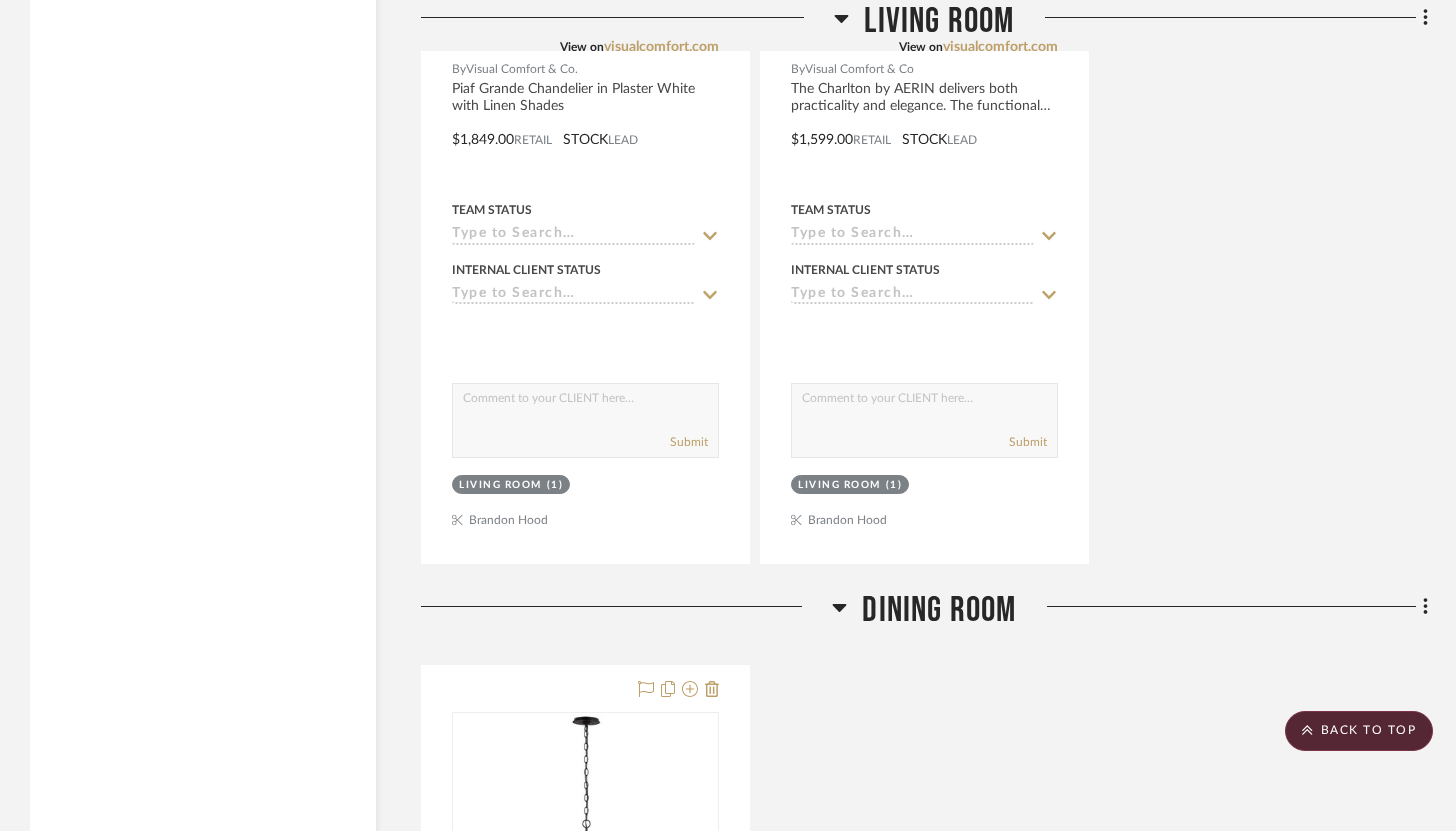 scroll, scrollTop: 4136, scrollLeft: 0, axis: vertical 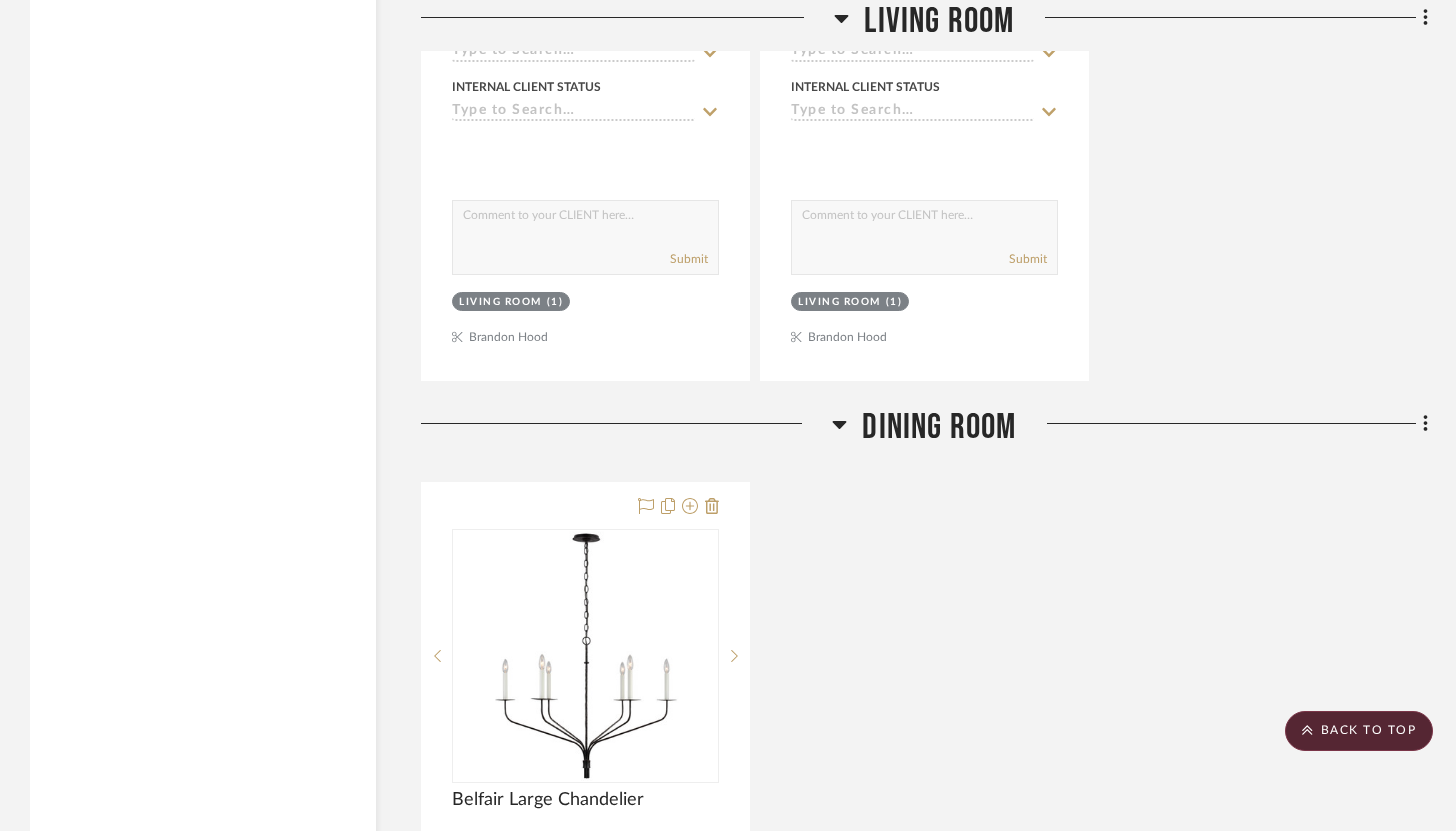 click on "Filter by keyword, category or name prior to exporting to Excel or Bulk Actions Team Comments All Team Comments Team Comments in last day Team Comments in last week Flagged Shared with Client Client Comments All Client Comments Client Comments in last day Client Comments in last week Added To PO Category  Tables   (5)   Storage   (1)   Lighting   (8)   Fabric & Textiles   (2)   Mirrors   (1)   Rugs   (1)   Uncategorized   (1)  Brand Bassett Mirror Company  (1)  Blue Ocean Traders  (2)  Classic Home  (2)  Four Hands  (1)  Loloi Rugs  (1)  Revelation  (1)  Thibaut Fine Furniture  (2)  Visual Comfort & Co.  (8)  Upload Method Clipped  (18)  Uploaded  (1)  Added By [FIRST] [LAST]  (19)  Item Type Product  (19)  Lead Time Weeks In Stock Price 0  7,500 +  0 7500  Filter Products   Displaying 17 products  Reorder Rooms LOADING Documents  [FIRST] [LAST] ... Signed.pdf   Uncategorized  By  Unknown
Team Status Internal Client Status client Comments:  Submit   Documents  (1)    [FIRST] [LAST] Exterior Quick Add Items View on" 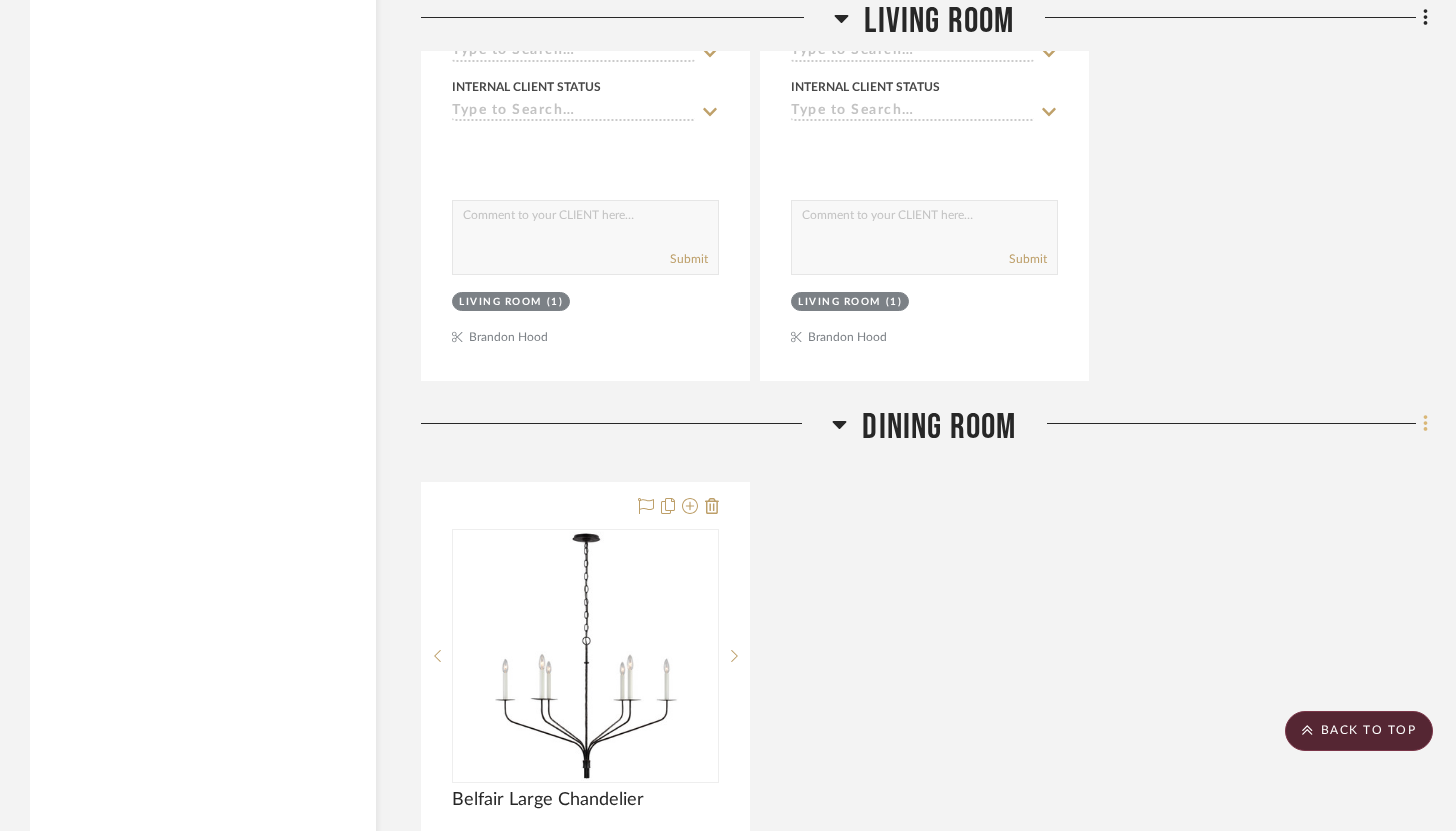 click 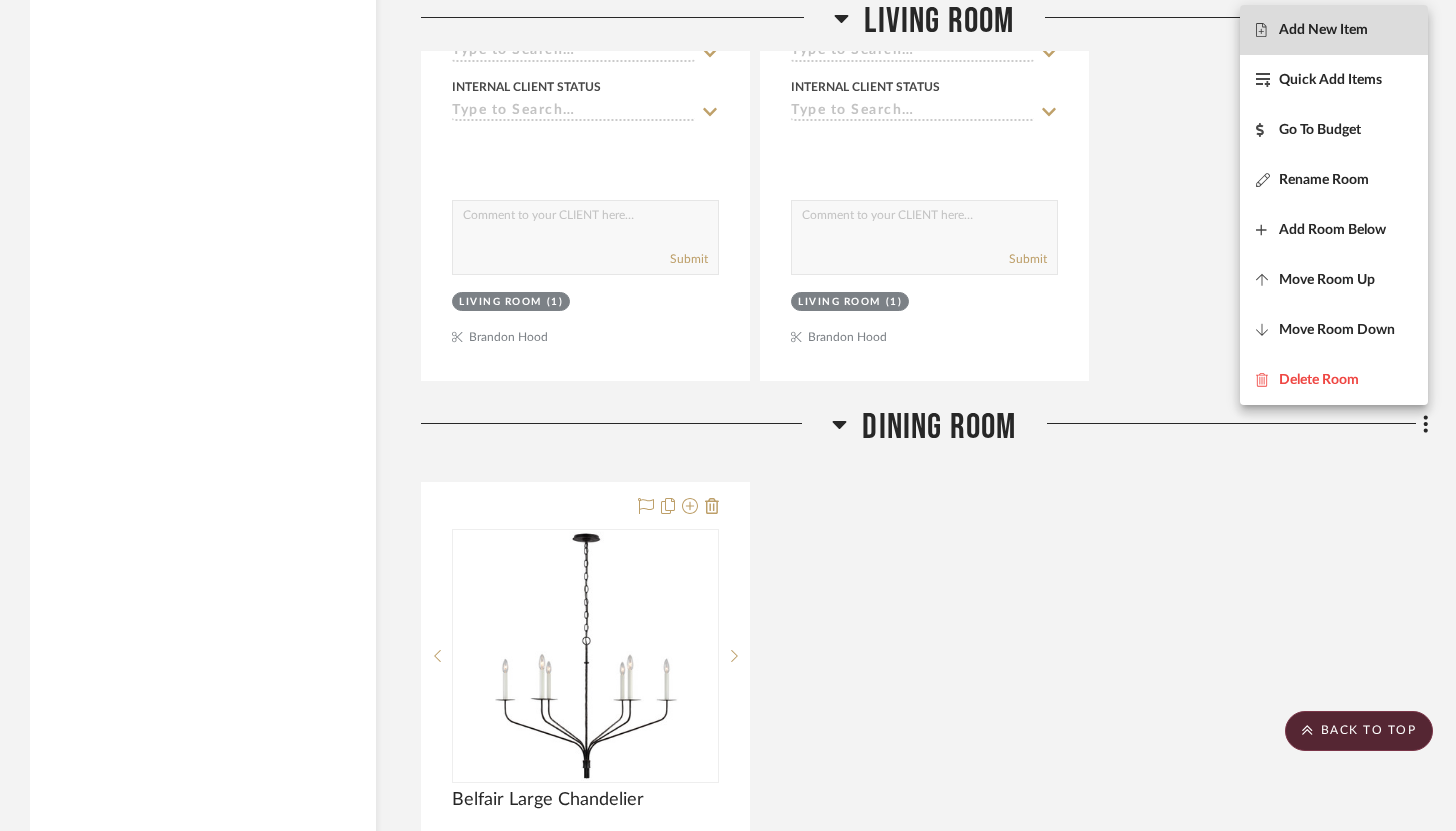 click on "Add New Item" at bounding box center [1334, 30] 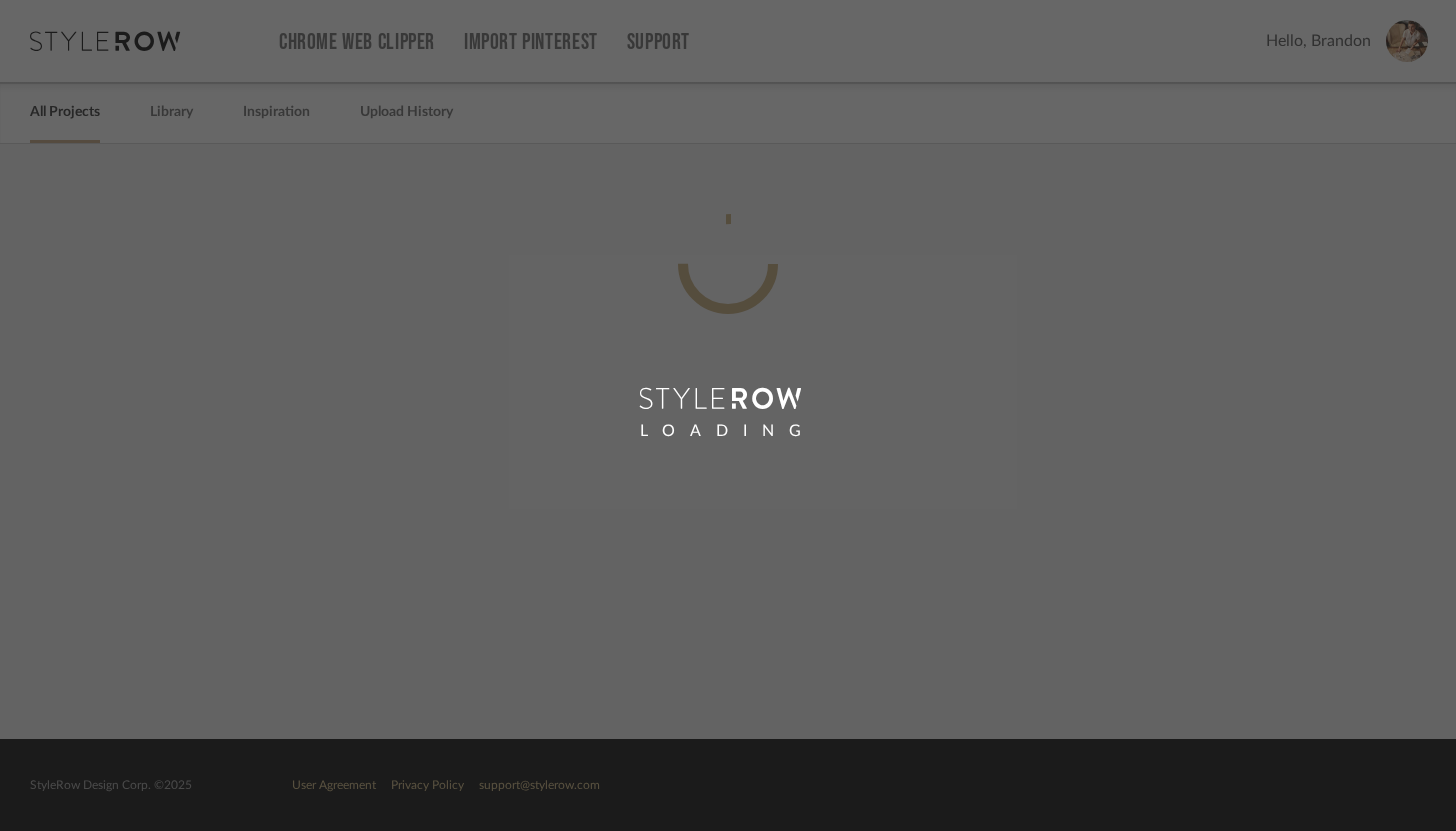 scroll, scrollTop: 0, scrollLeft: 0, axis: both 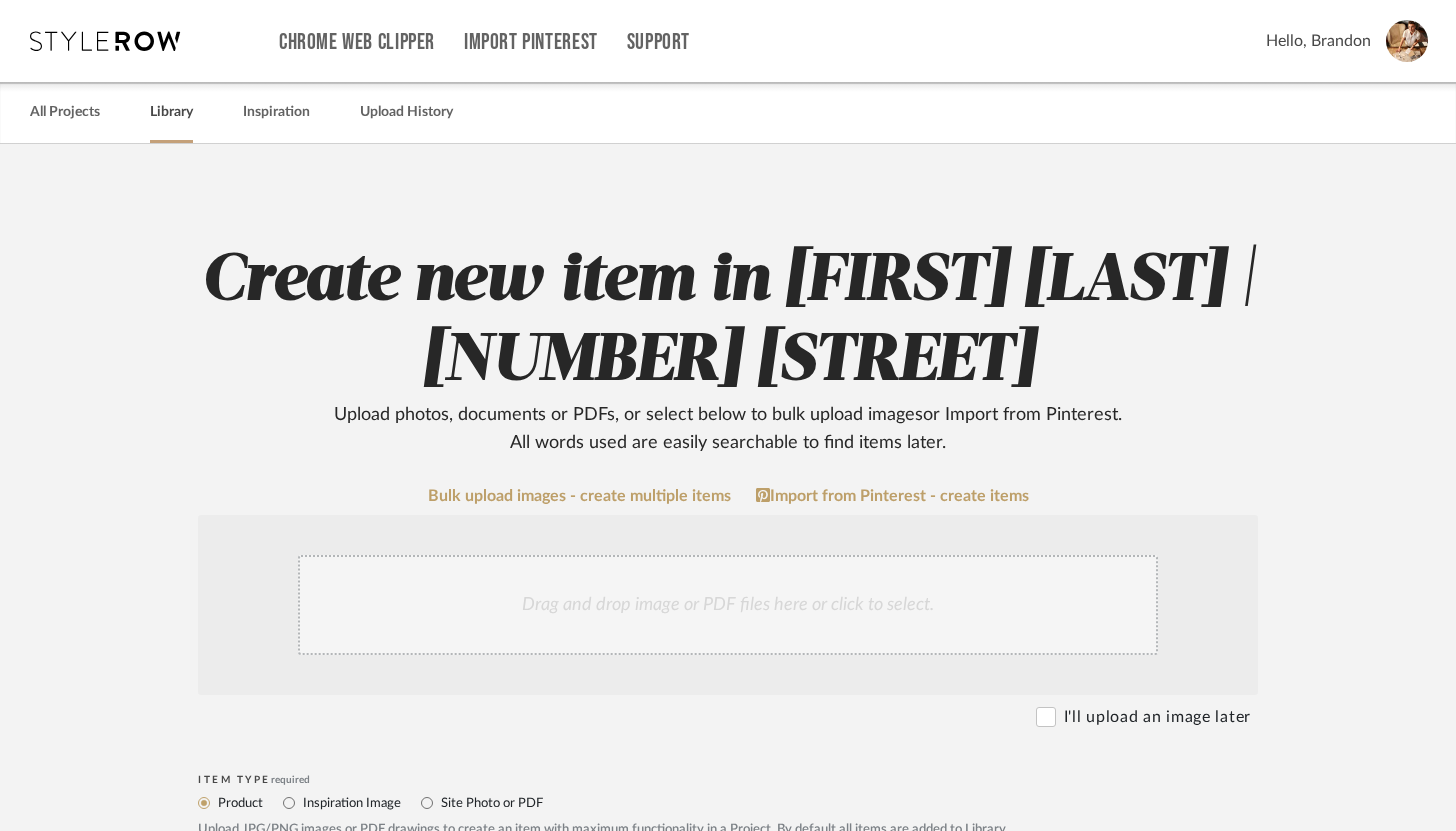 click on "Library" at bounding box center (171, 112) 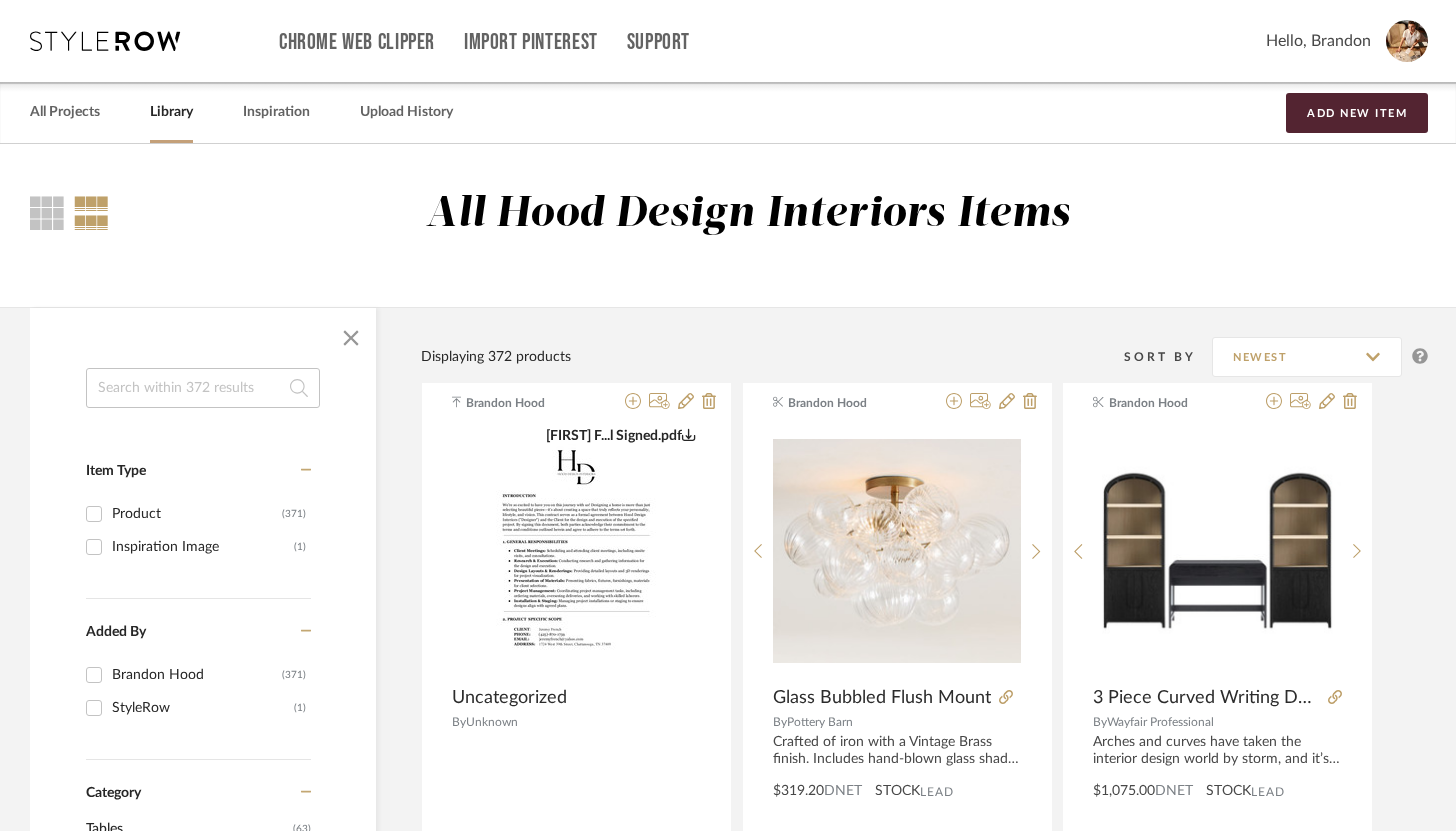click 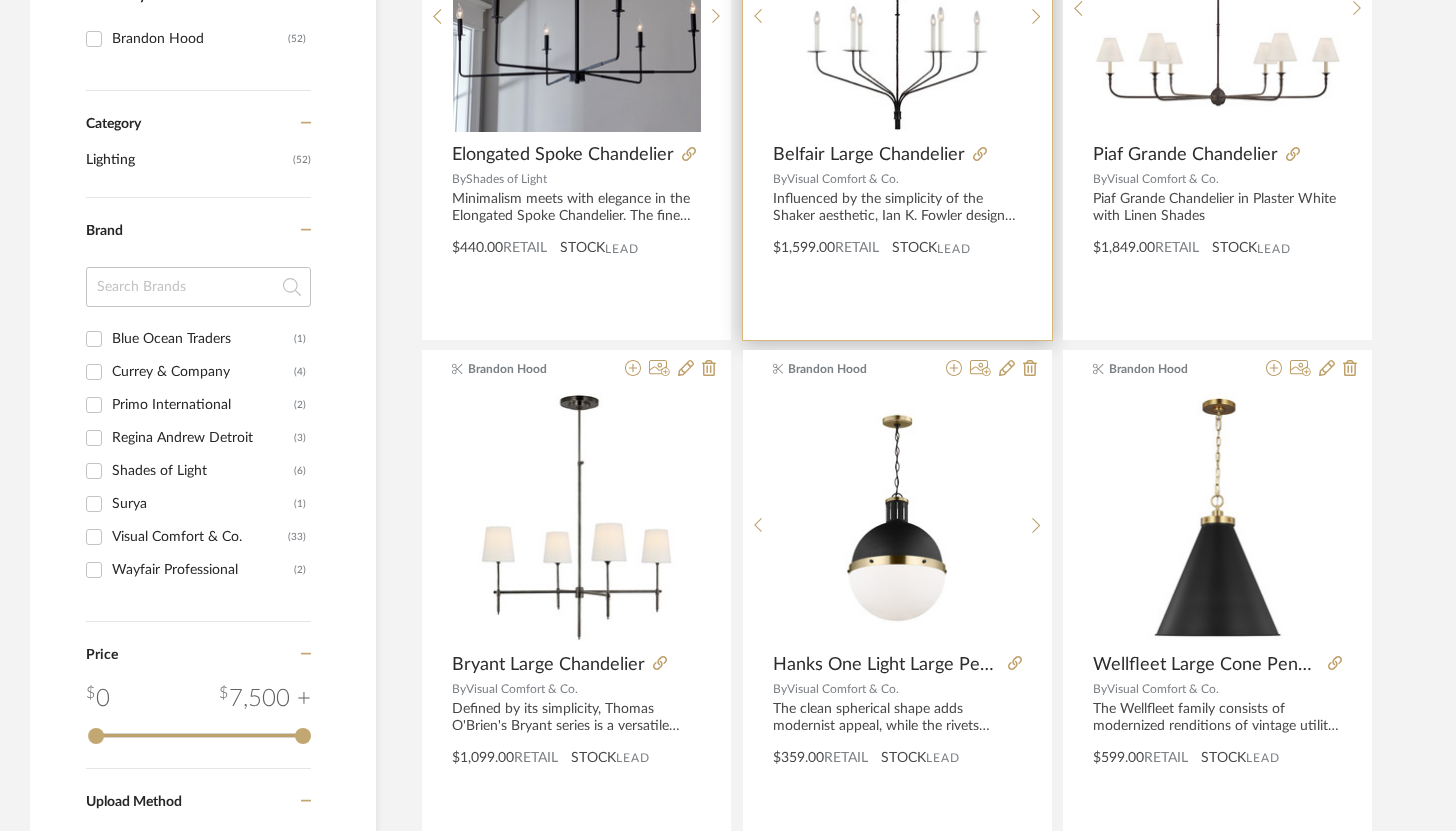 scroll, scrollTop: 605, scrollLeft: 0, axis: vertical 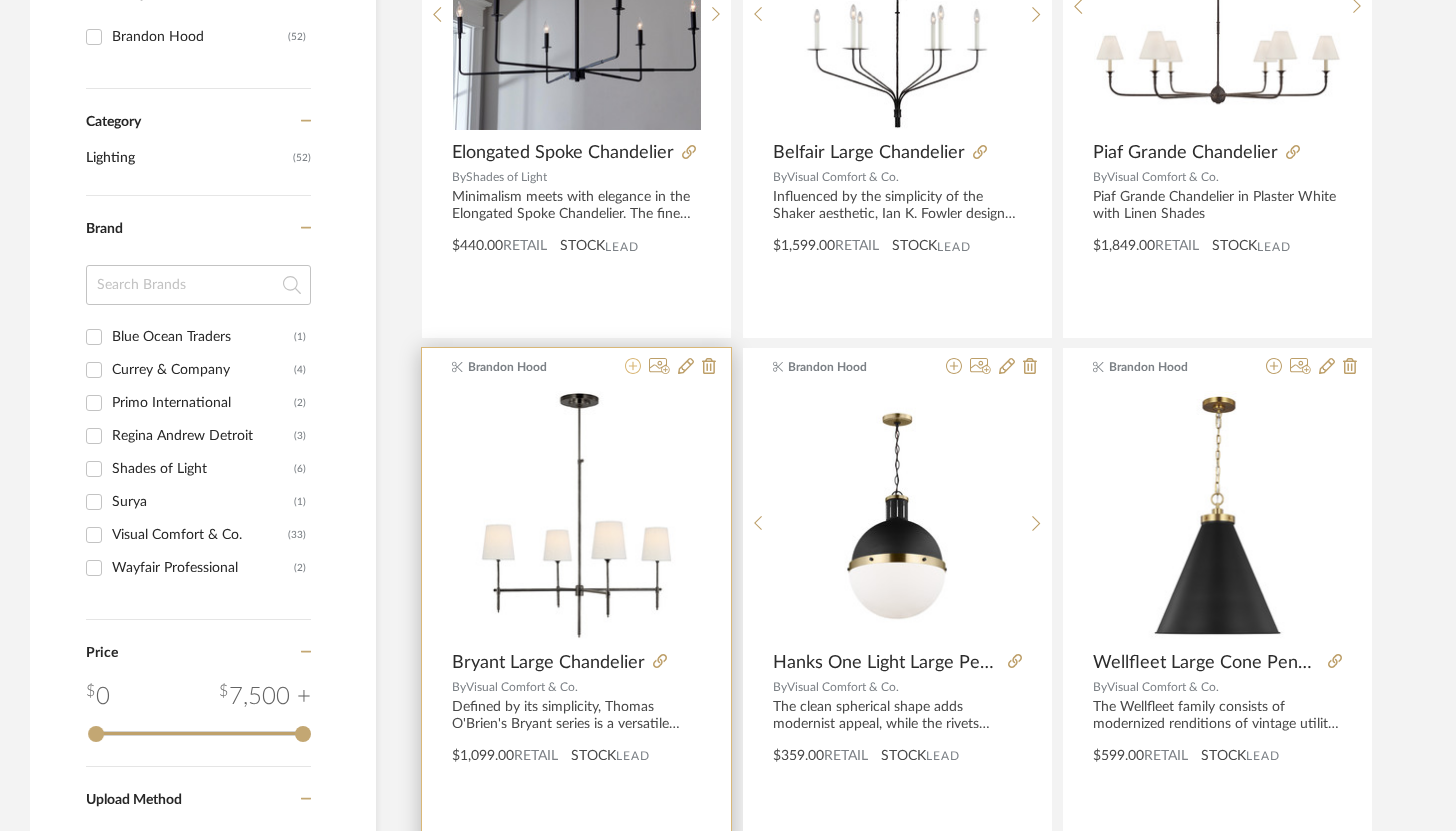 type on "chand" 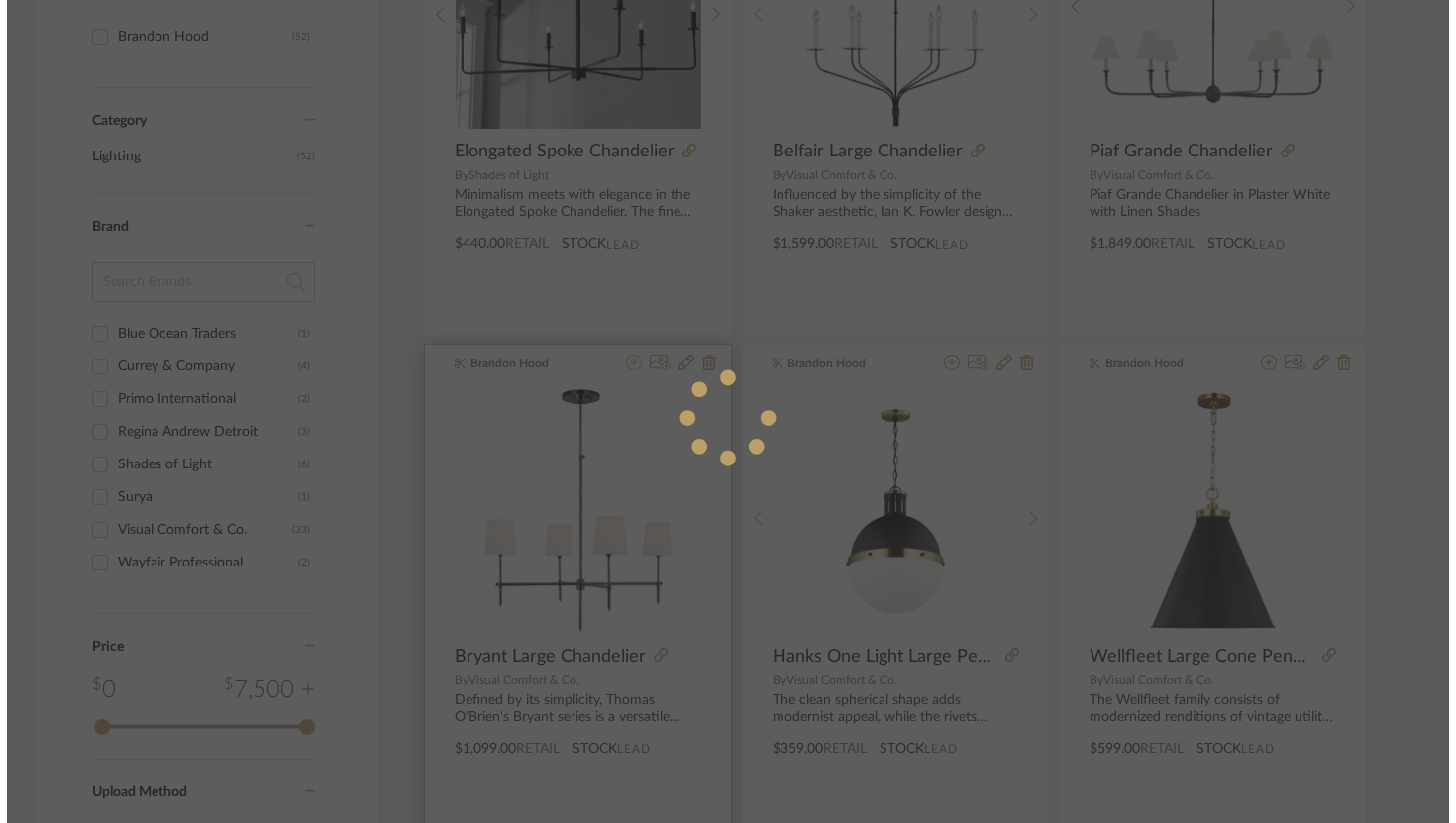 scroll, scrollTop: 0, scrollLeft: 0, axis: both 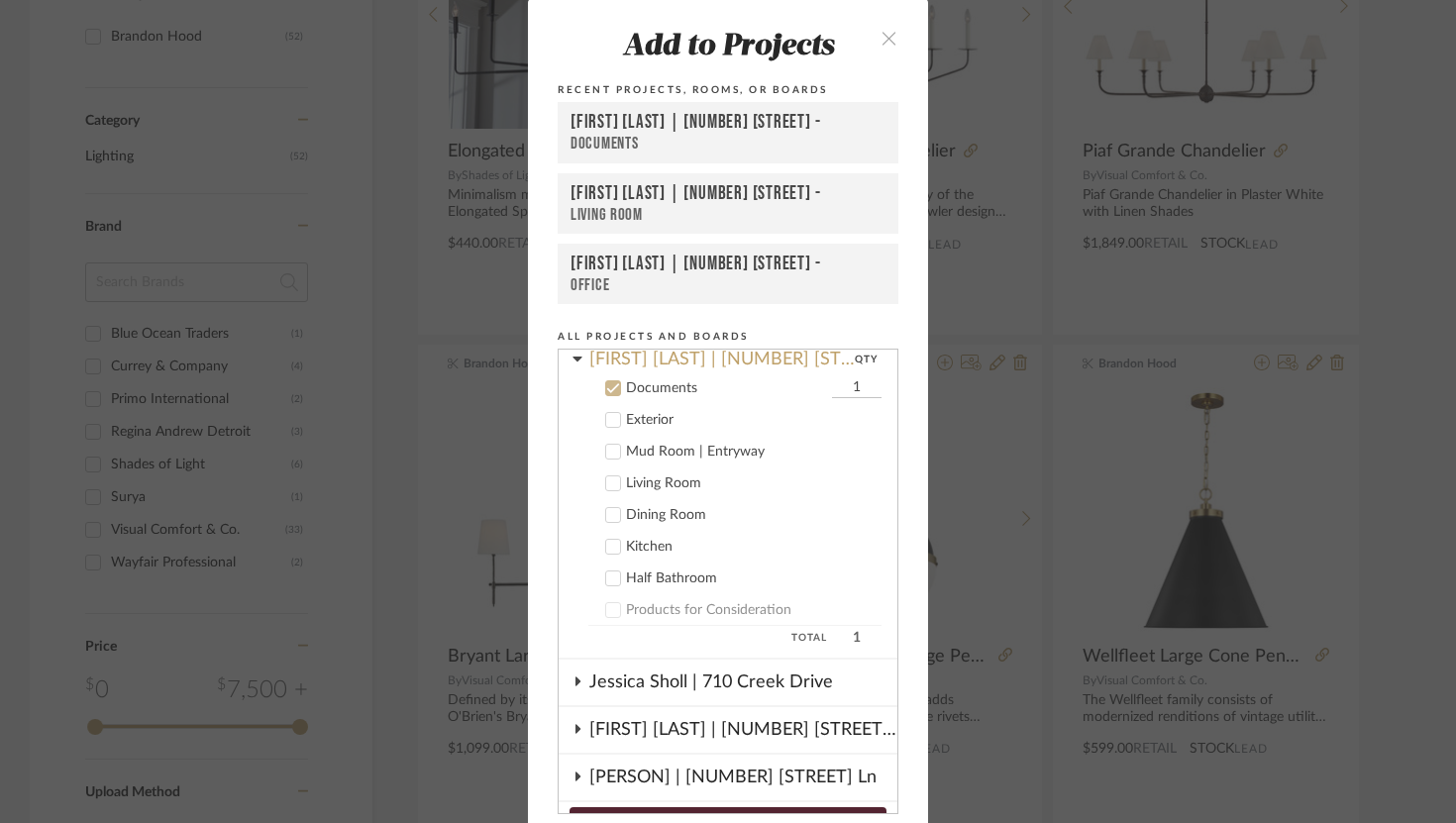 click 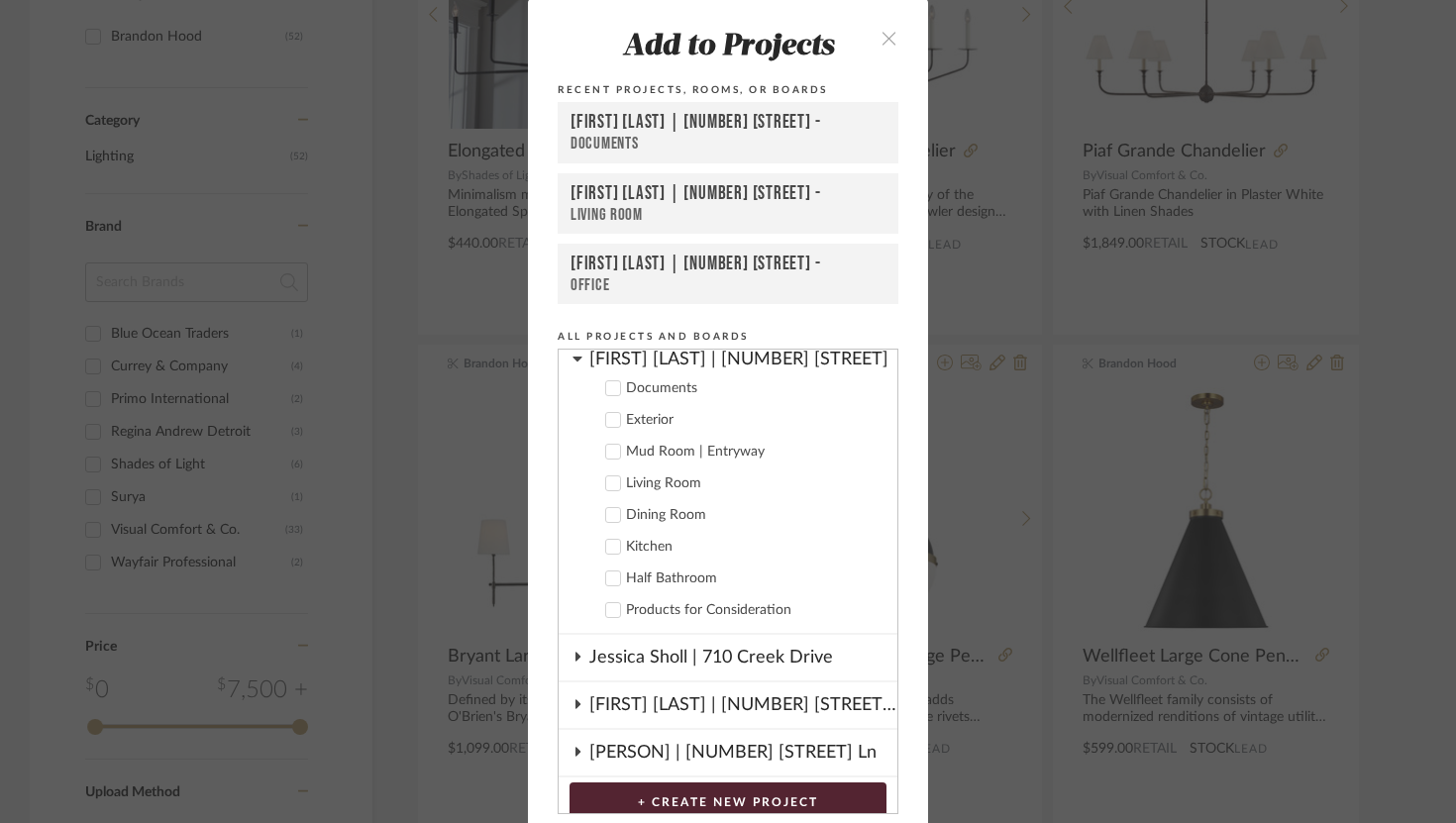 click at bounding box center [613, 515] 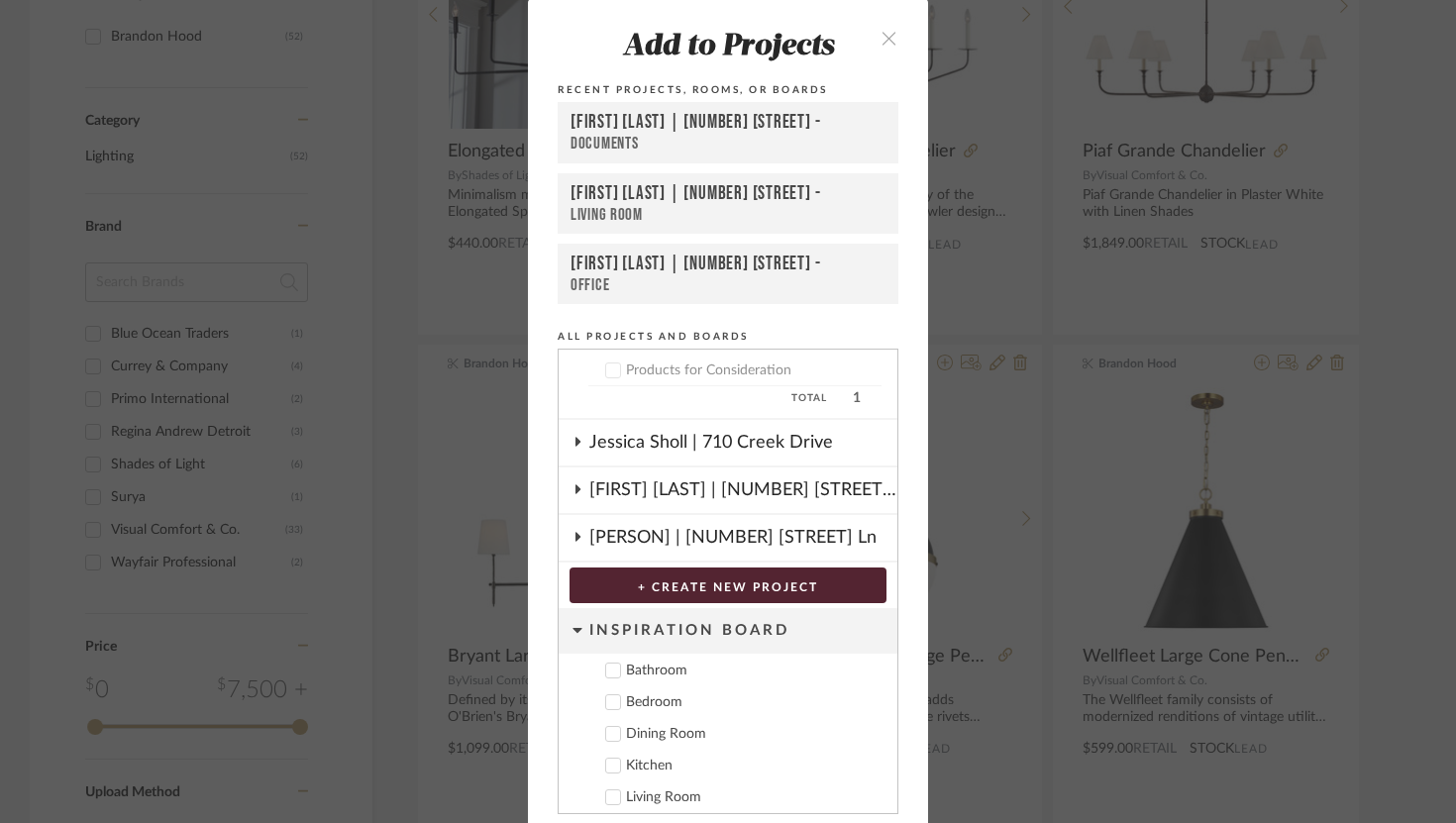 scroll, scrollTop: 353, scrollLeft: 0, axis: vertical 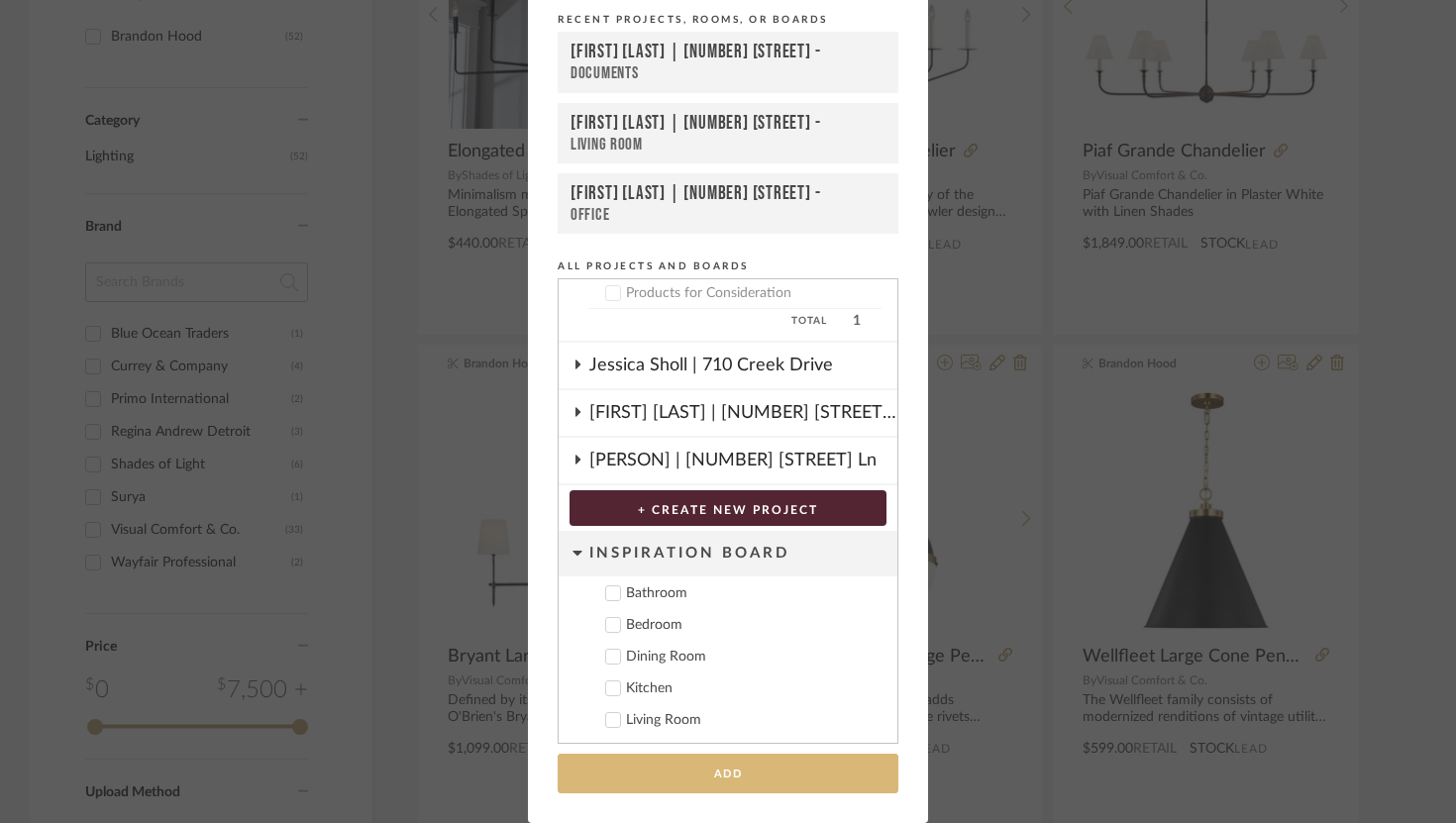 click on "Add" at bounding box center (728, 773) 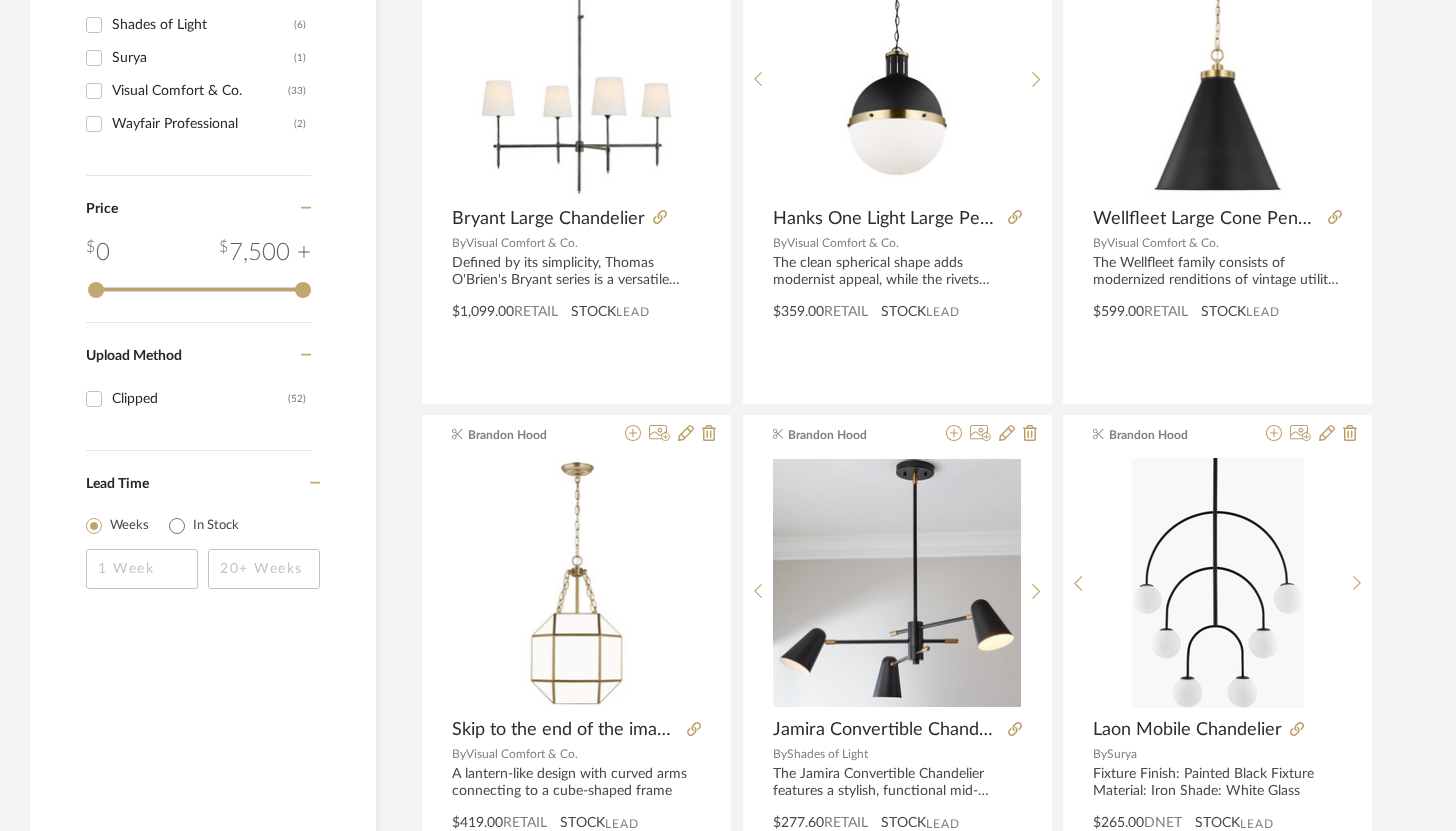 scroll, scrollTop: 0, scrollLeft: 0, axis: both 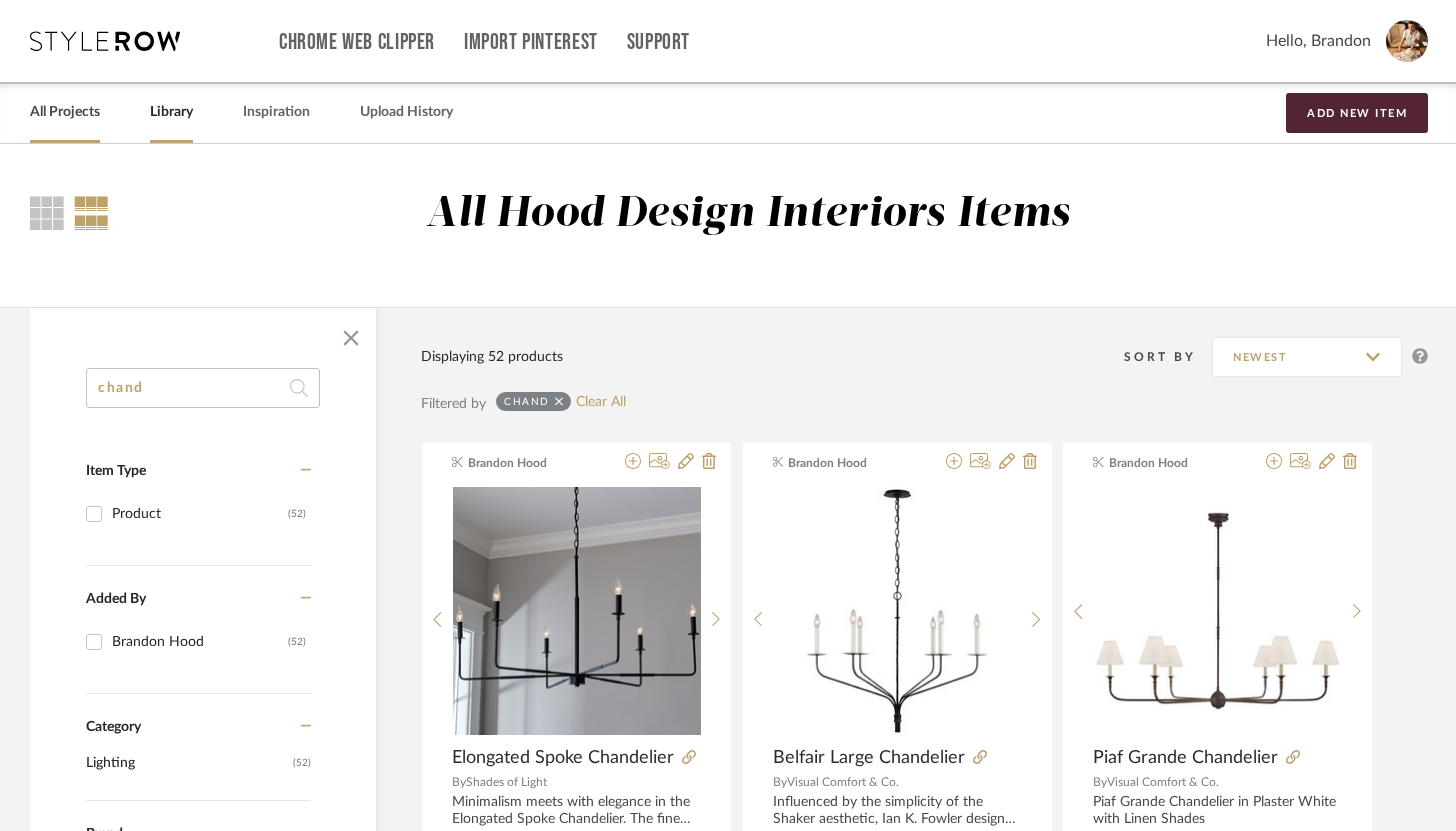 click on "All Projects" at bounding box center [65, 112] 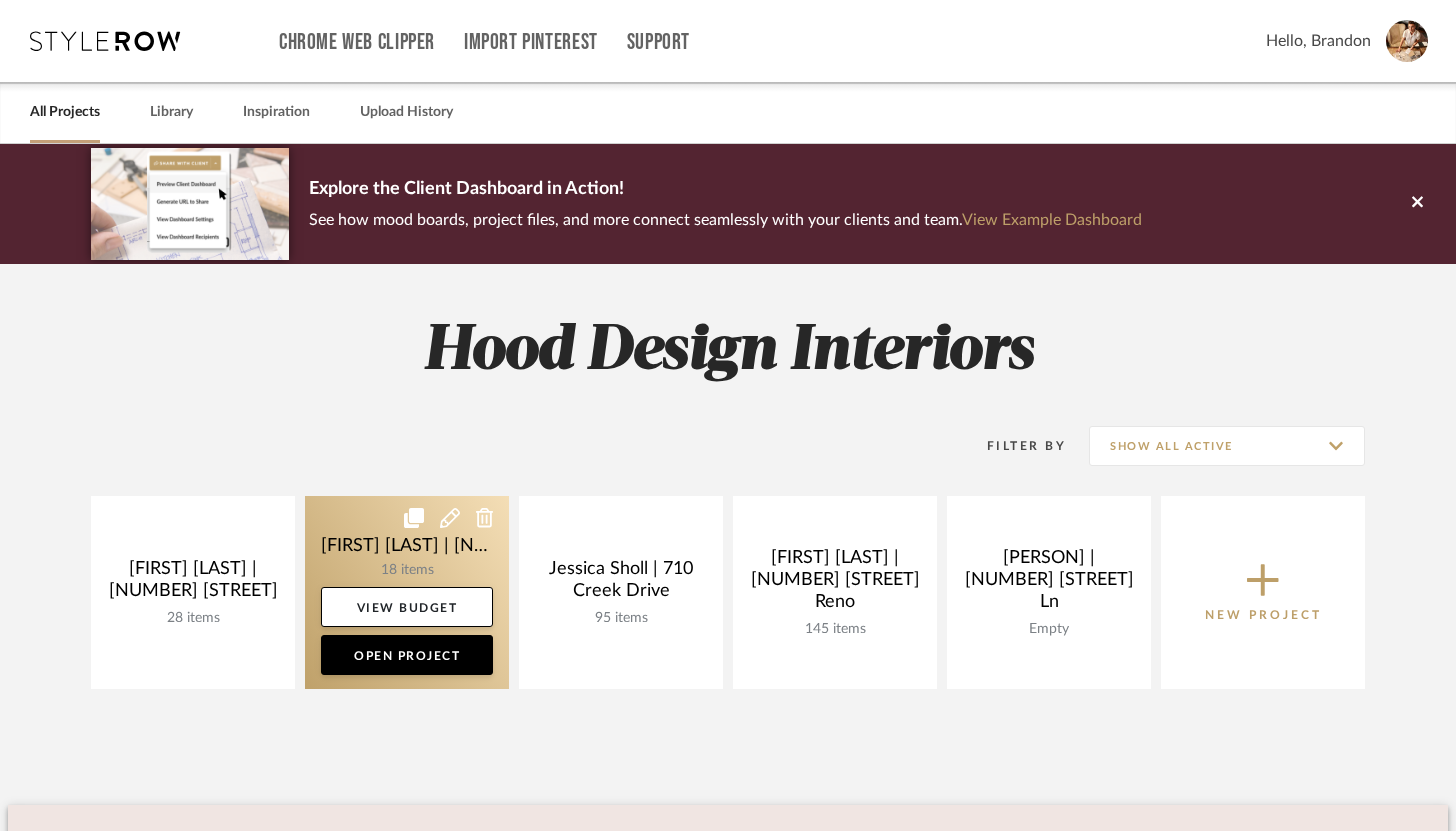 click 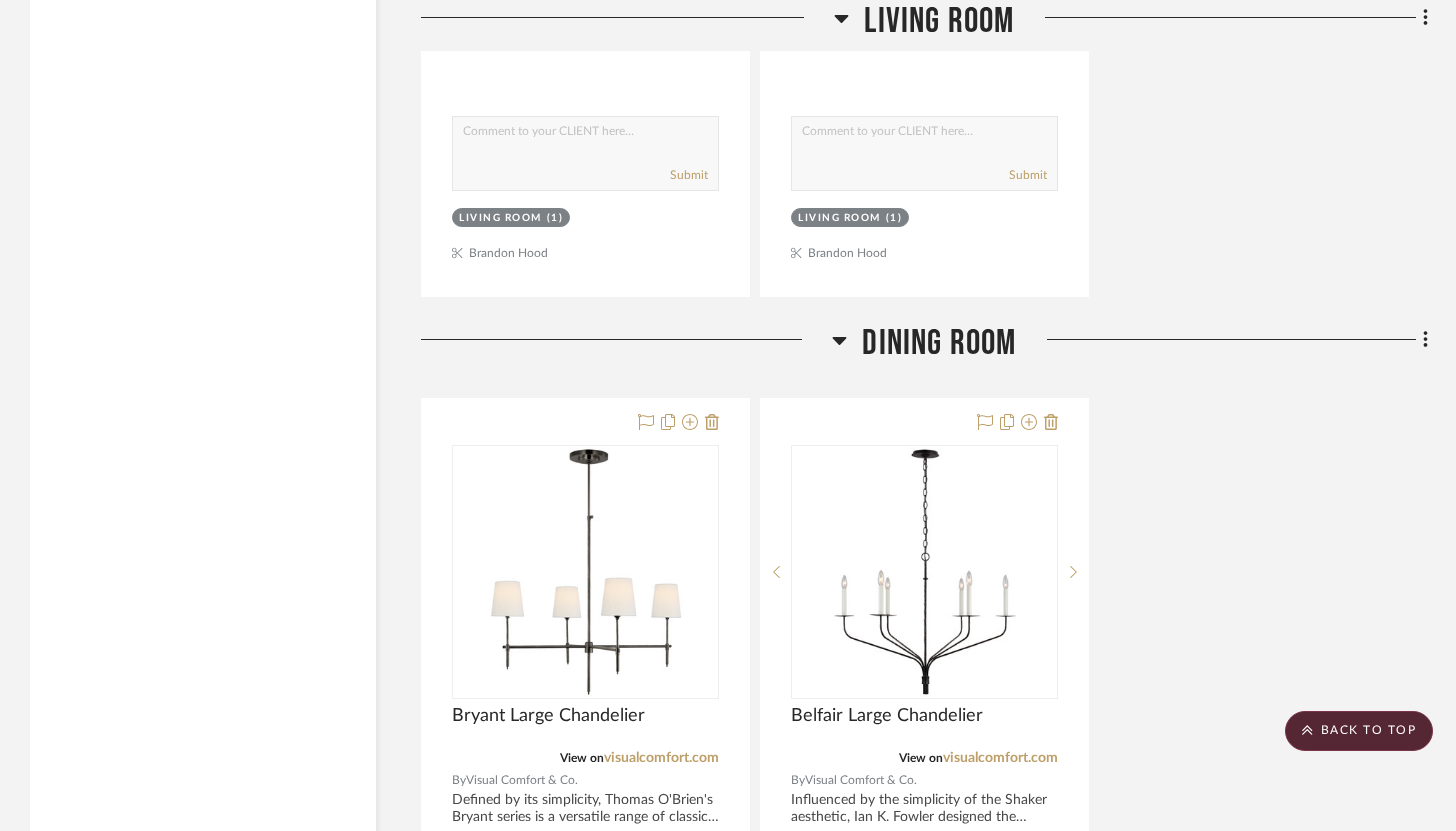 scroll, scrollTop: 4174, scrollLeft: 0, axis: vertical 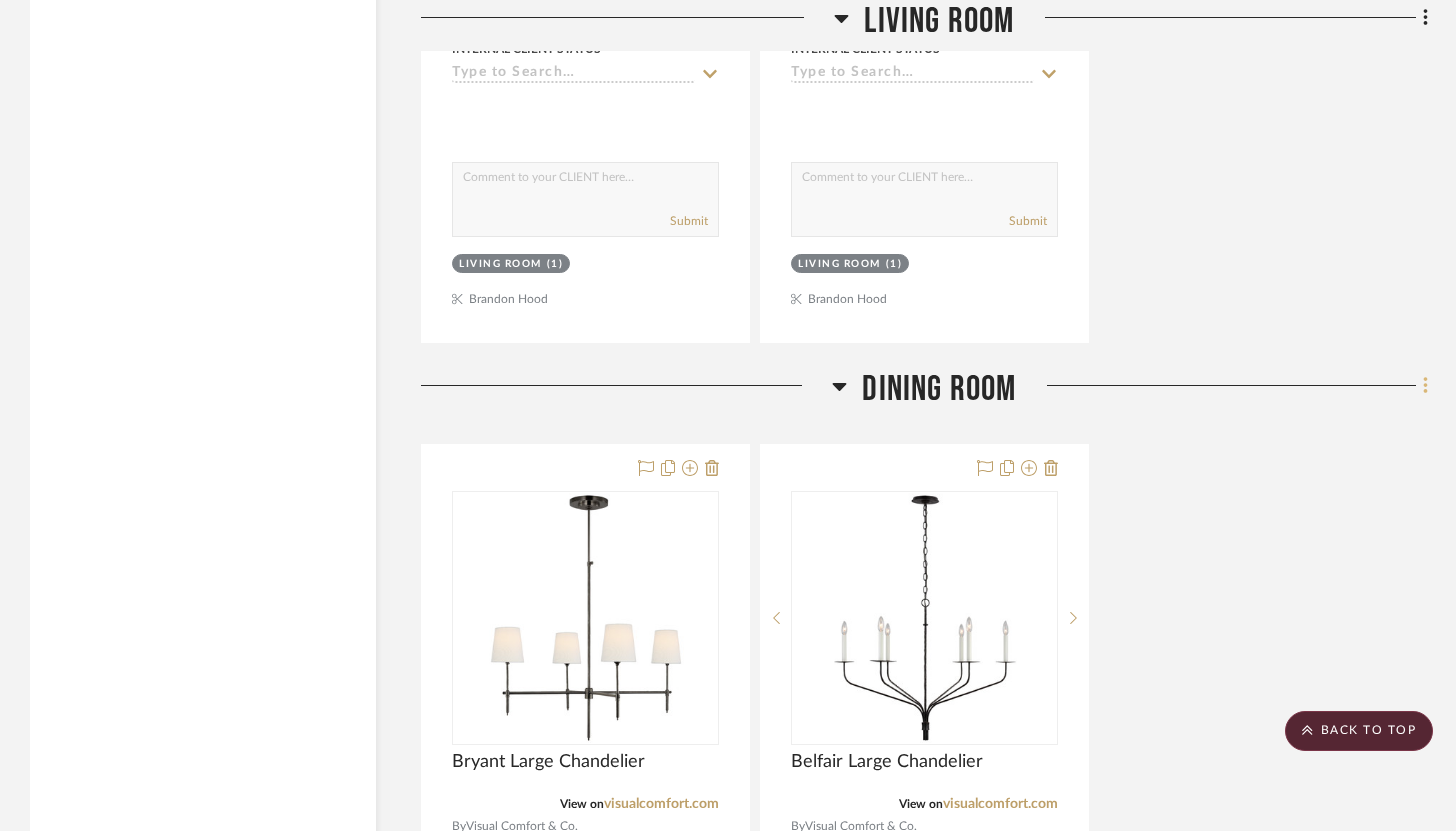 click 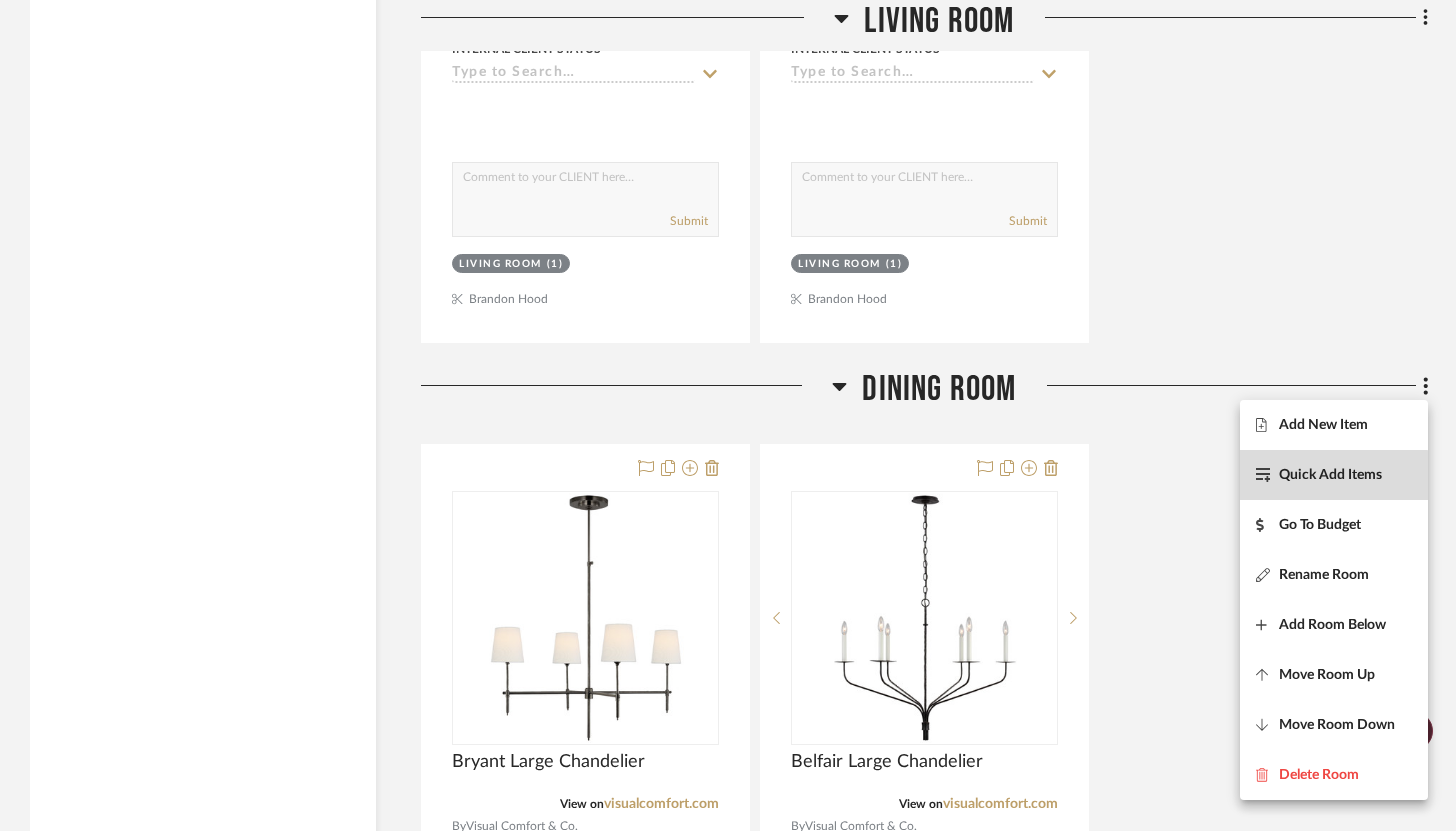 click on "Quick Add Items" at bounding box center (1330, 475) 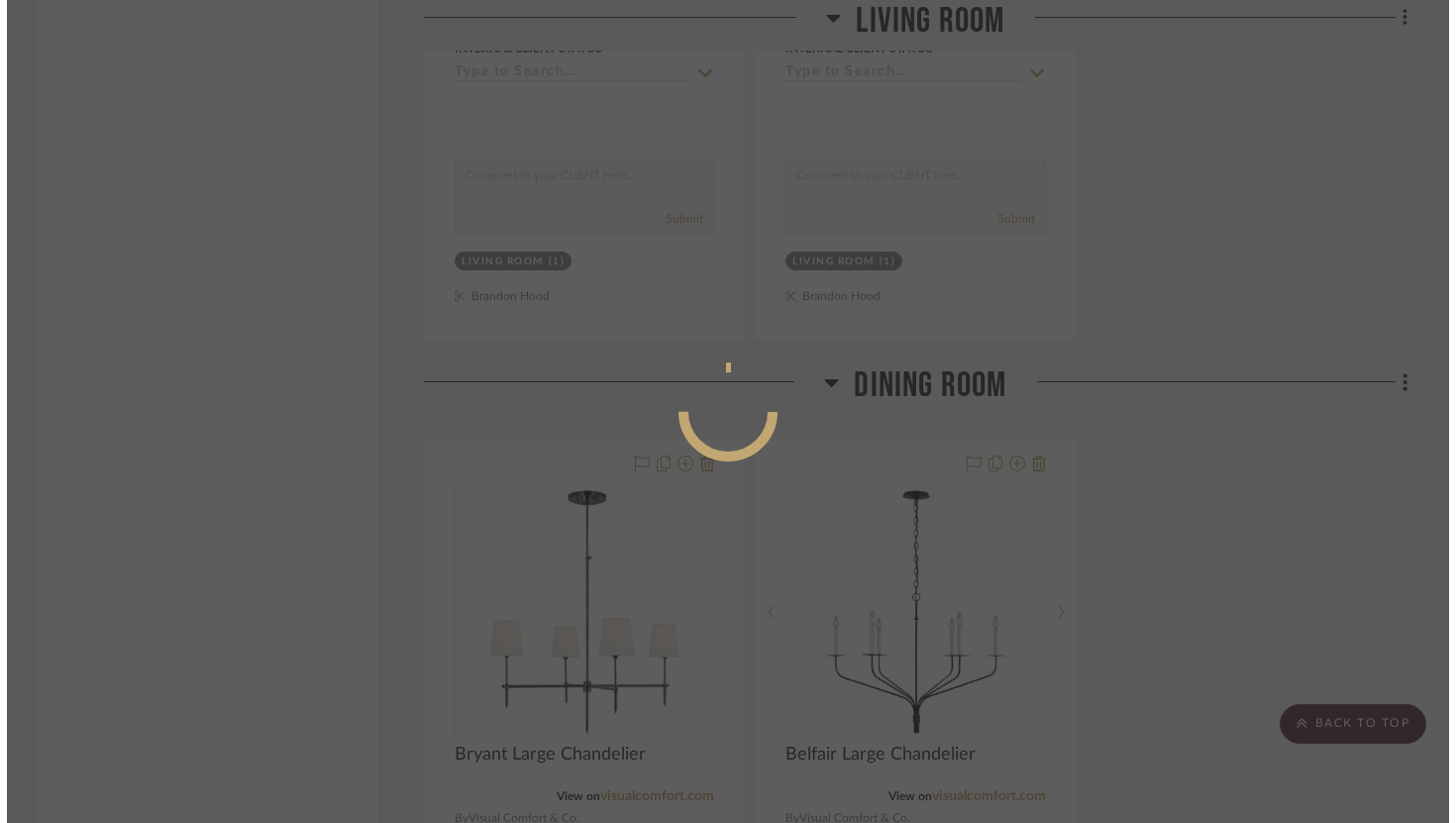 scroll, scrollTop: 0, scrollLeft: 0, axis: both 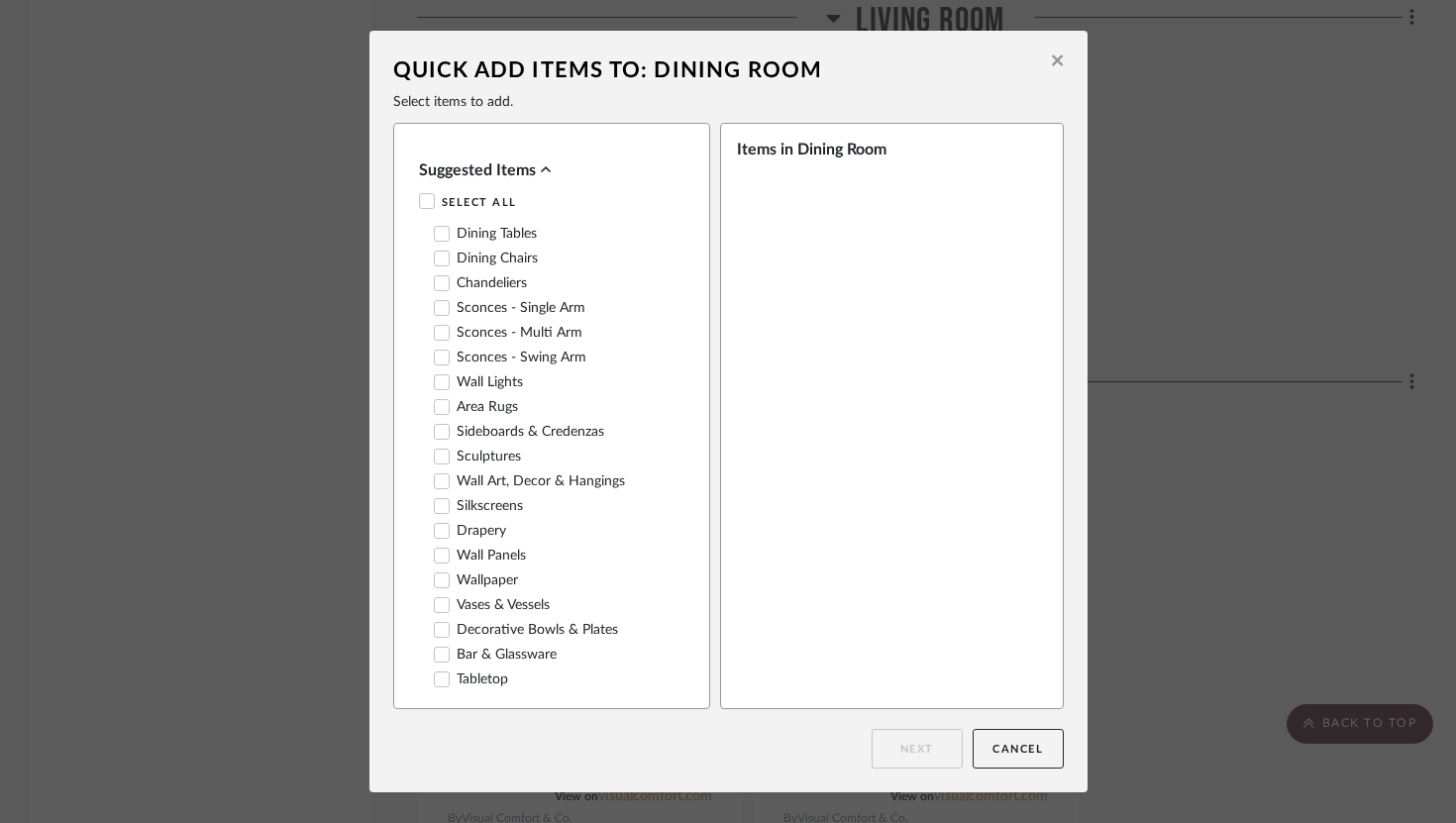 click at bounding box center [1057, 62] 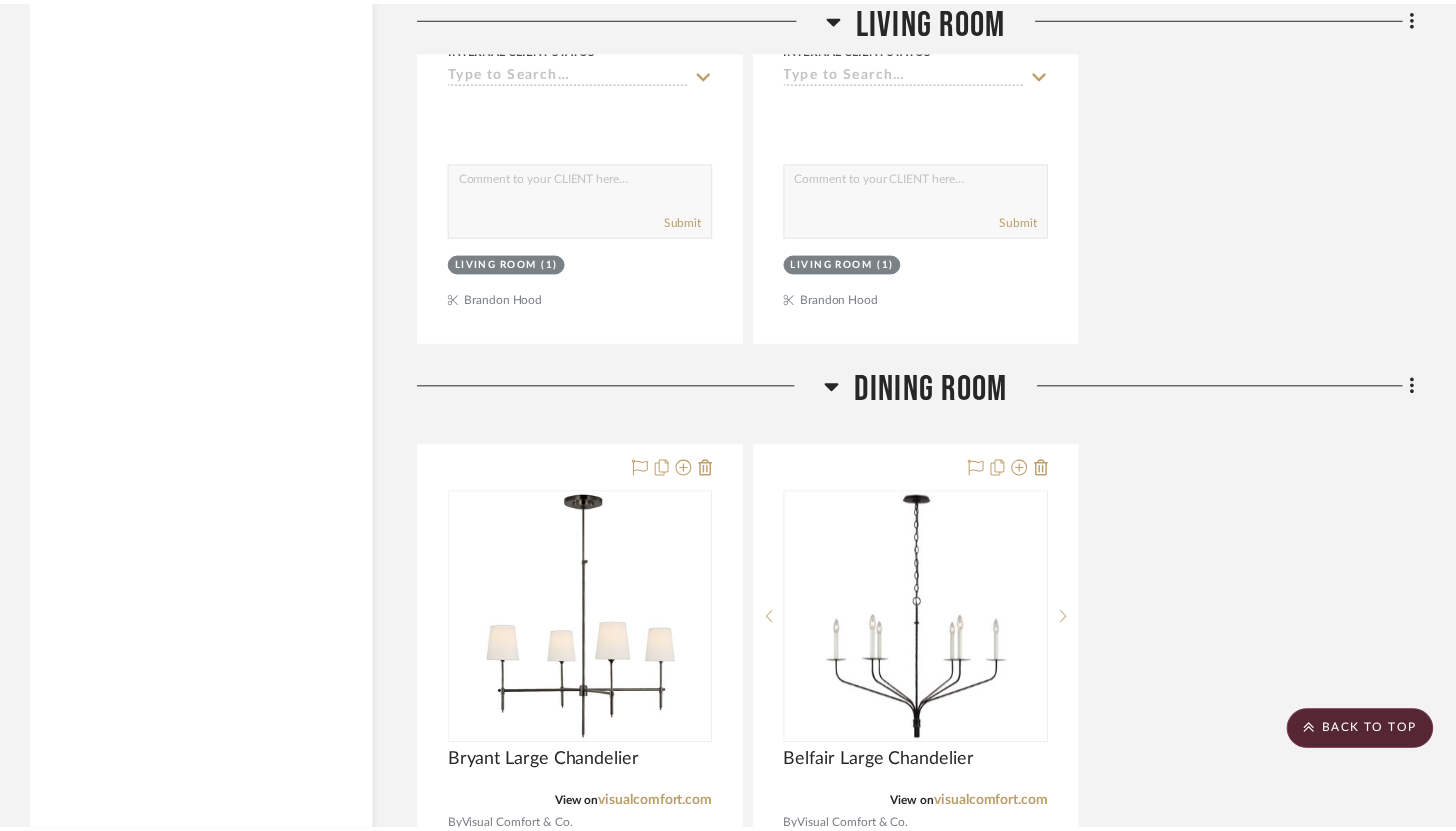 scroll, scrollTop: 4174, scrollLeft: 0, axis: vertical 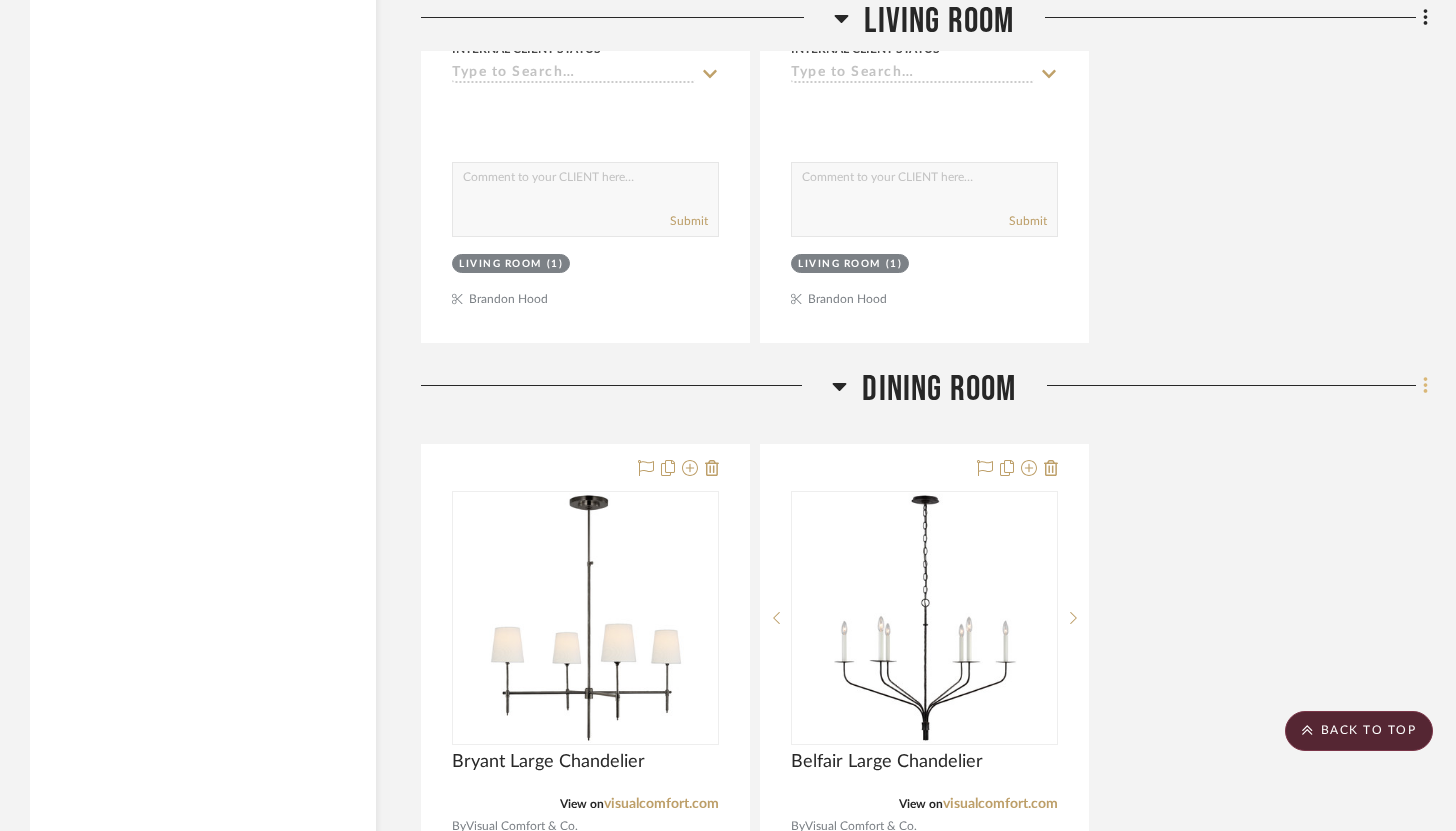 click 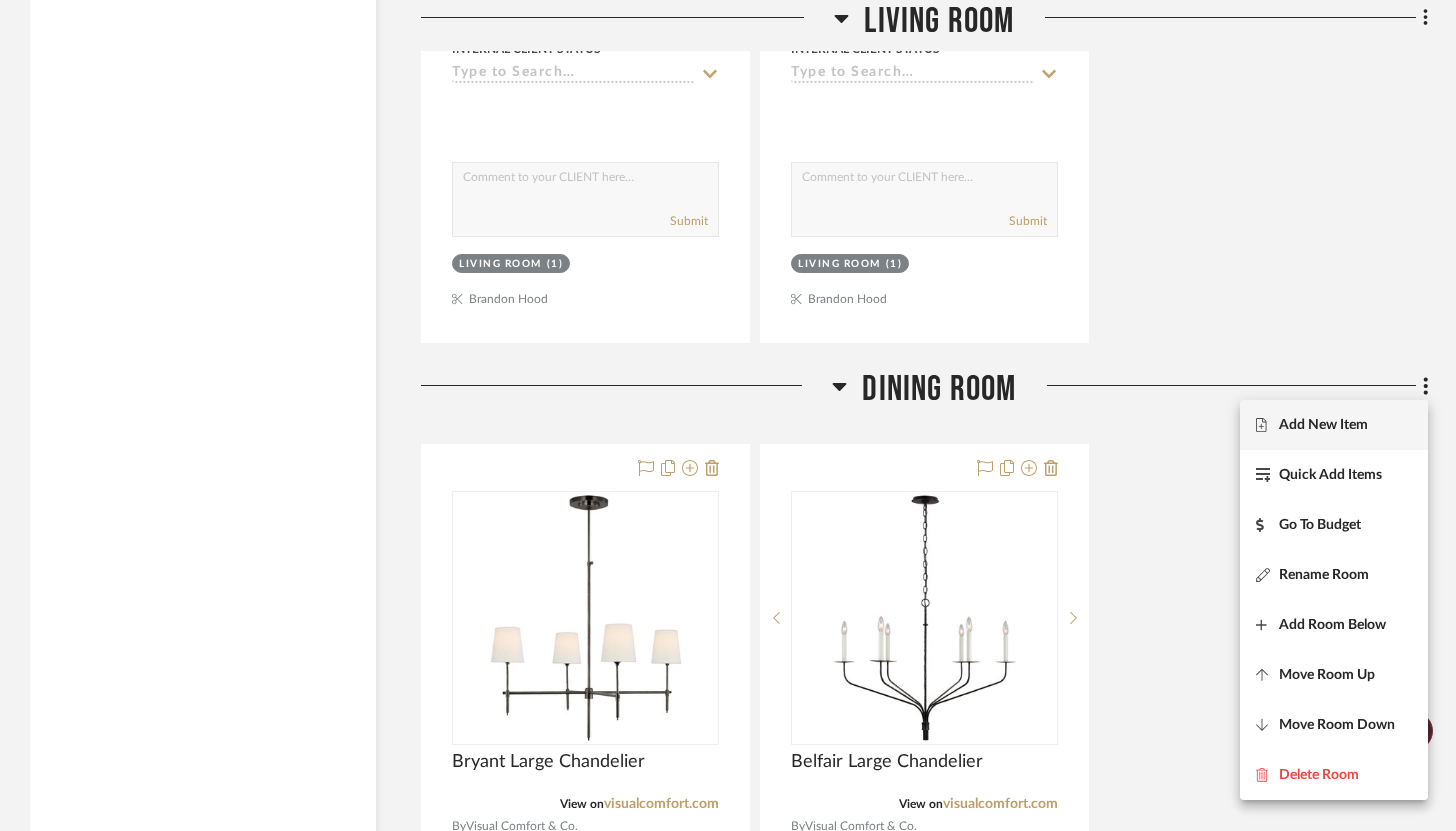 click on "Add New Item" at bounding box center (1334, 425) 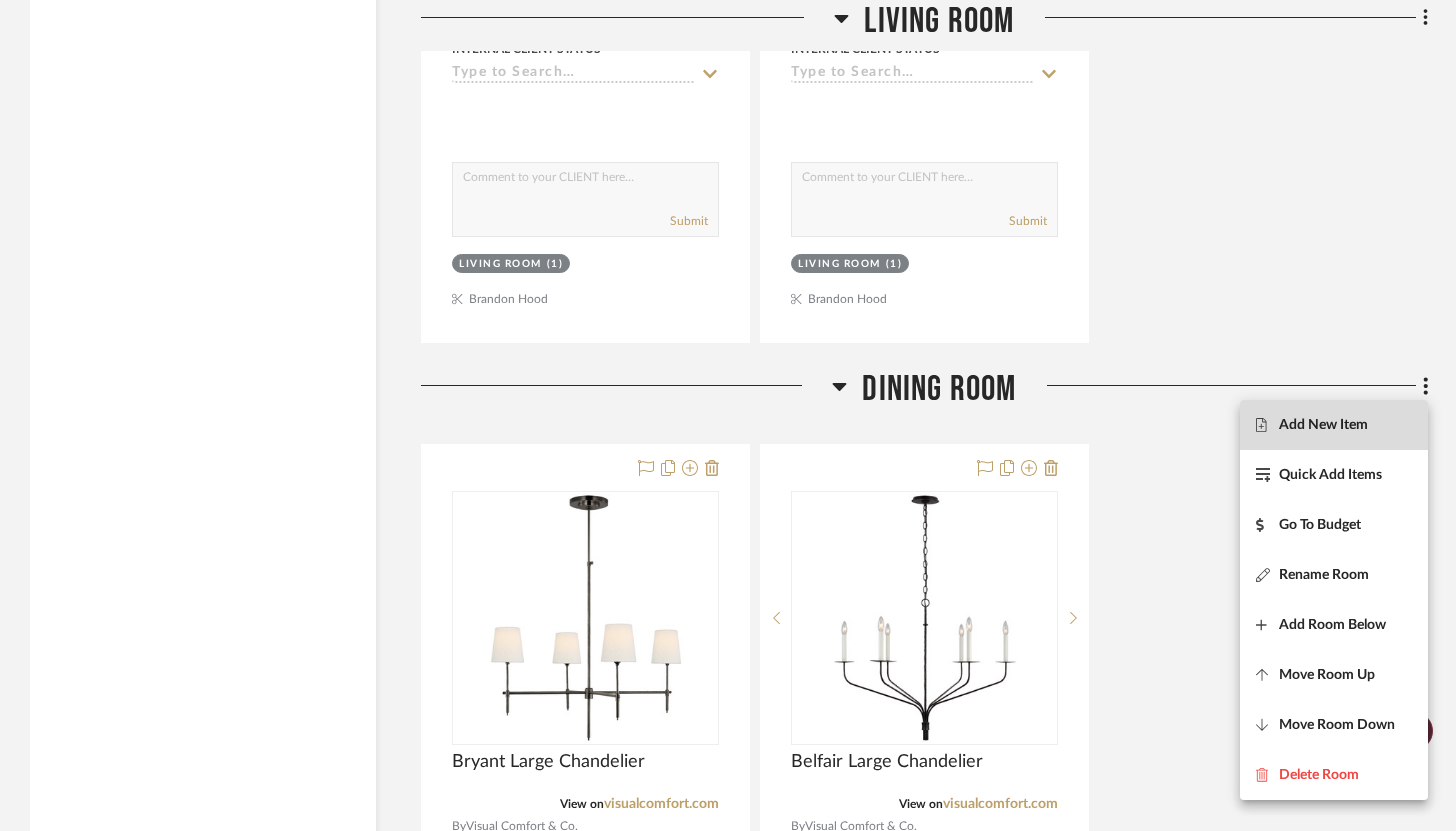 scroll, scrollTop: 0, scrollLeft: 0, axis: both 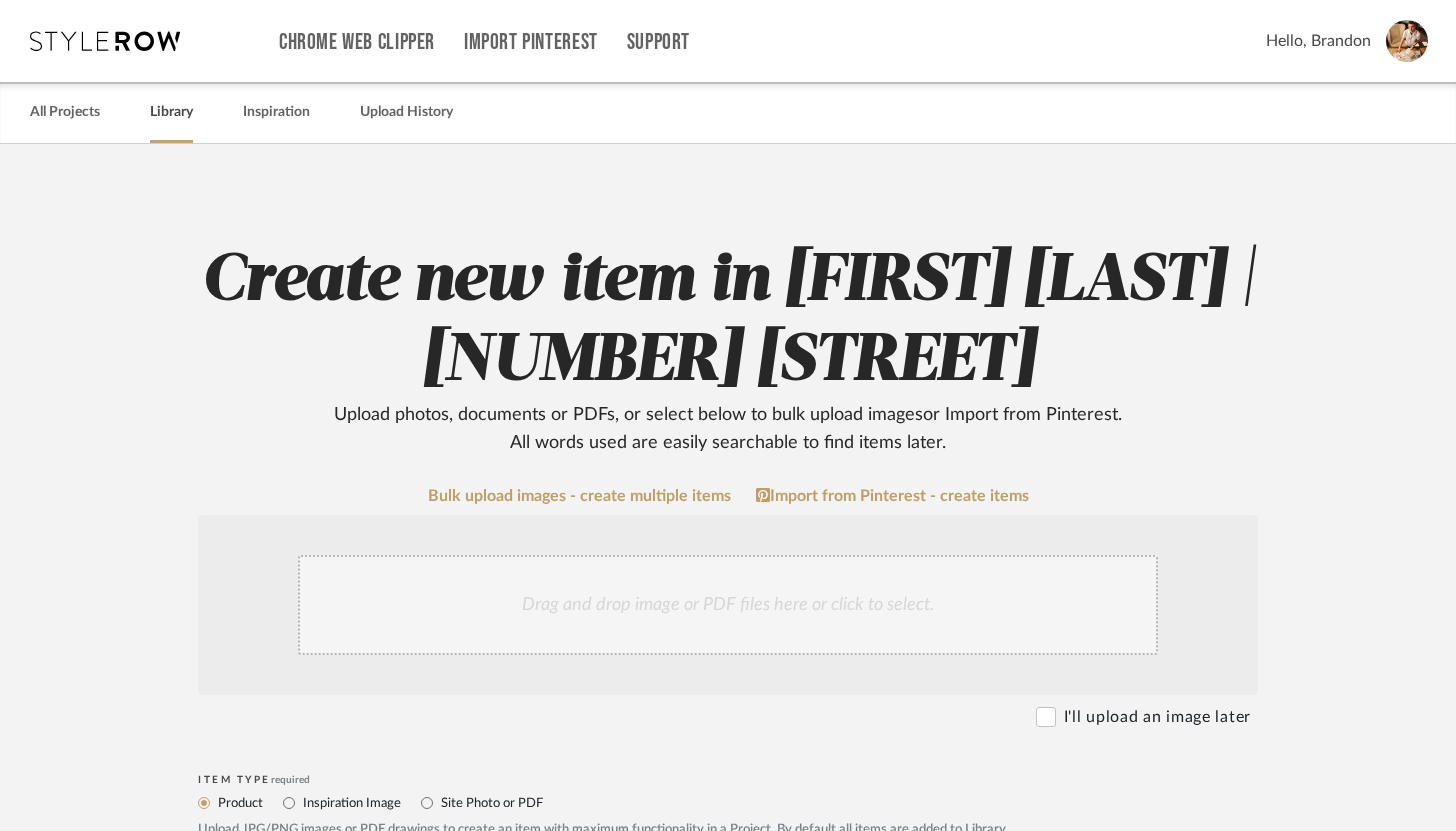 click on "Library" at bounding box center [171, 112] 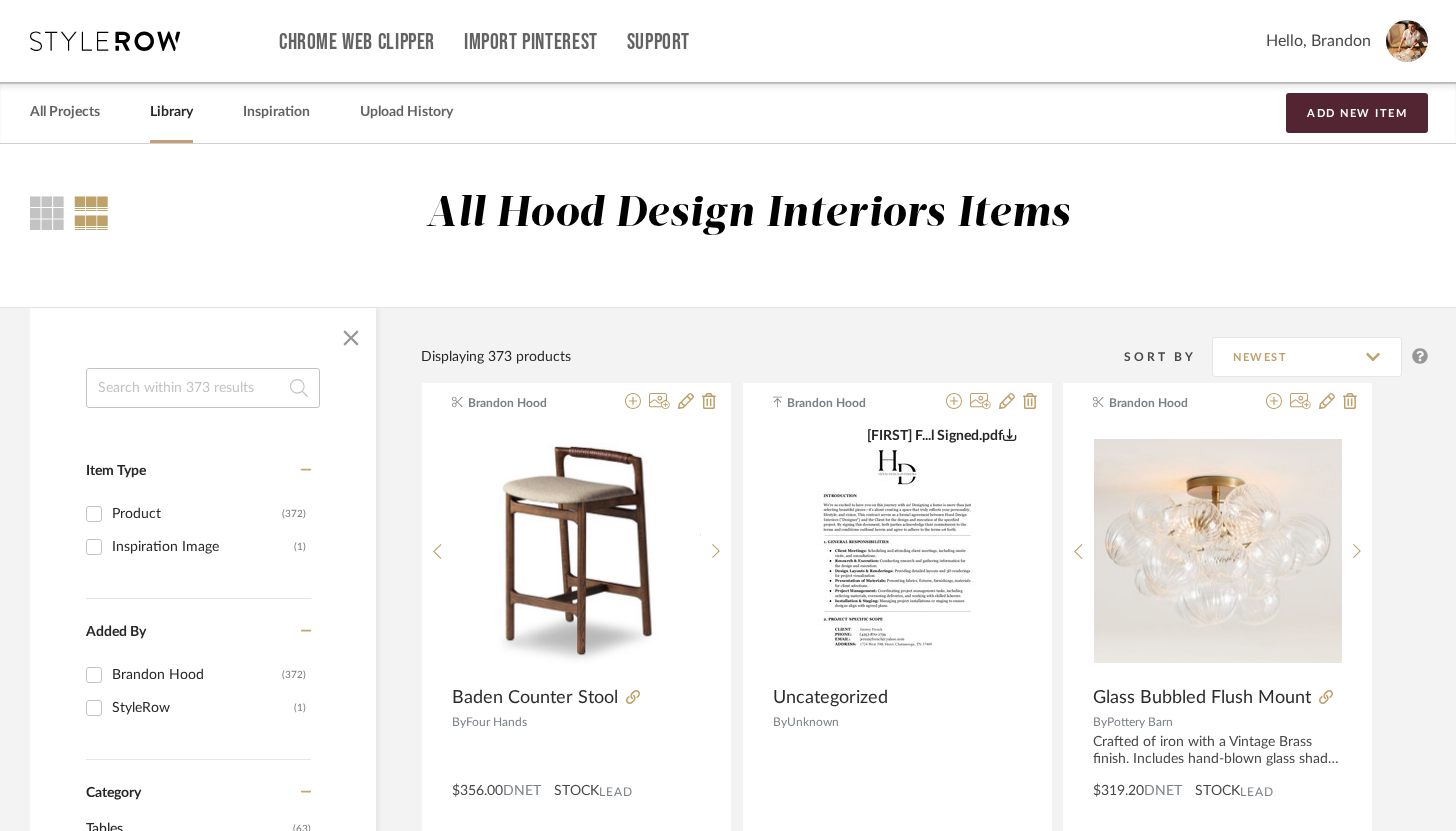 click 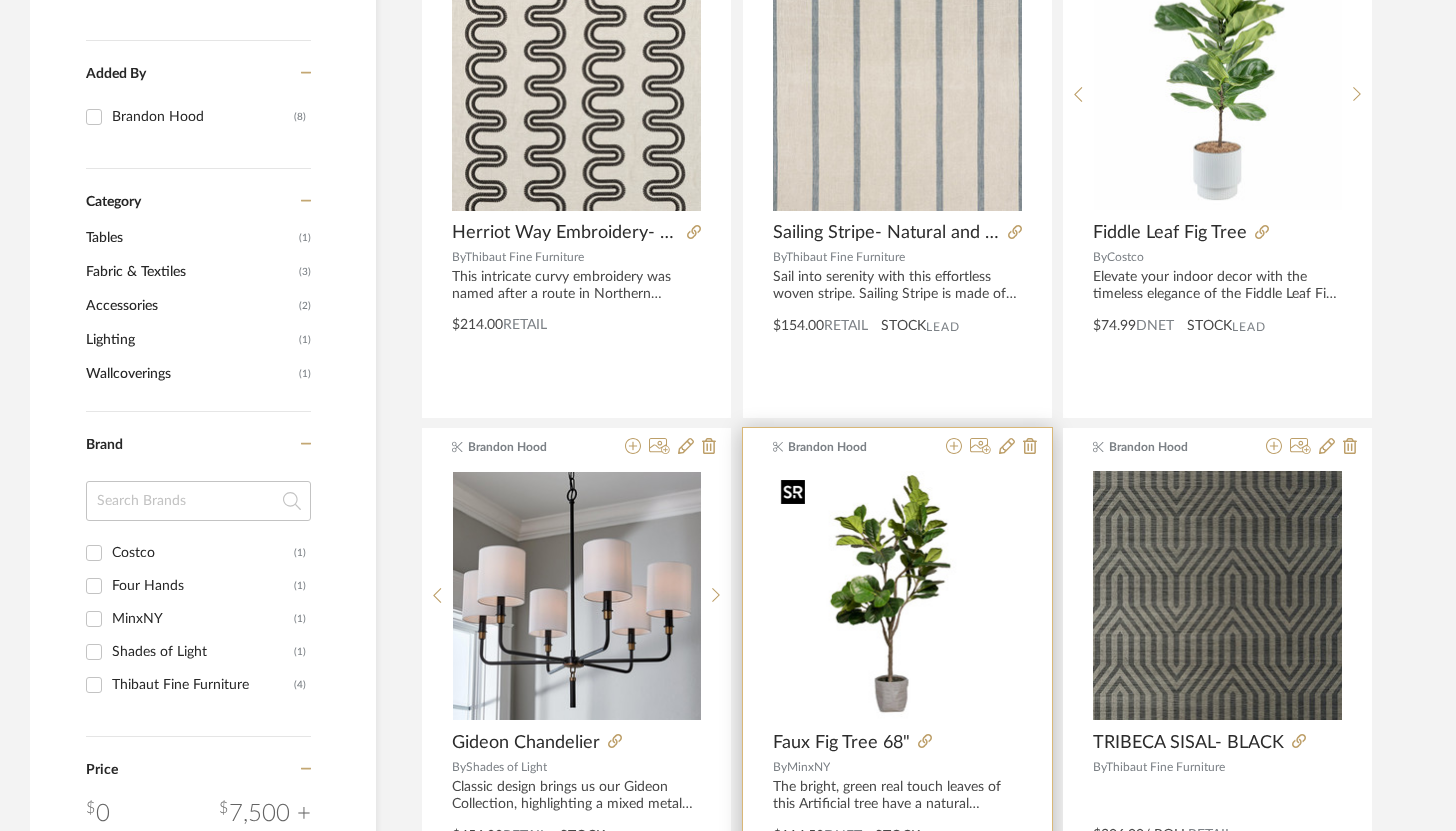 scroll, scrollTop: 529, scrollLeft: 0, axis: vertical 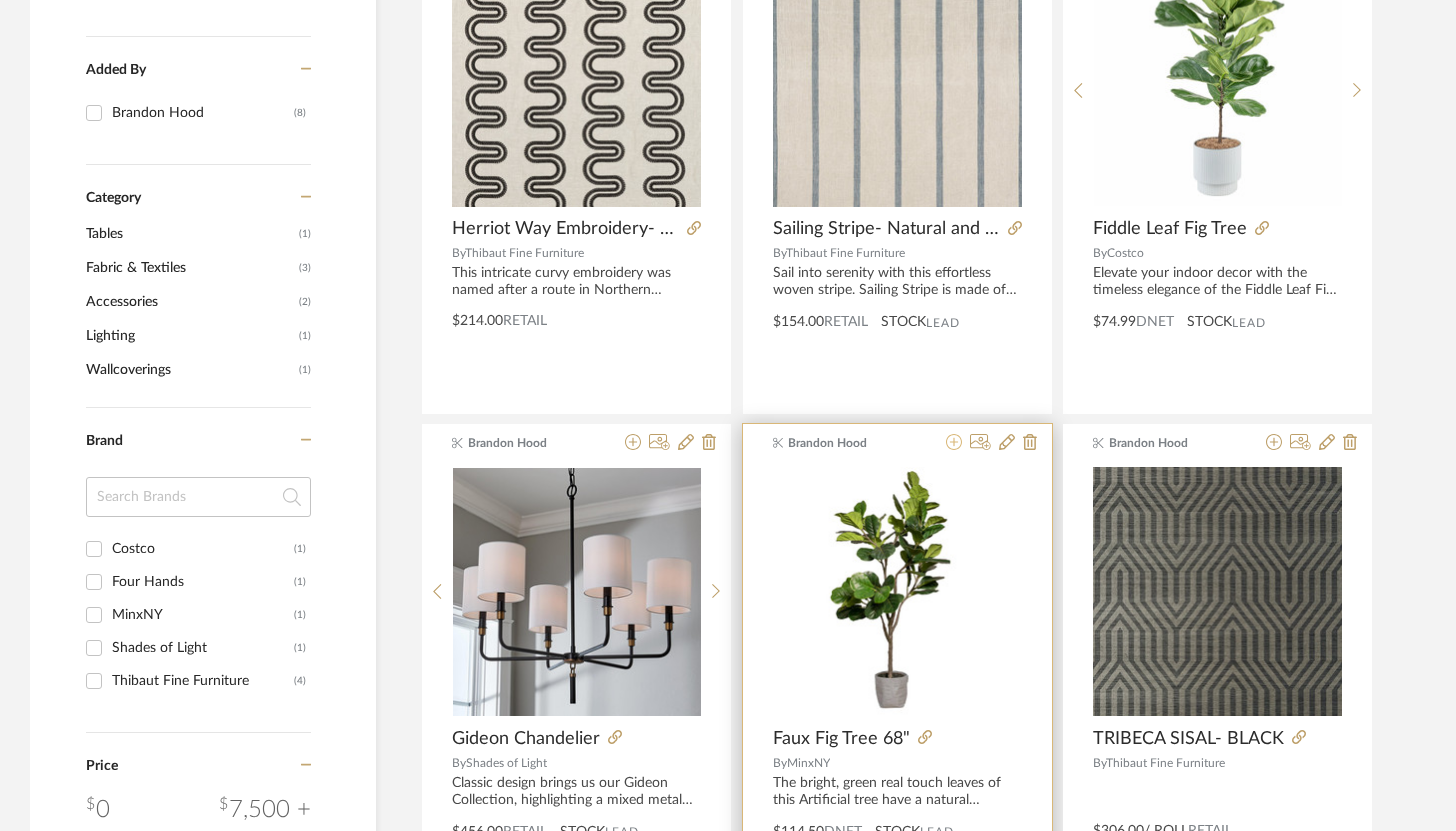 click 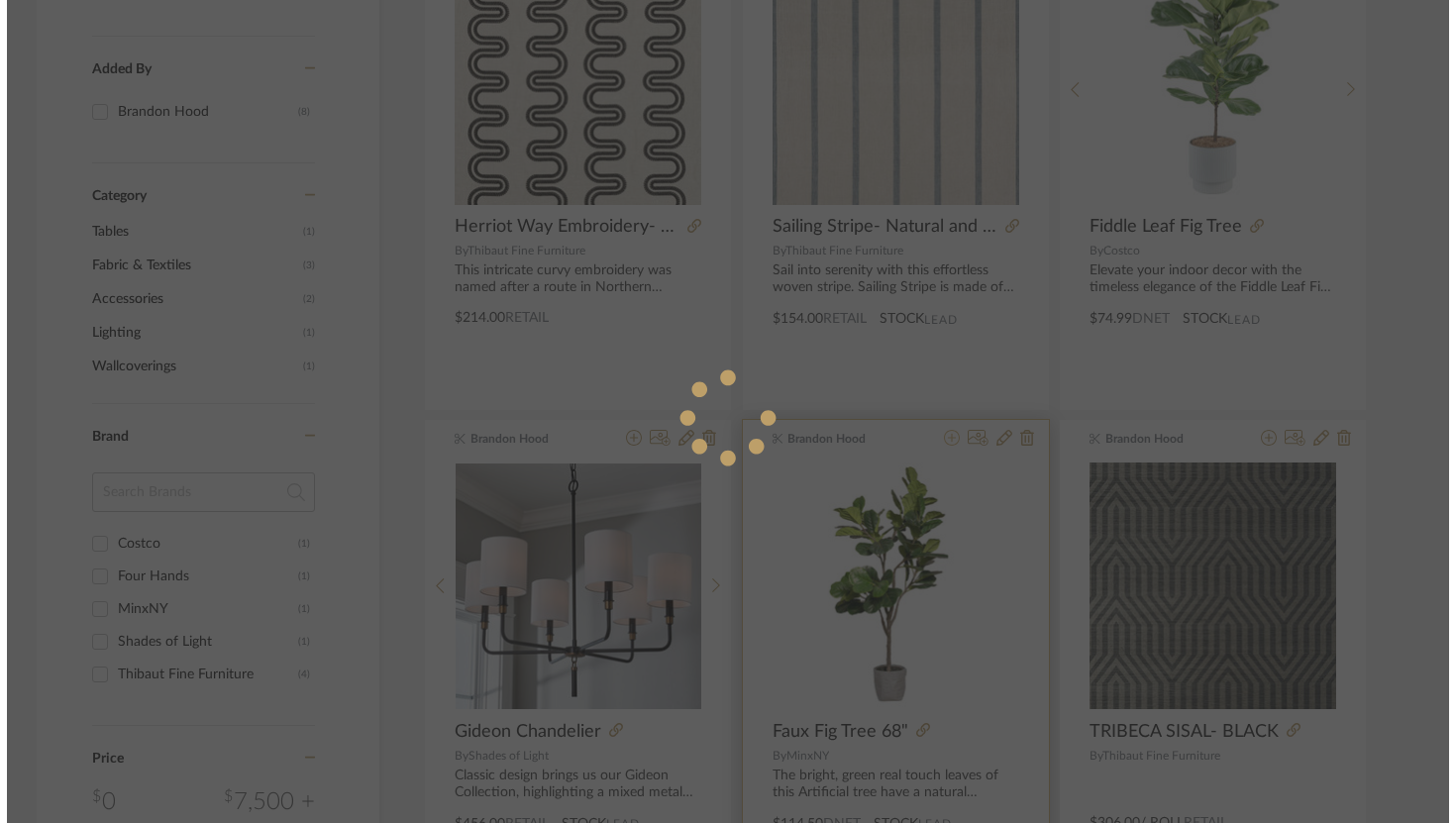 scroll, scrollTop: 0, scrollLeft: 0, axis: both 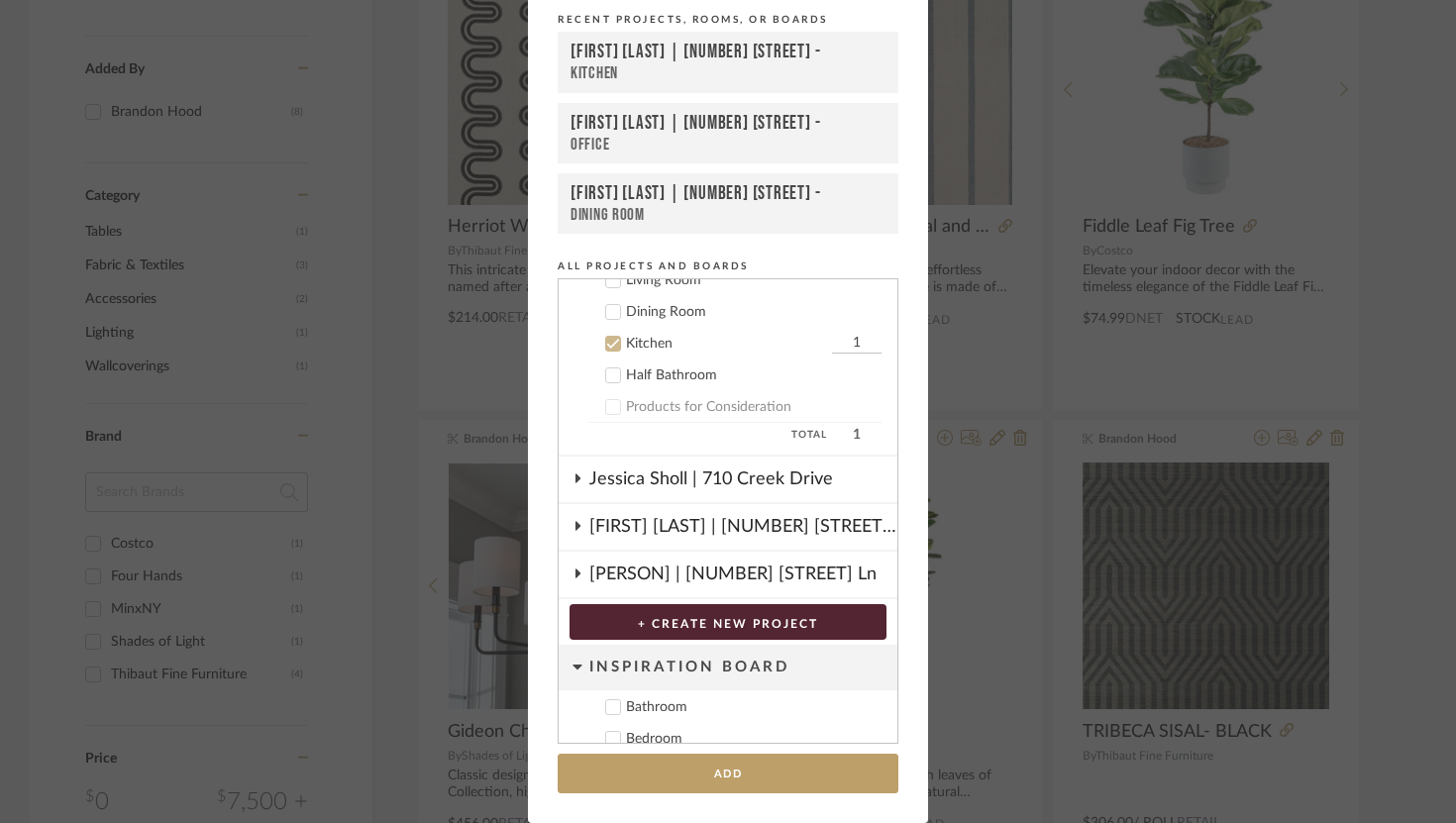 click 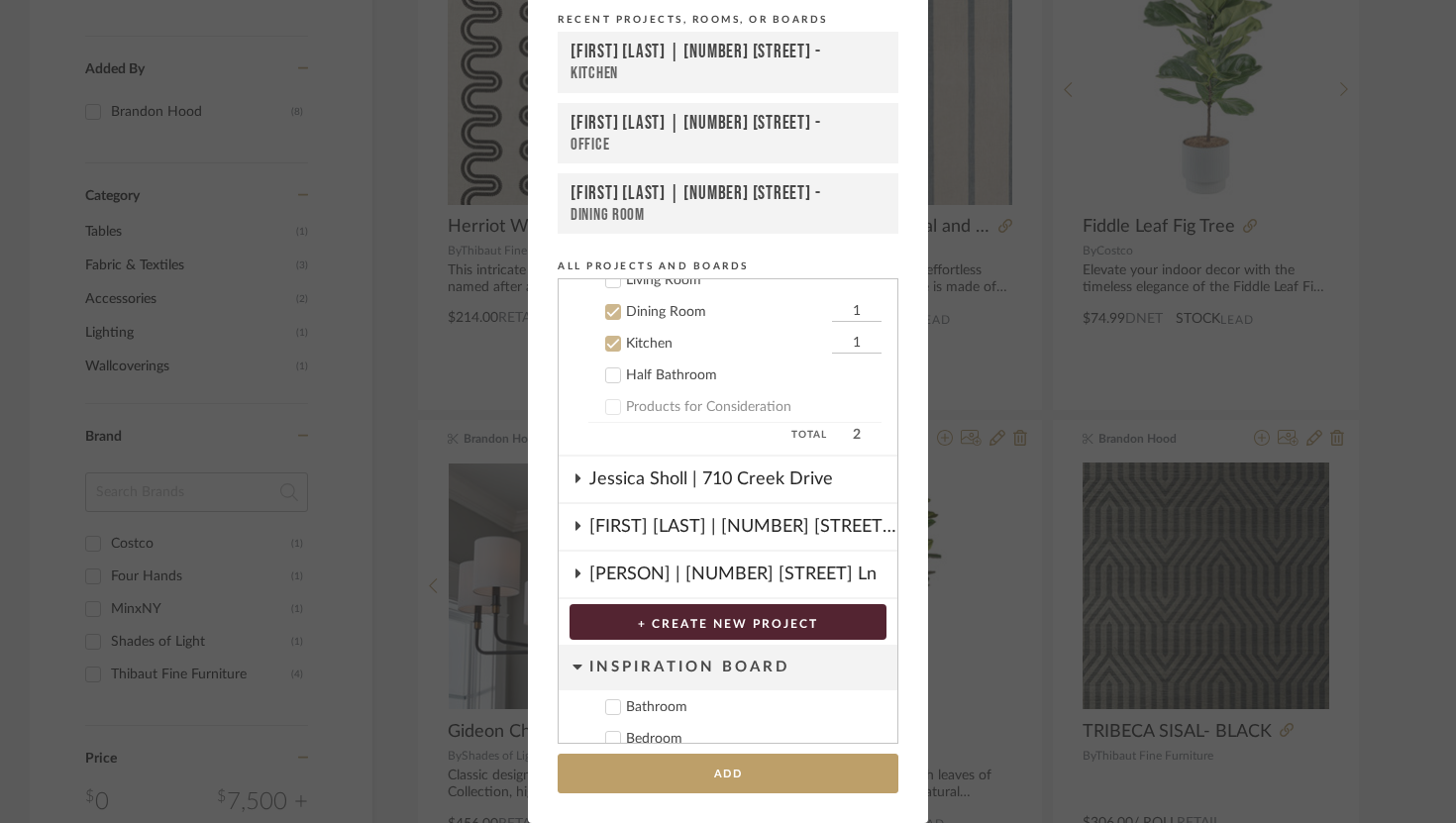 click on "Kitchen  1" at bounding box center (720, 343) 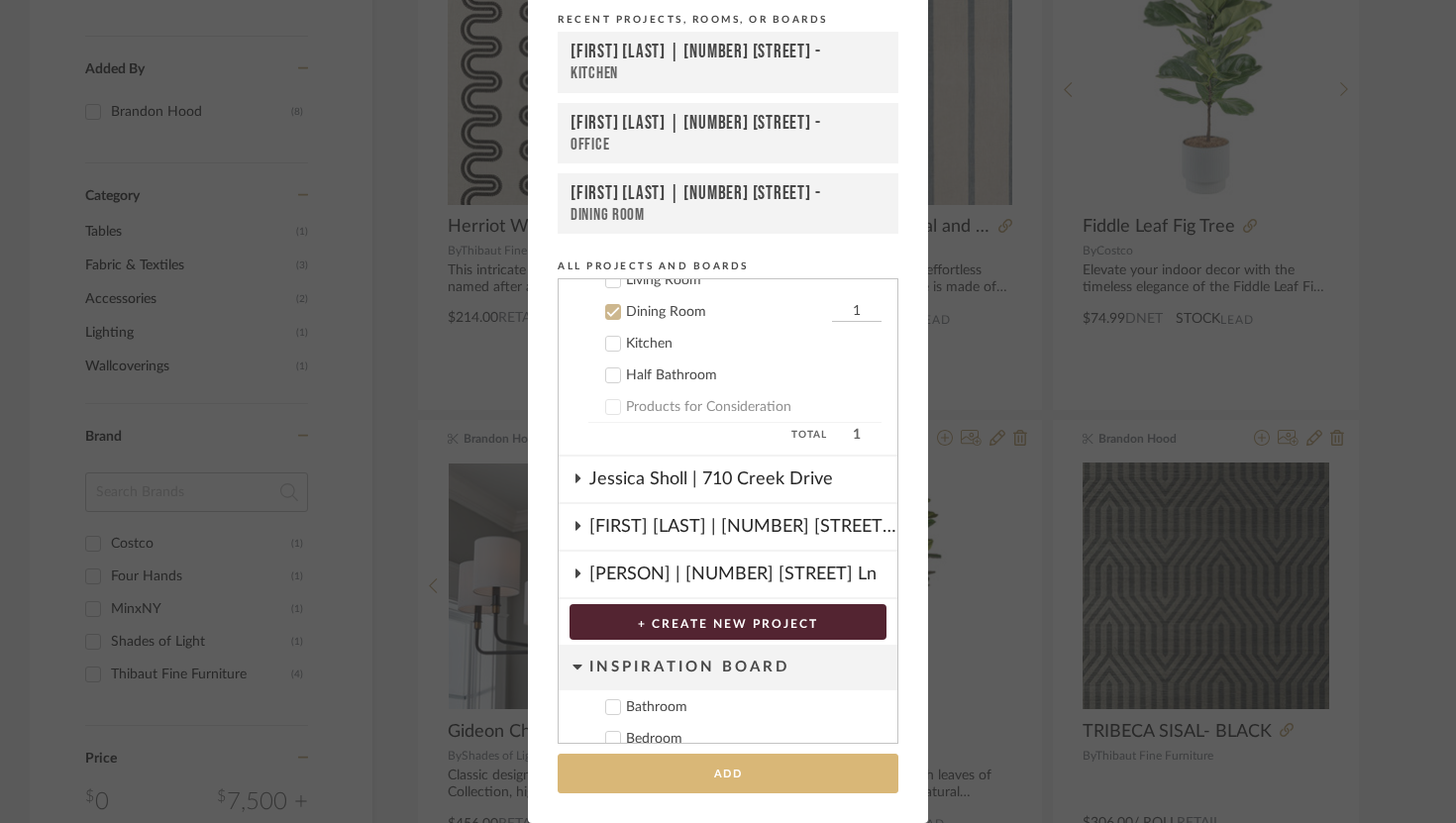 click on "Add" at bounding box center (728, 773) 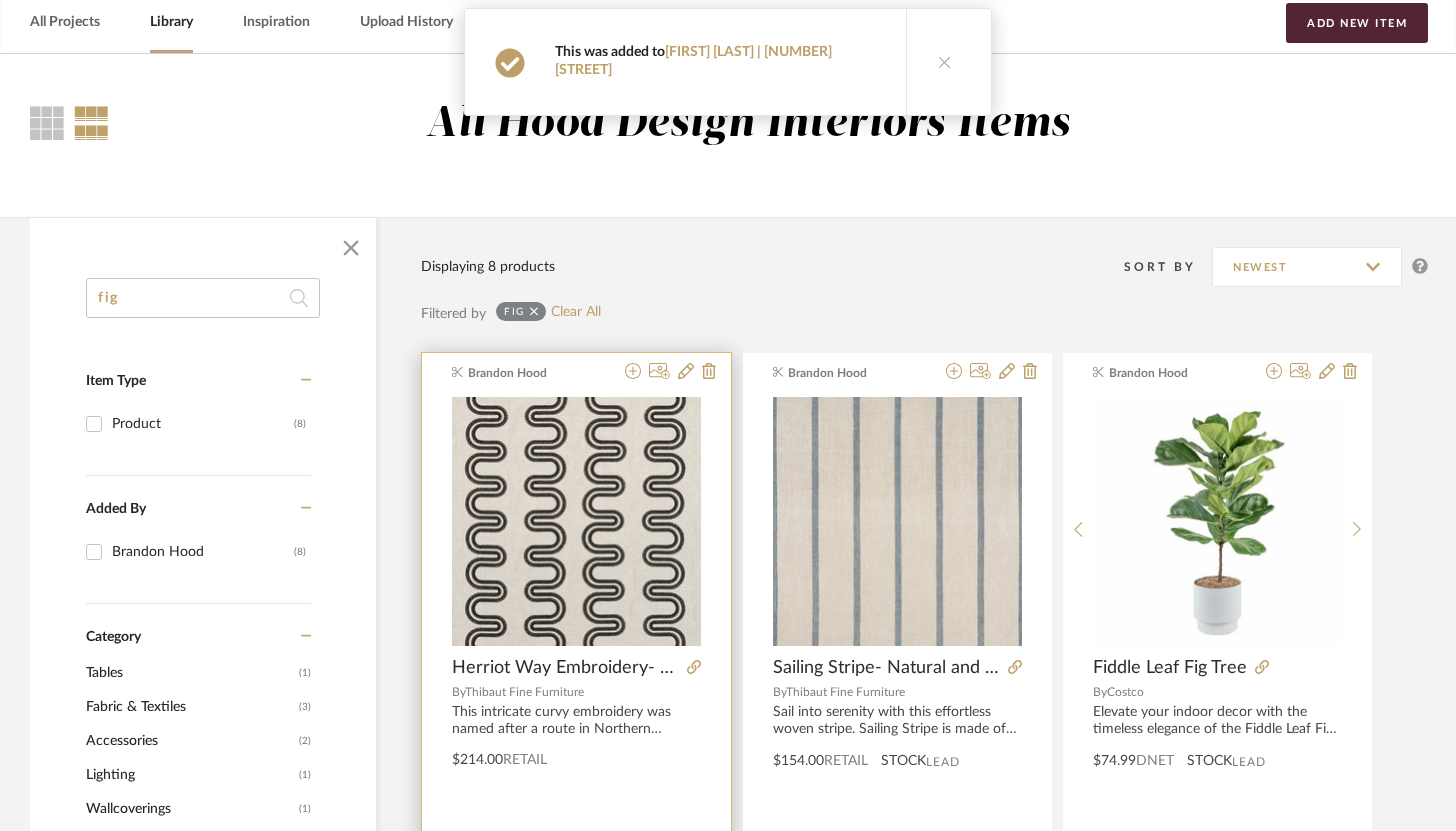 scroll, scrollTop: 0, scrollLeft: 0, axis: both 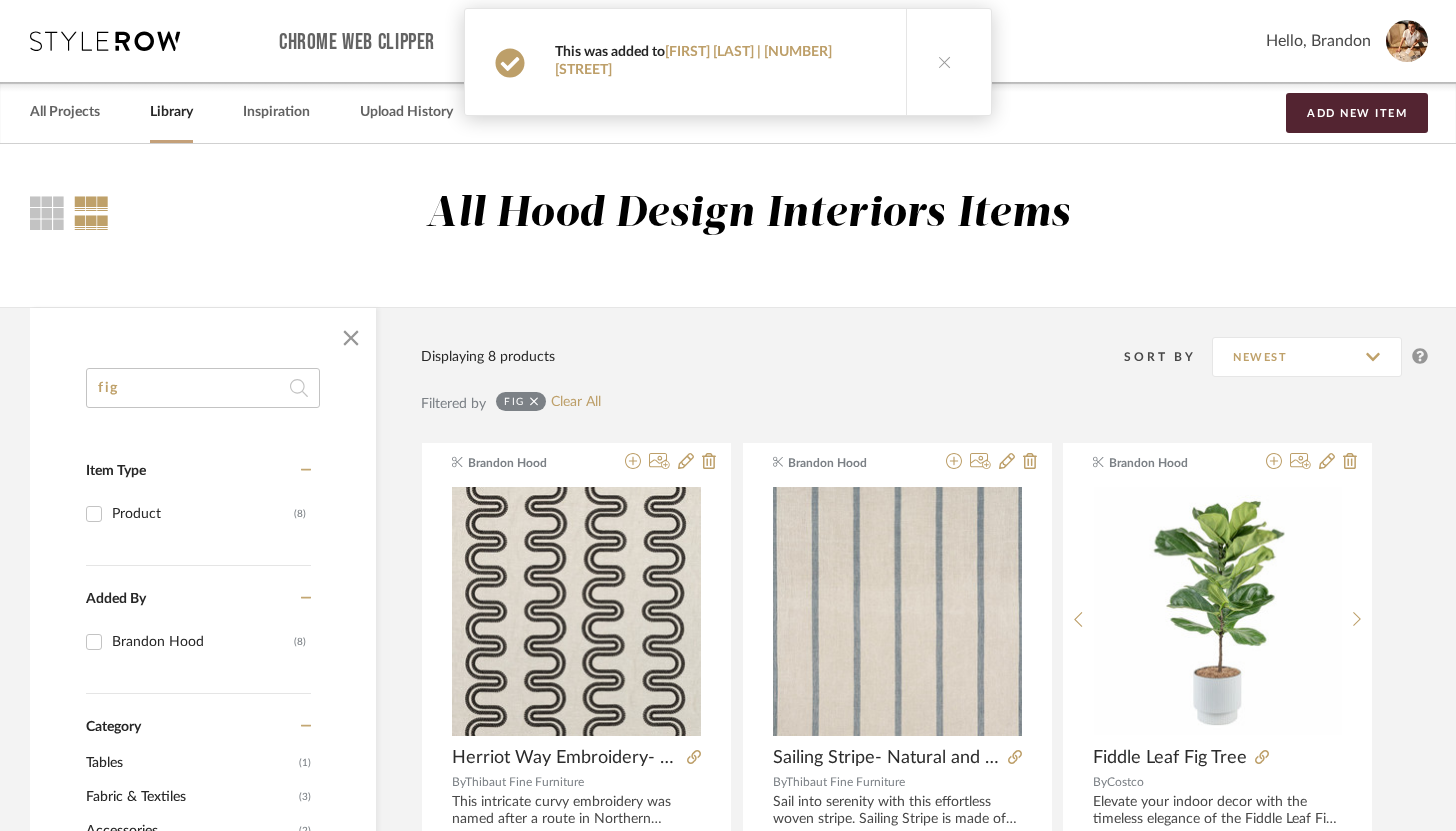 click on "fig" 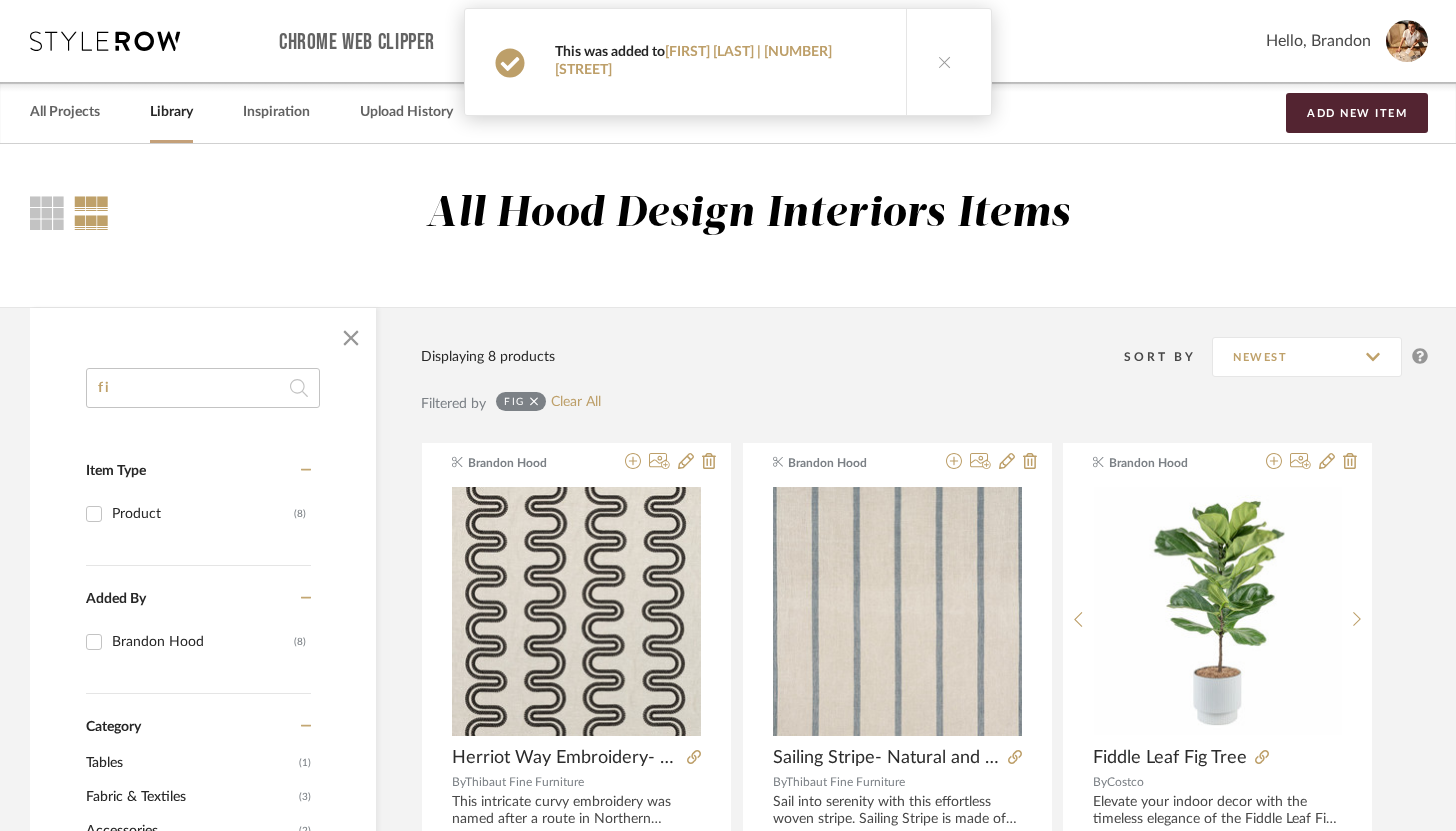 type on "f" 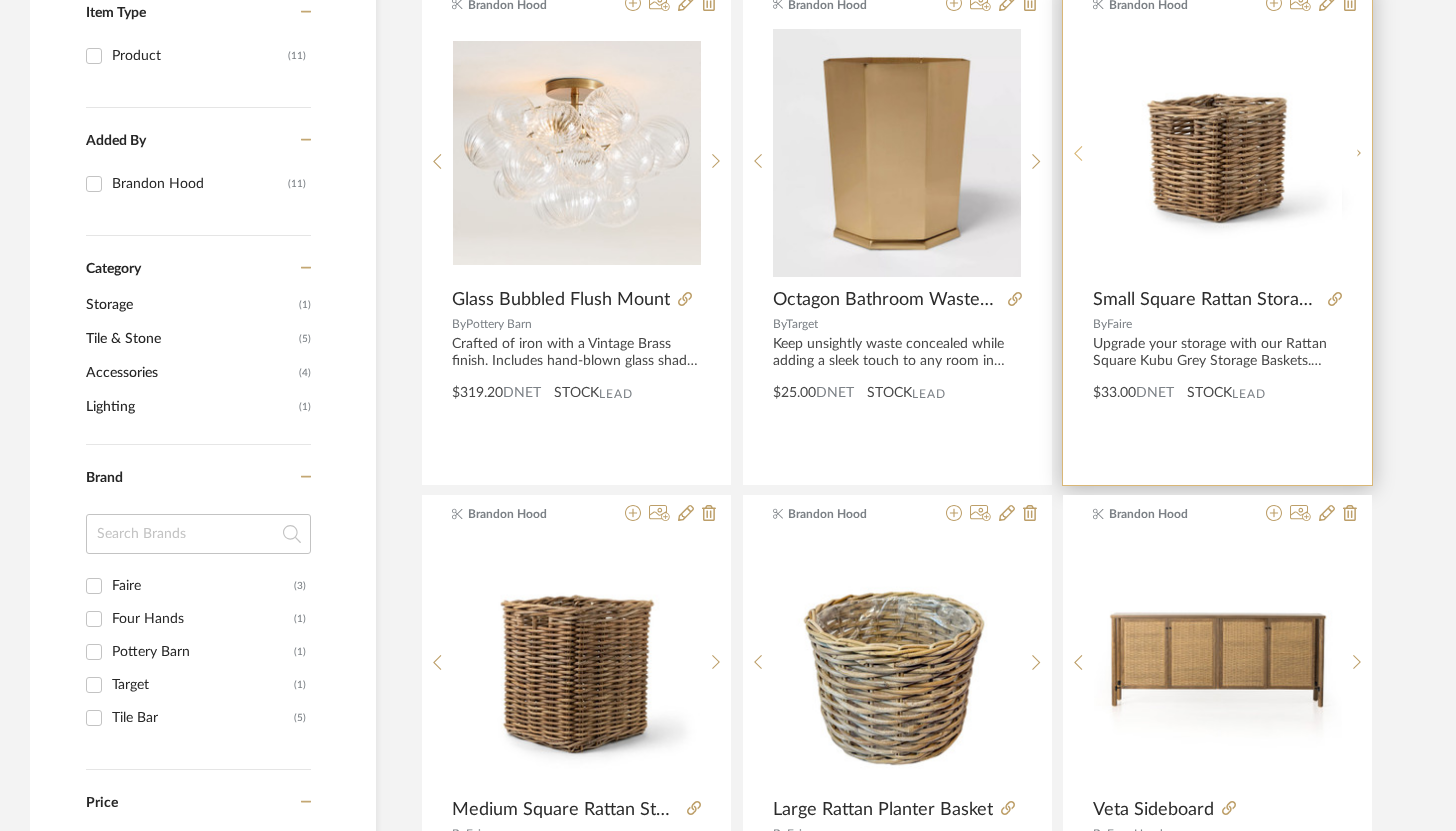 scroll, scrollTop: 465, scrollLeft: 0, axis: vertical 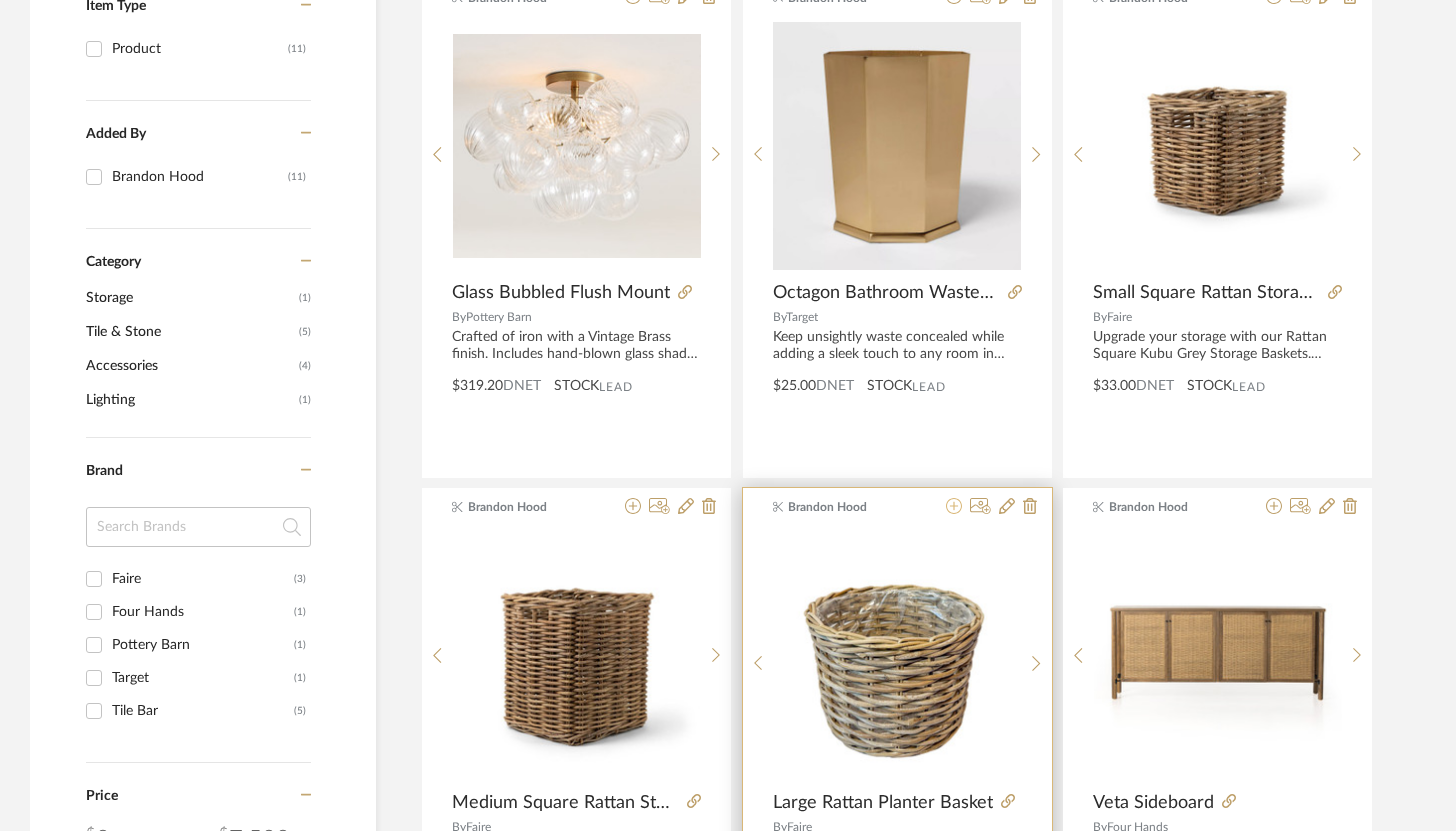 click 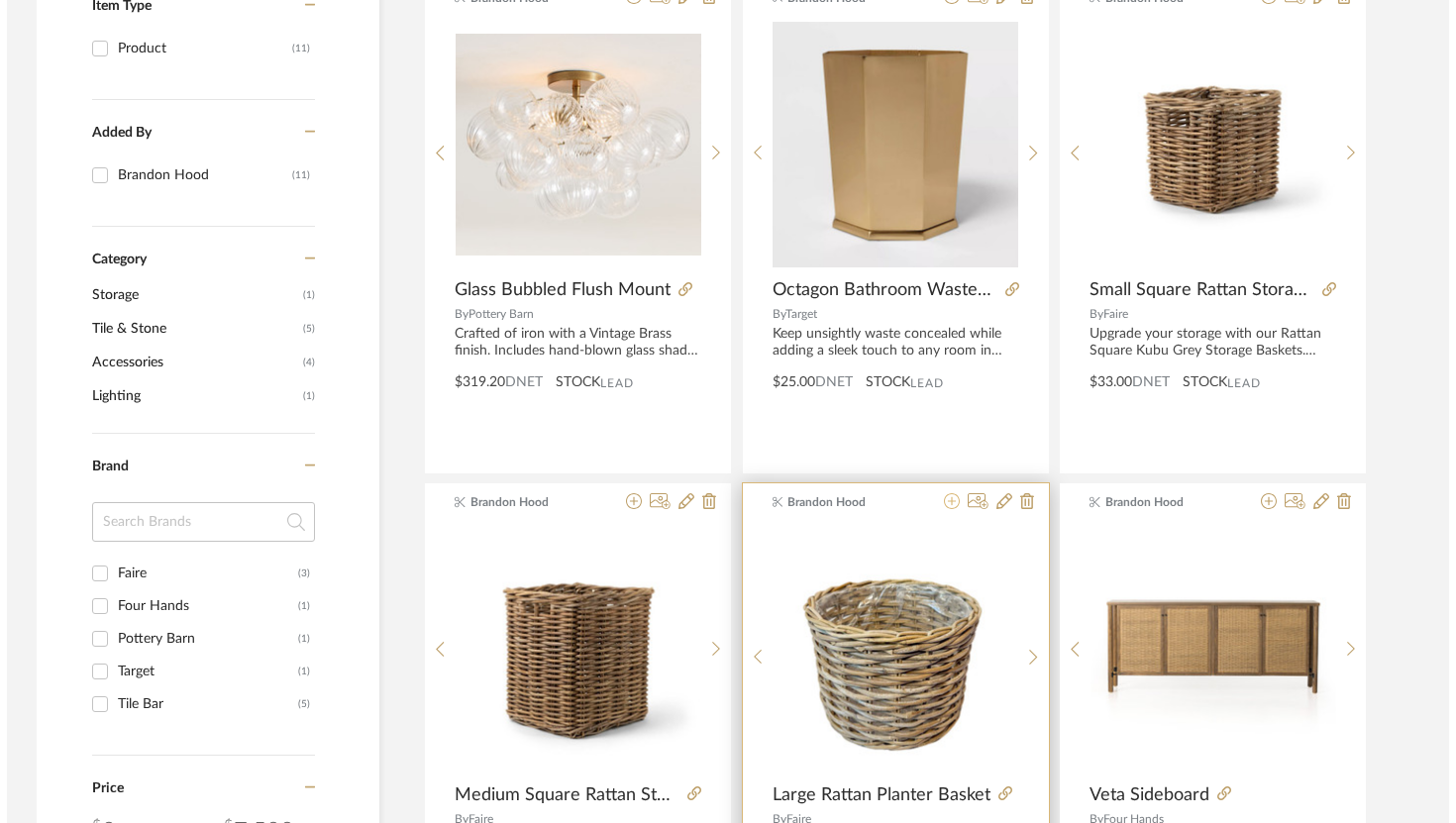 scroll, scrollTop: 0, scrollLeft: 0, axis: both 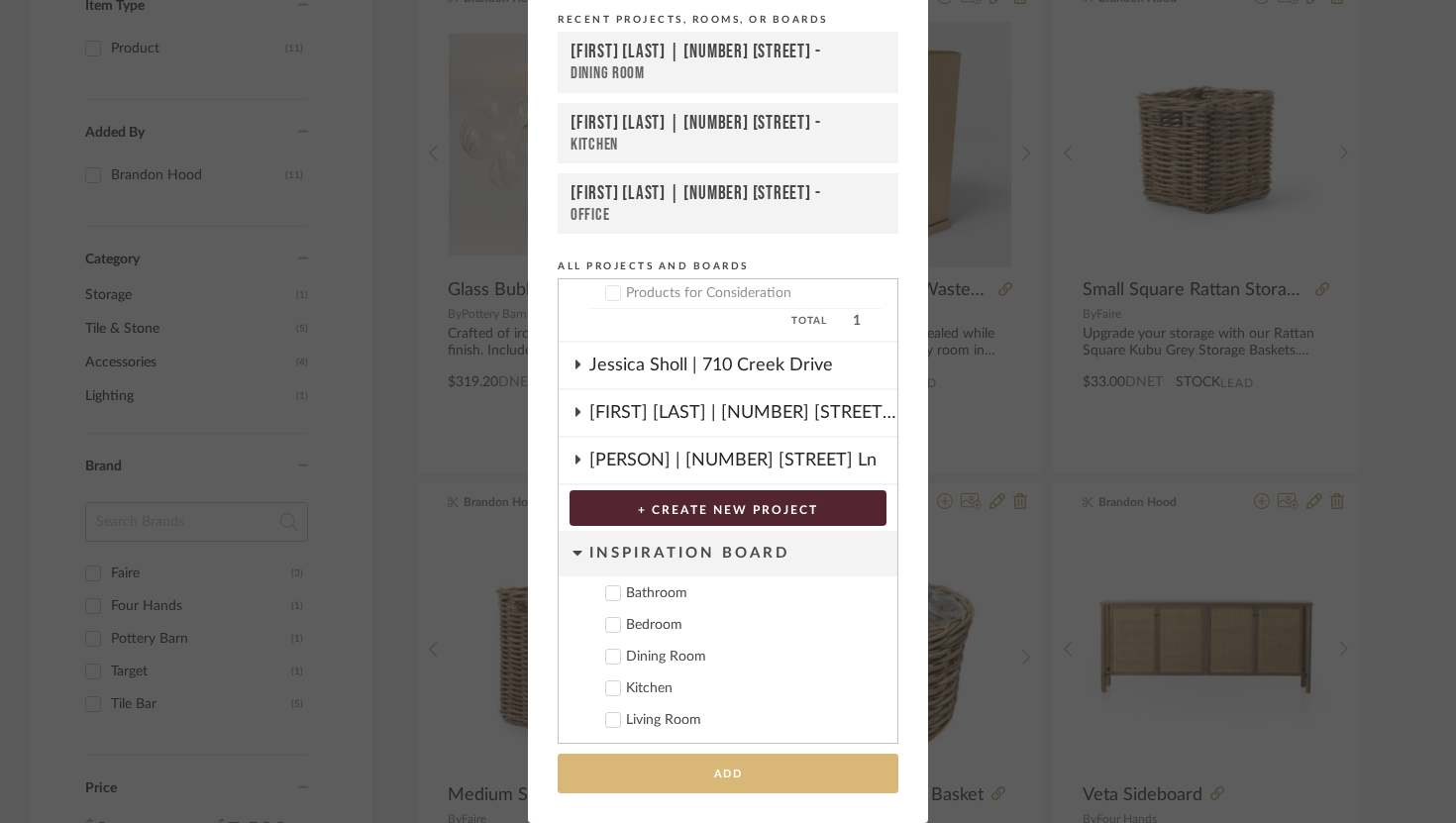 click on "Add" at bounding box center (728, 773) 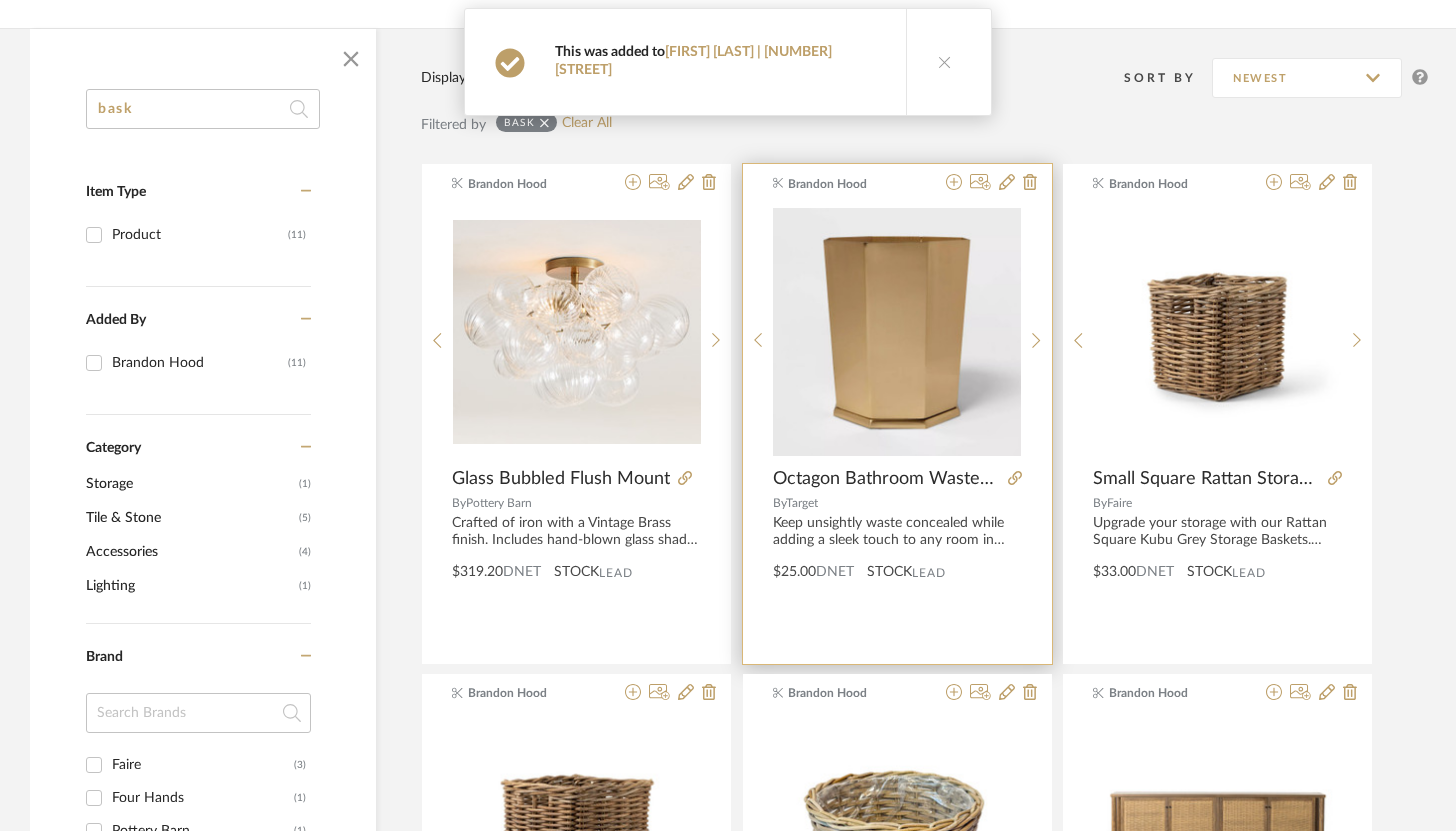 scroll, scrollTop: 278, scrollLeft: 0, axis: vertical 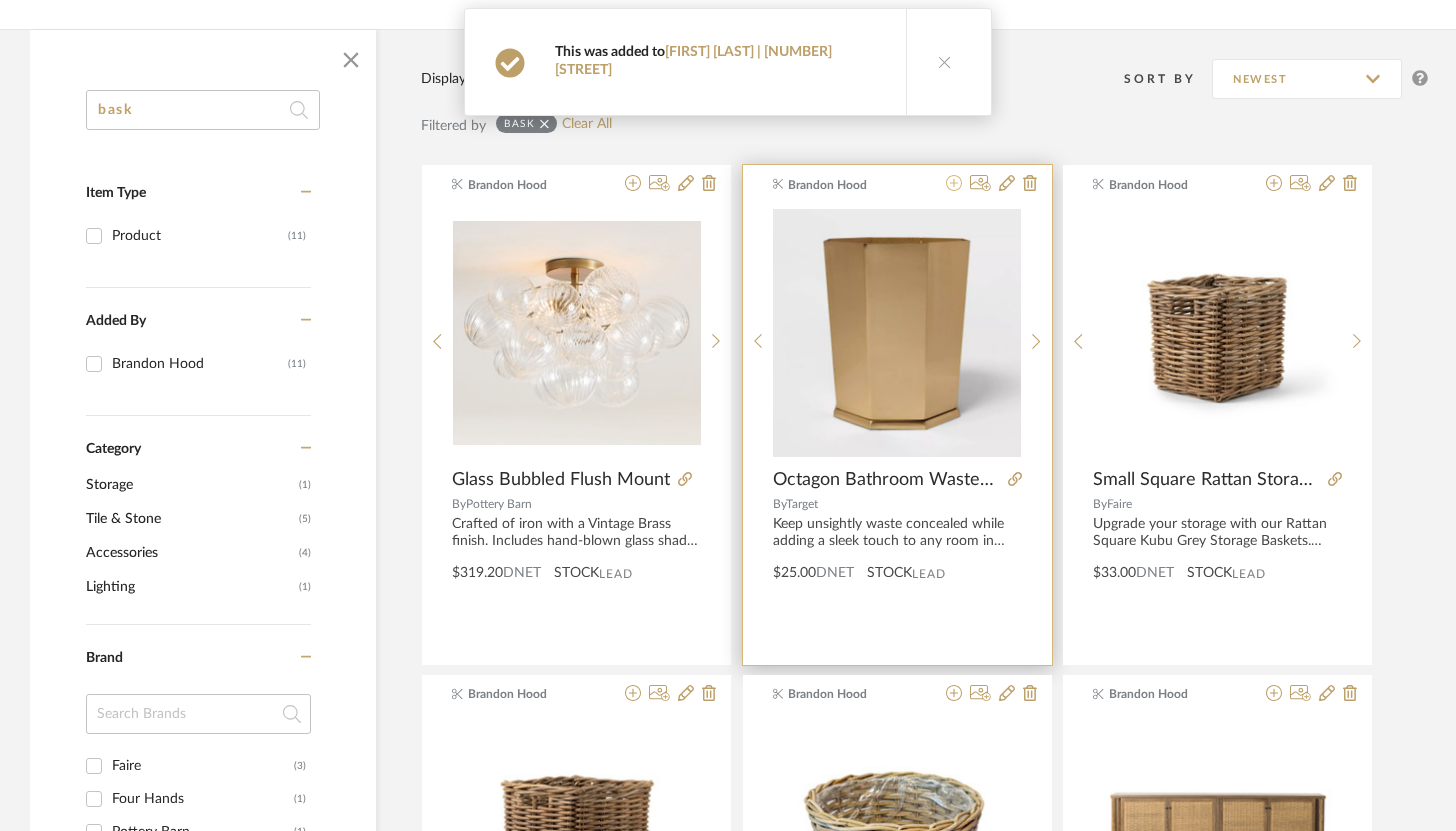 click 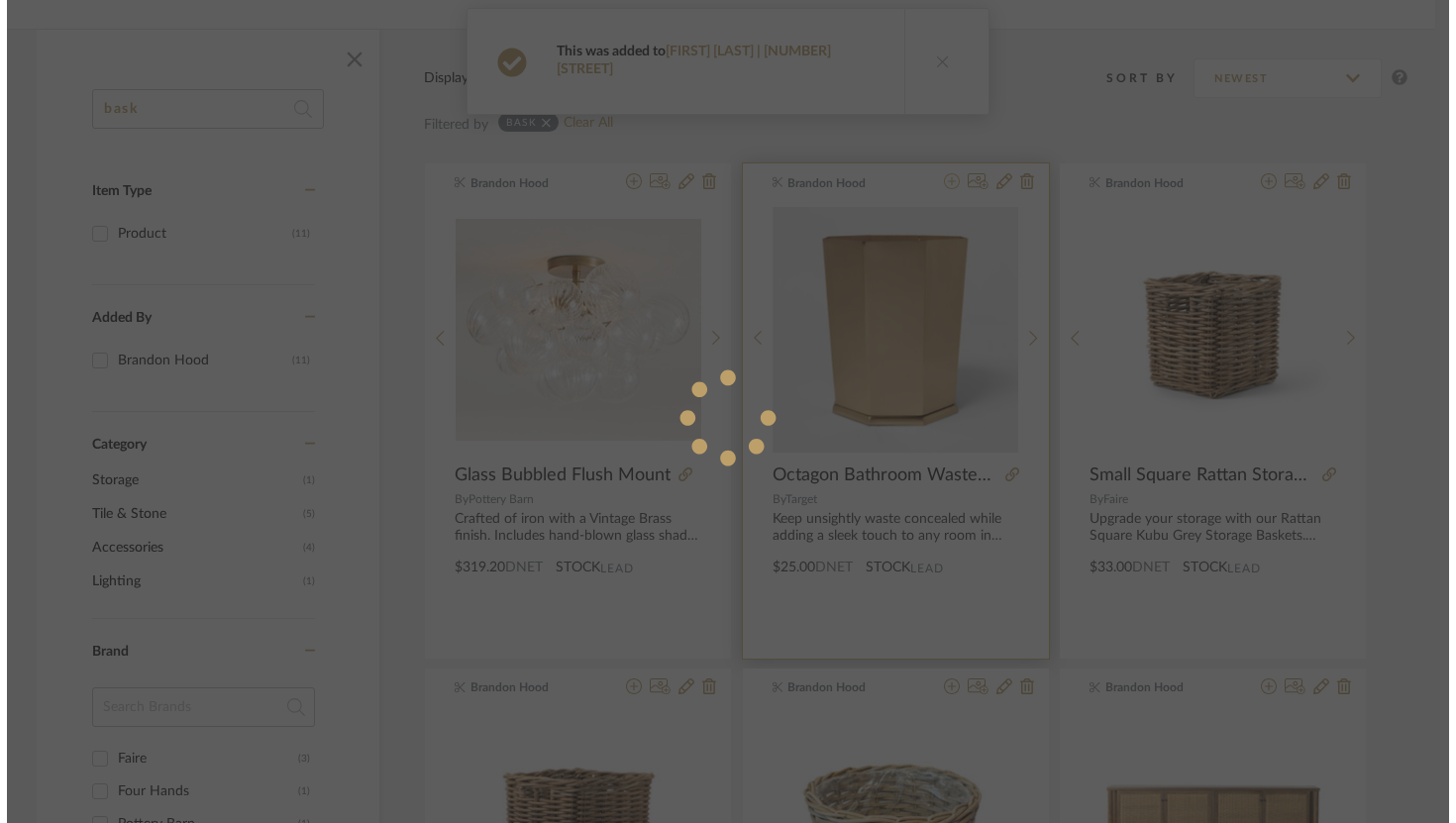 scroll, scrollTop: 0, scrollLeft: 0, axis: both 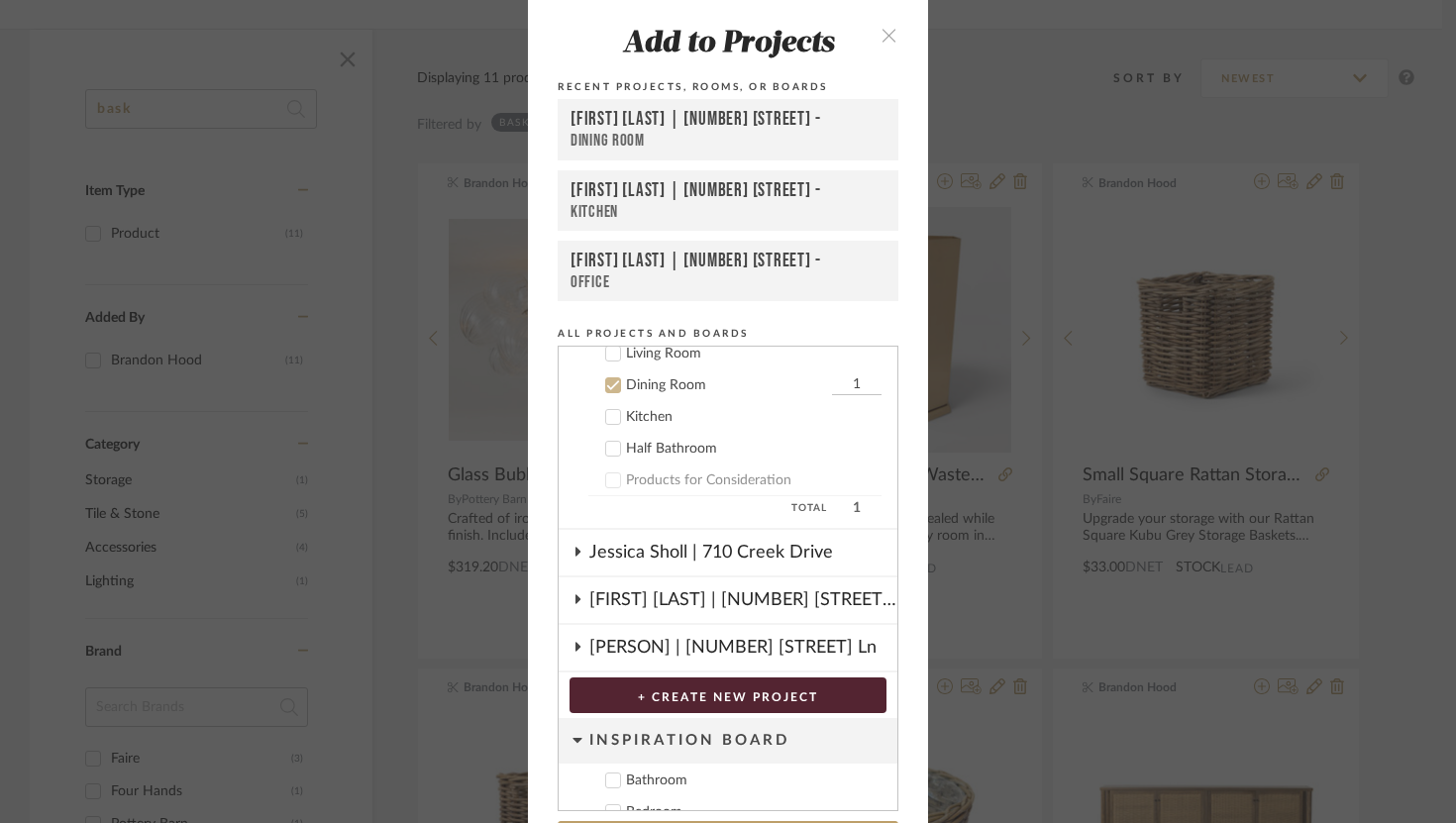 click 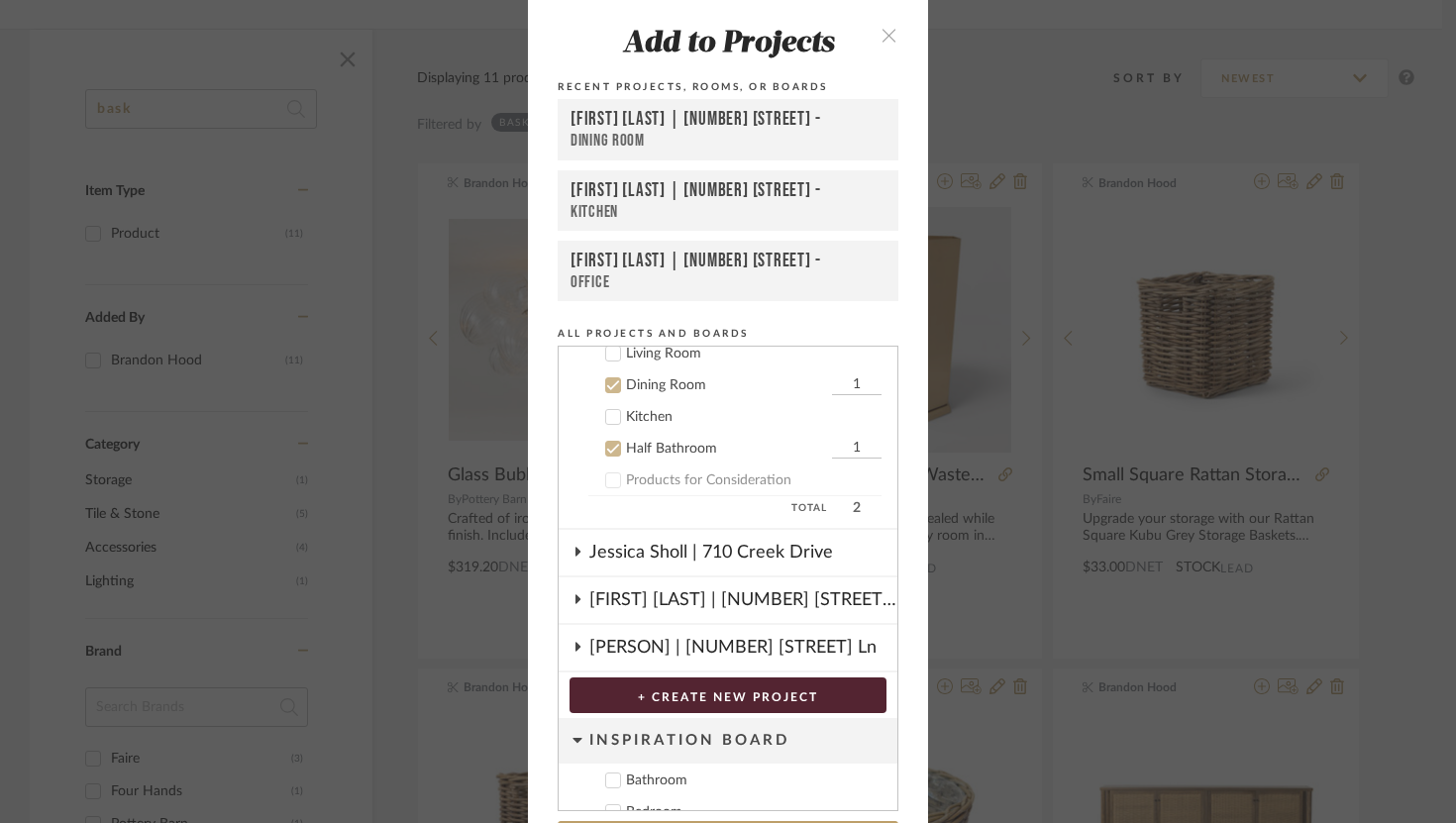 click 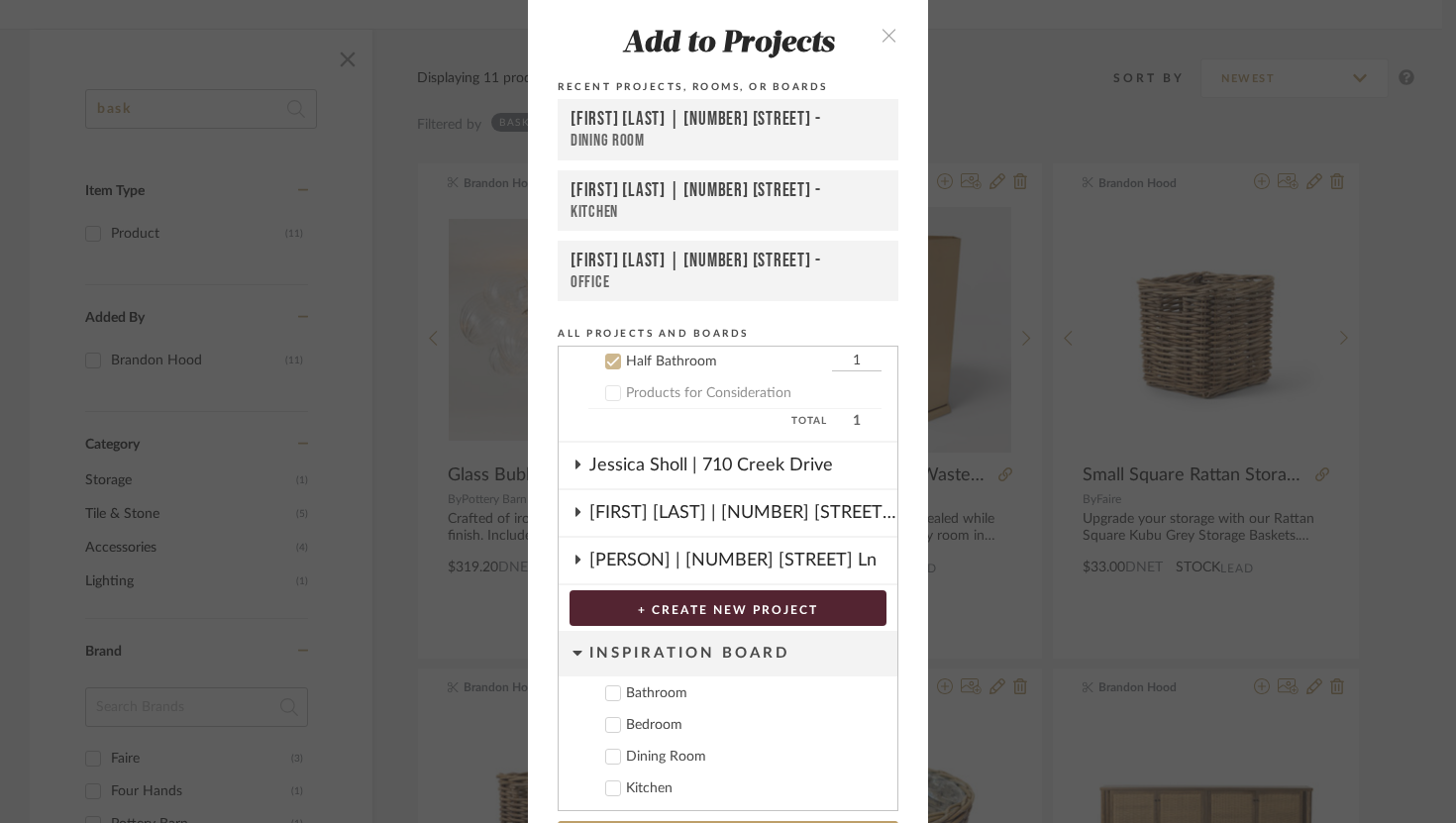 scroll, scrollTop: 353, scrollLeft: 0, axis: vertical 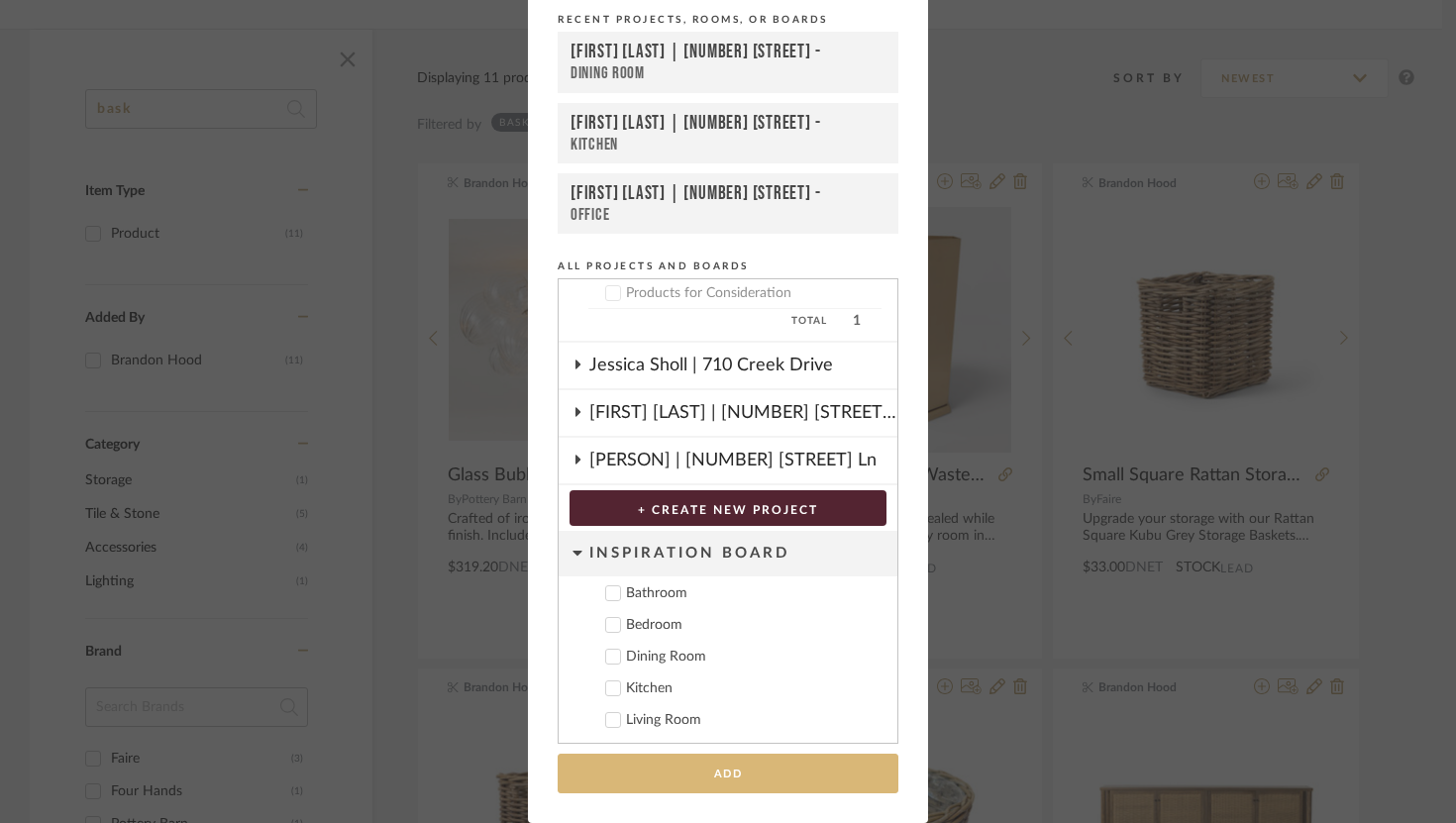 click on "Add" at bounding box center (728, 773) 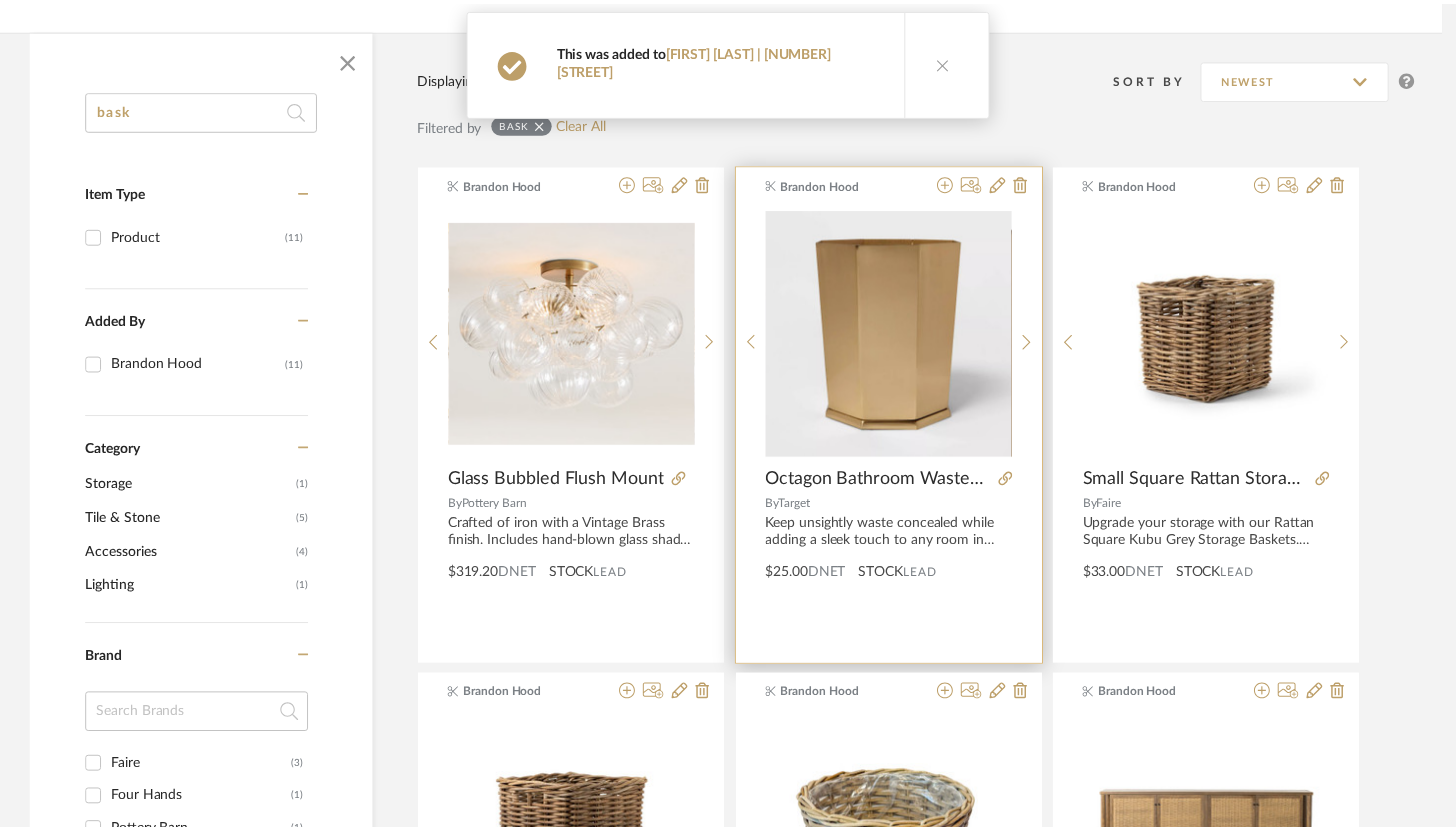 scroll, scrollTop: 278, scrollLeft: 0, axis: vertical 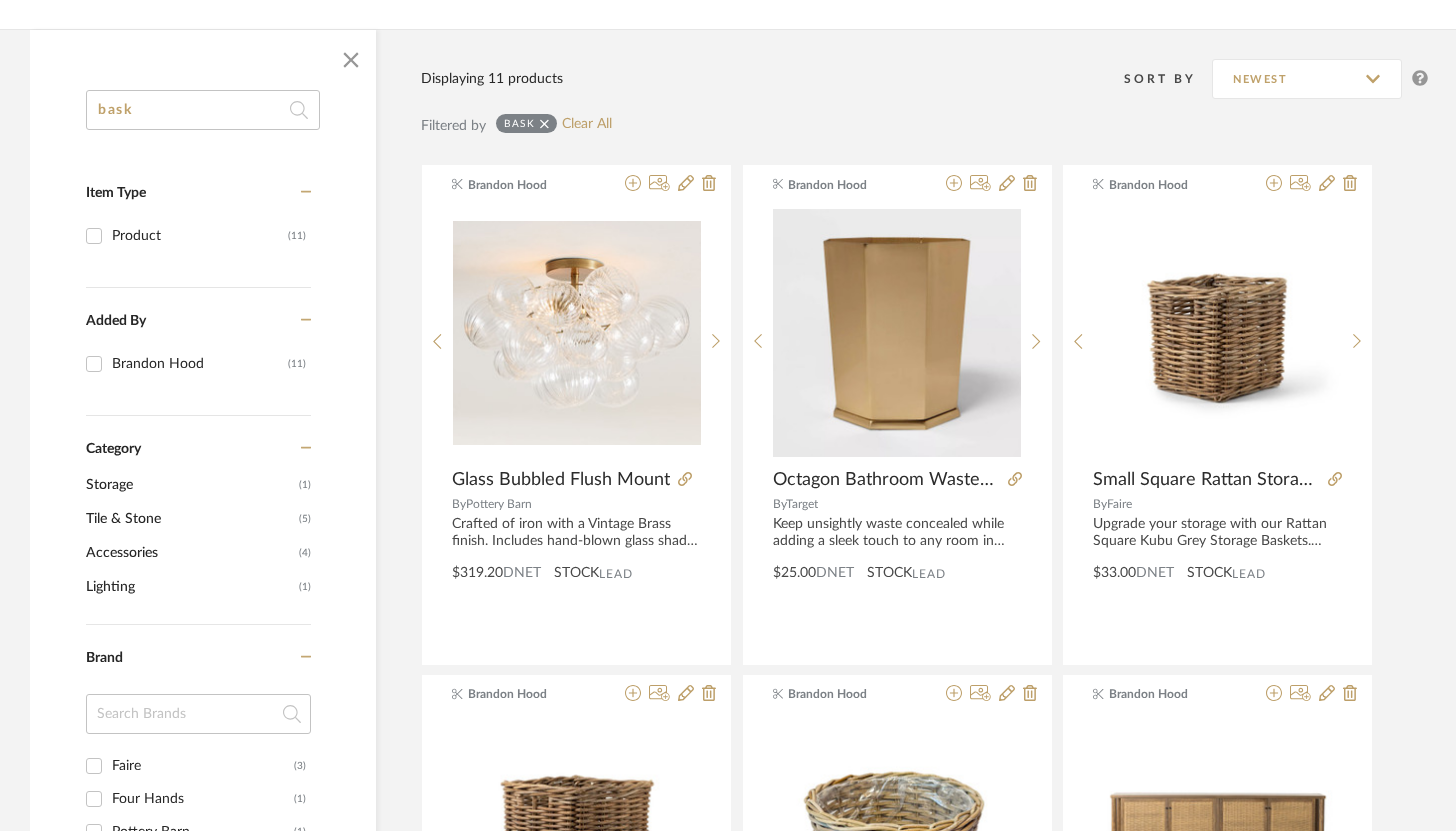 click on "bask" 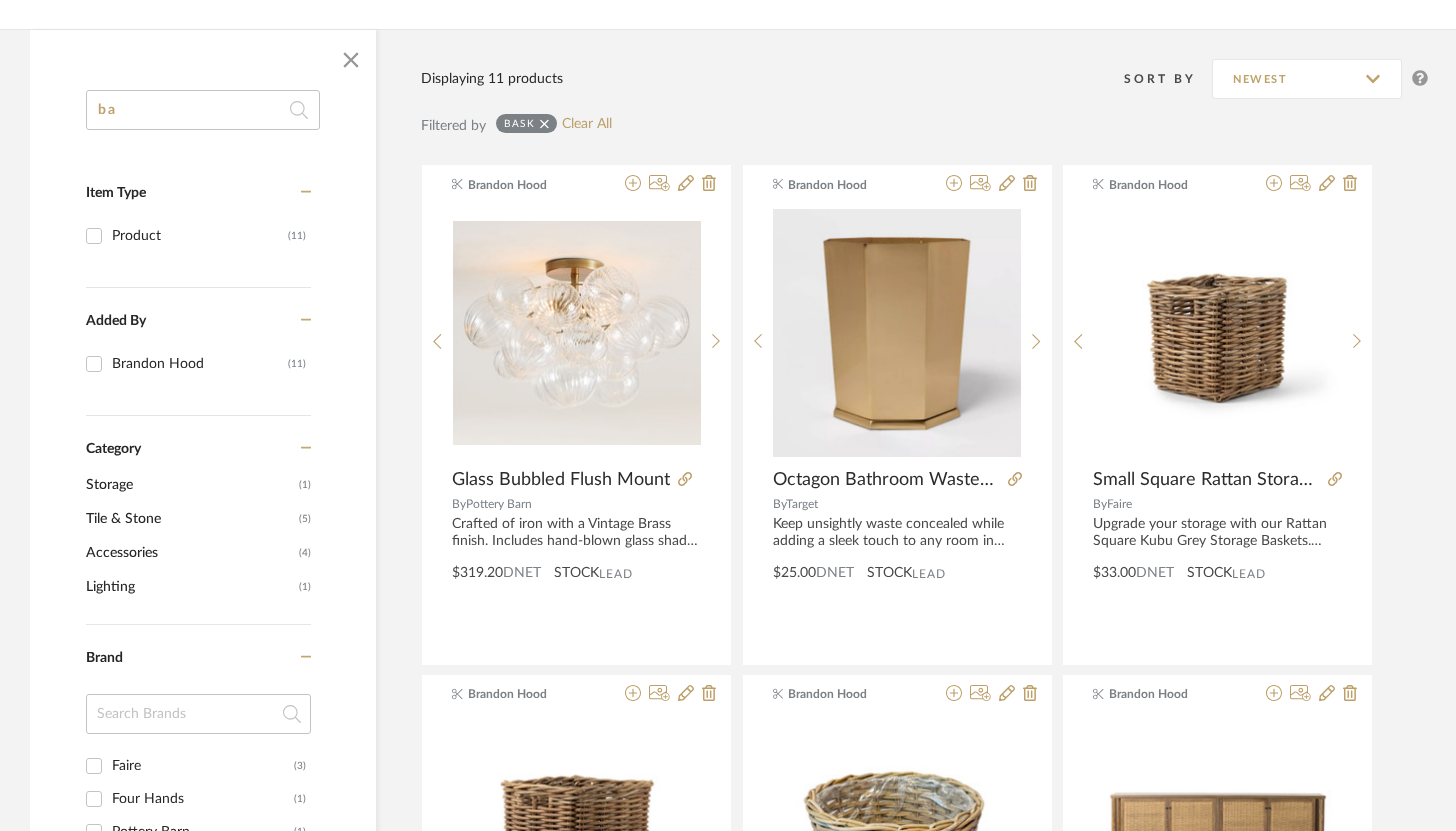 type on "b" 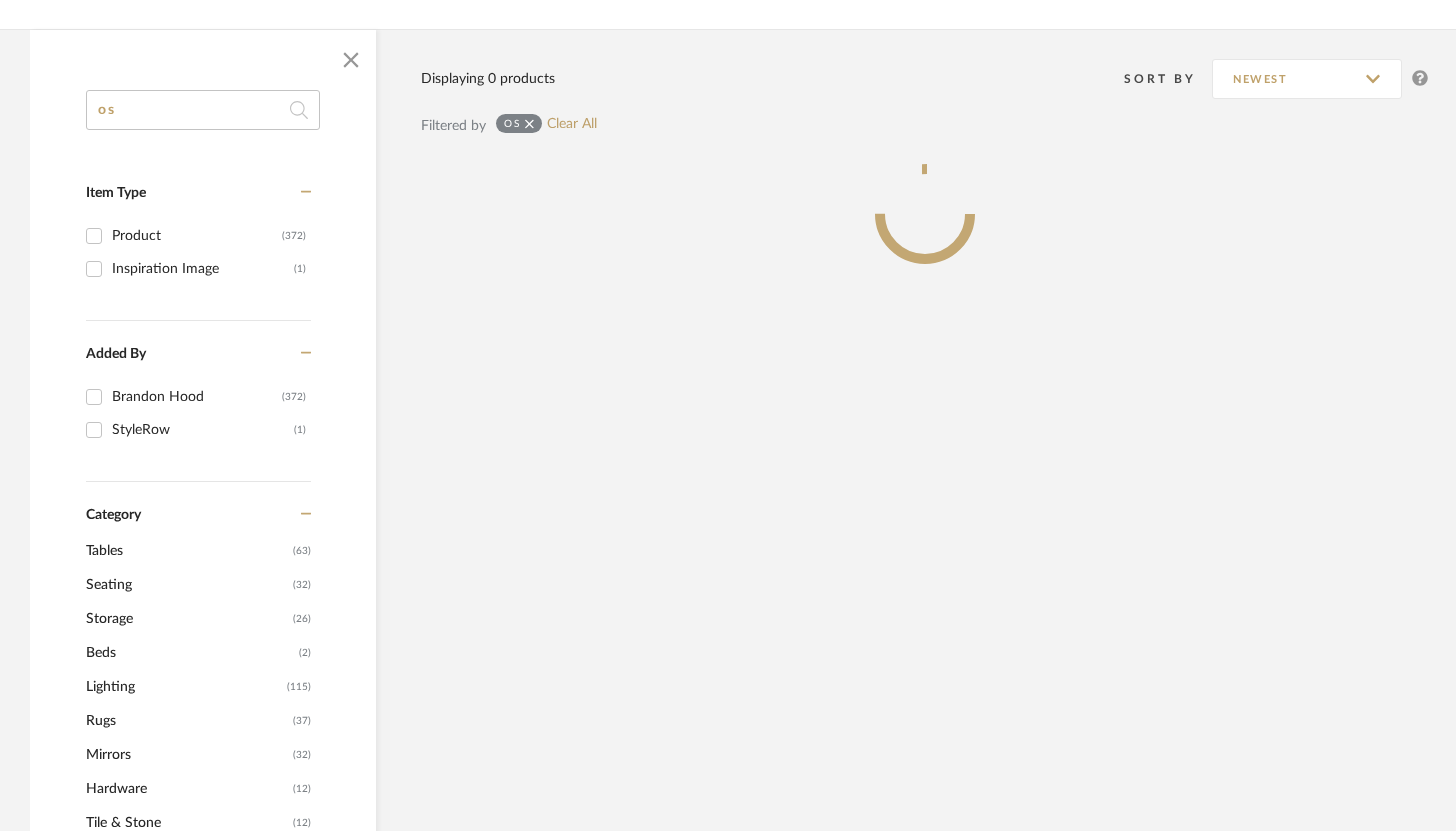 scroll, scrollTop: 268, scrollLeft: 0, axis: vertical 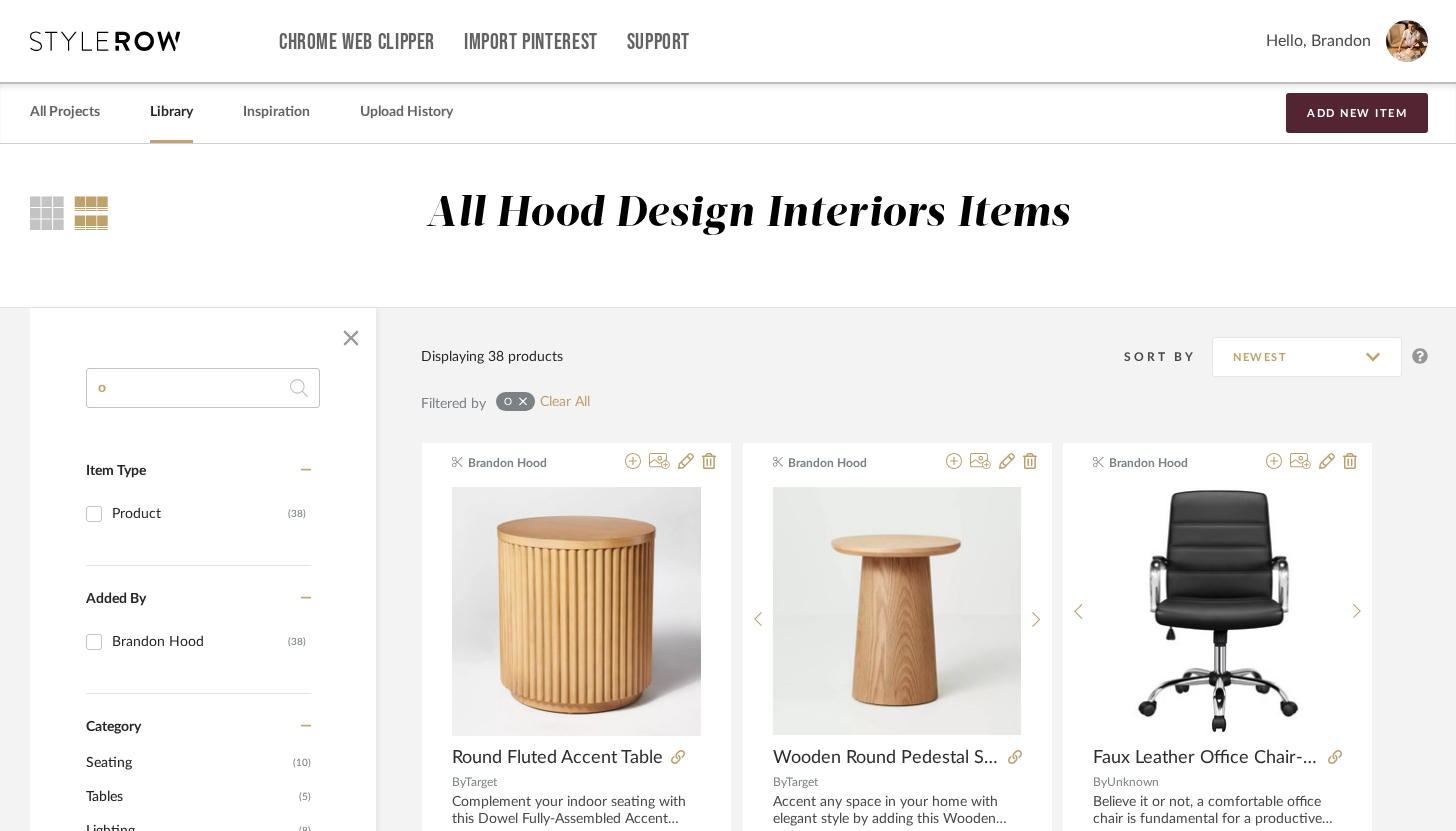 type on "o" 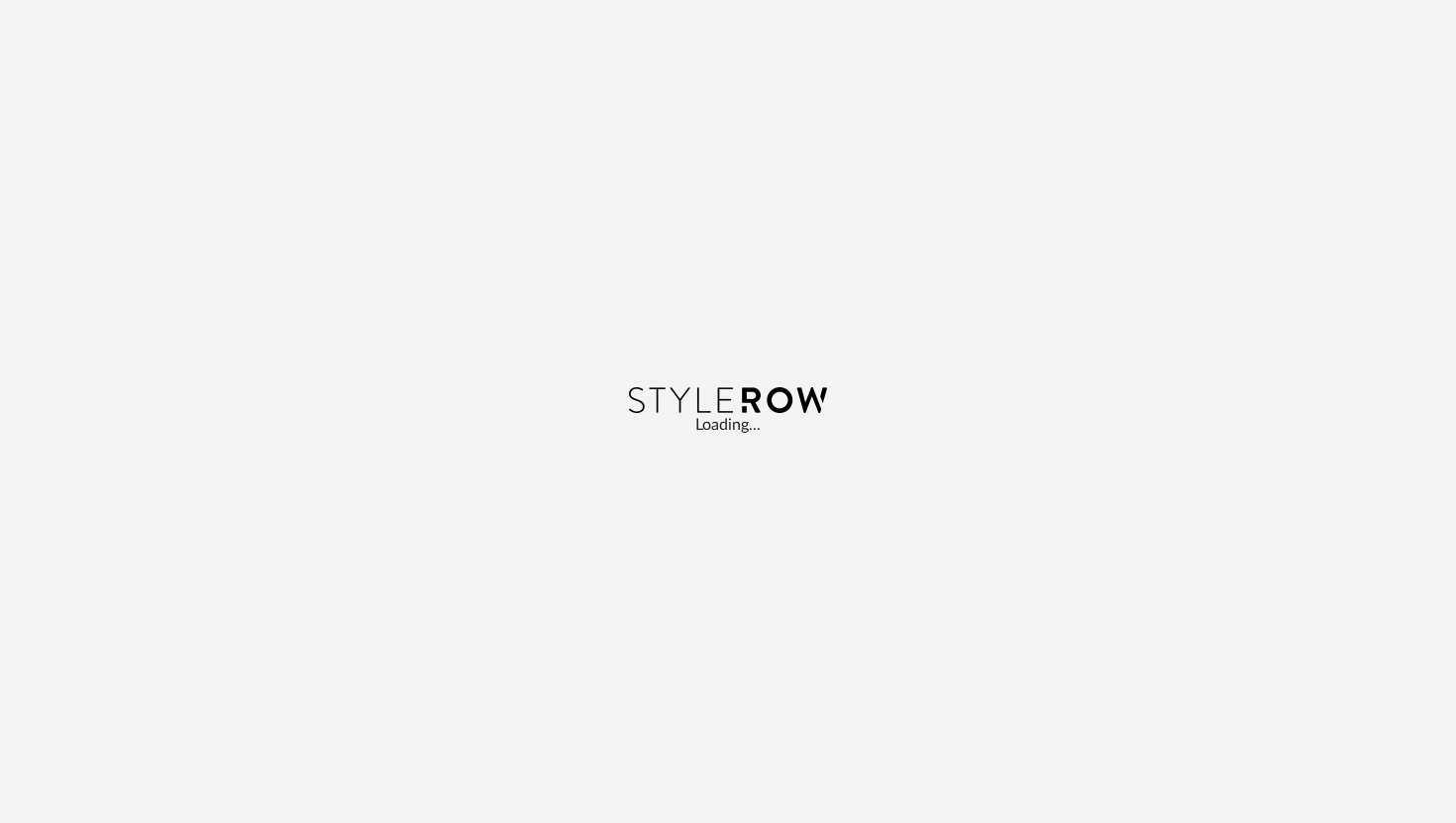 scroll, scrollTop: 0, scrollLeft: 0, axis: both 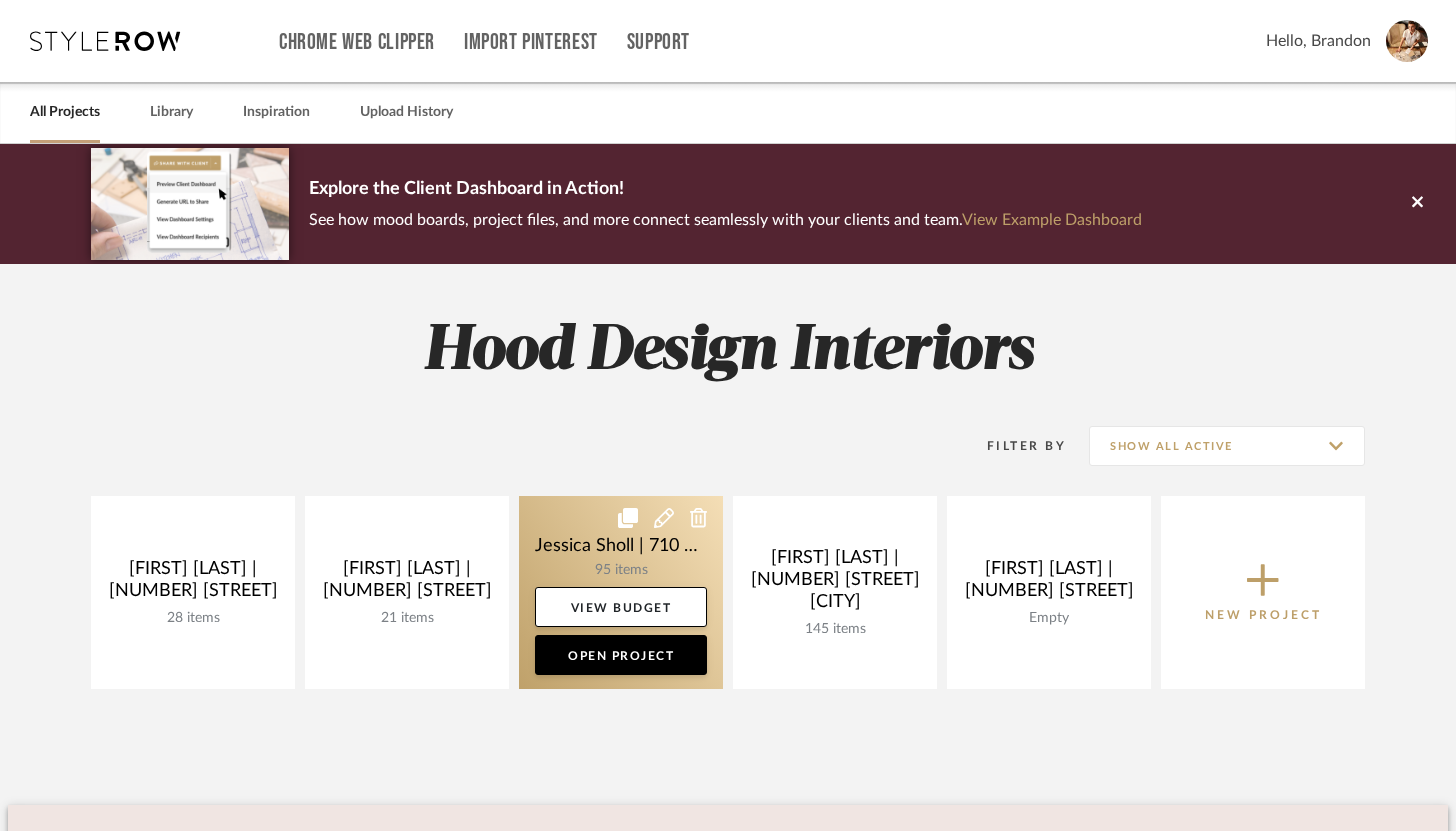 click 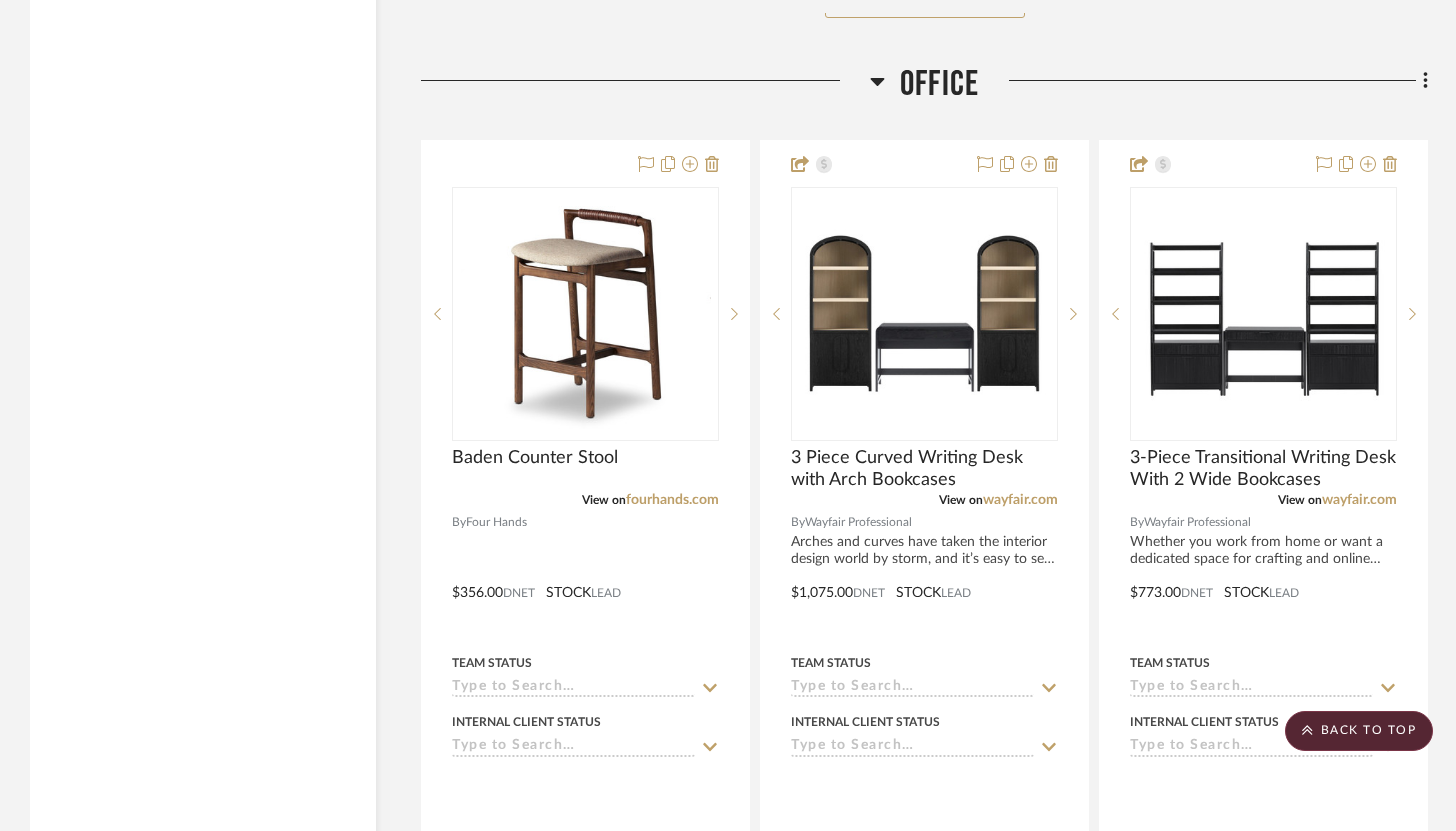 scroll, scrollTop: 11782, scrollLeft: 0, axis: vertical 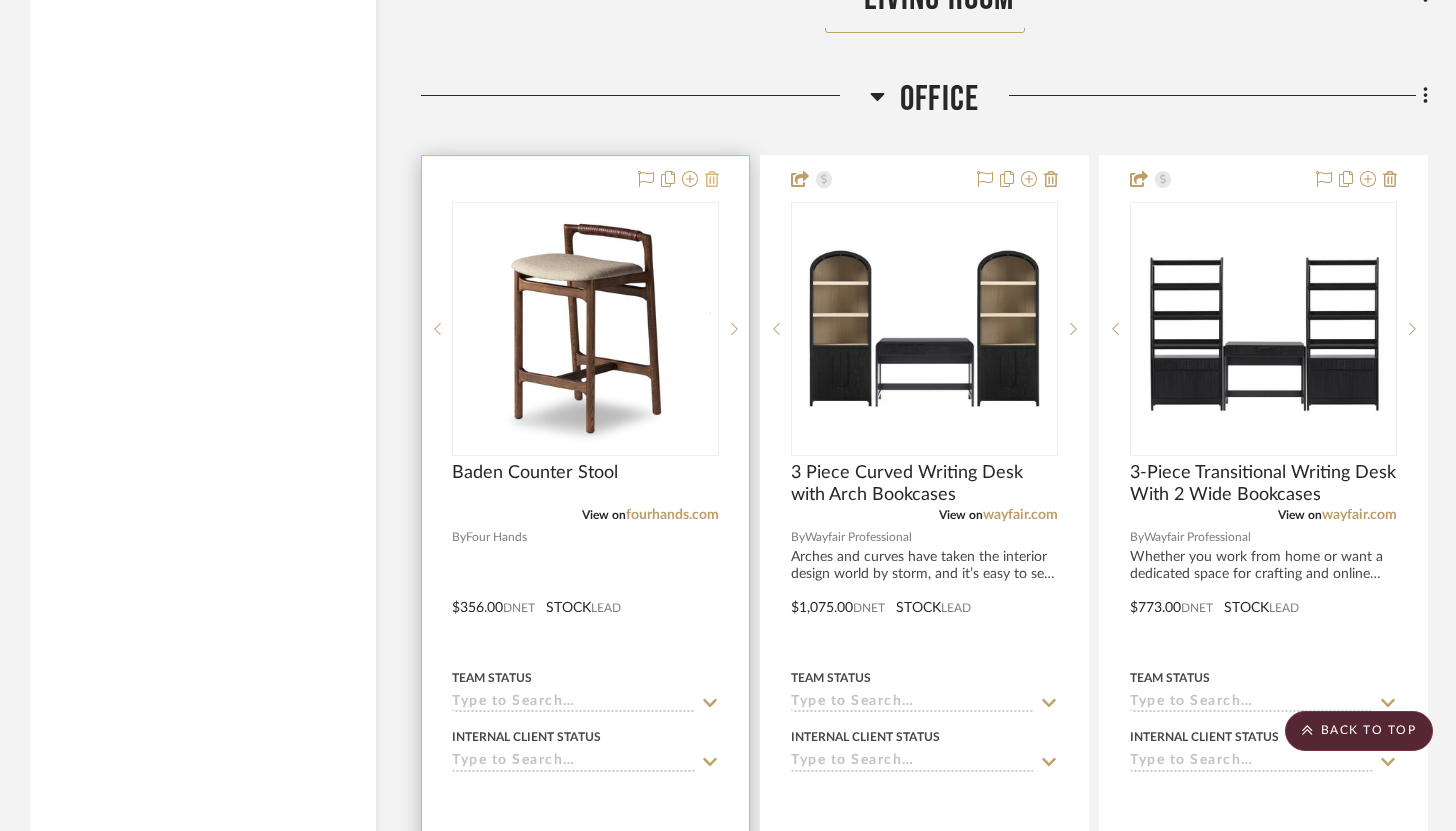 click 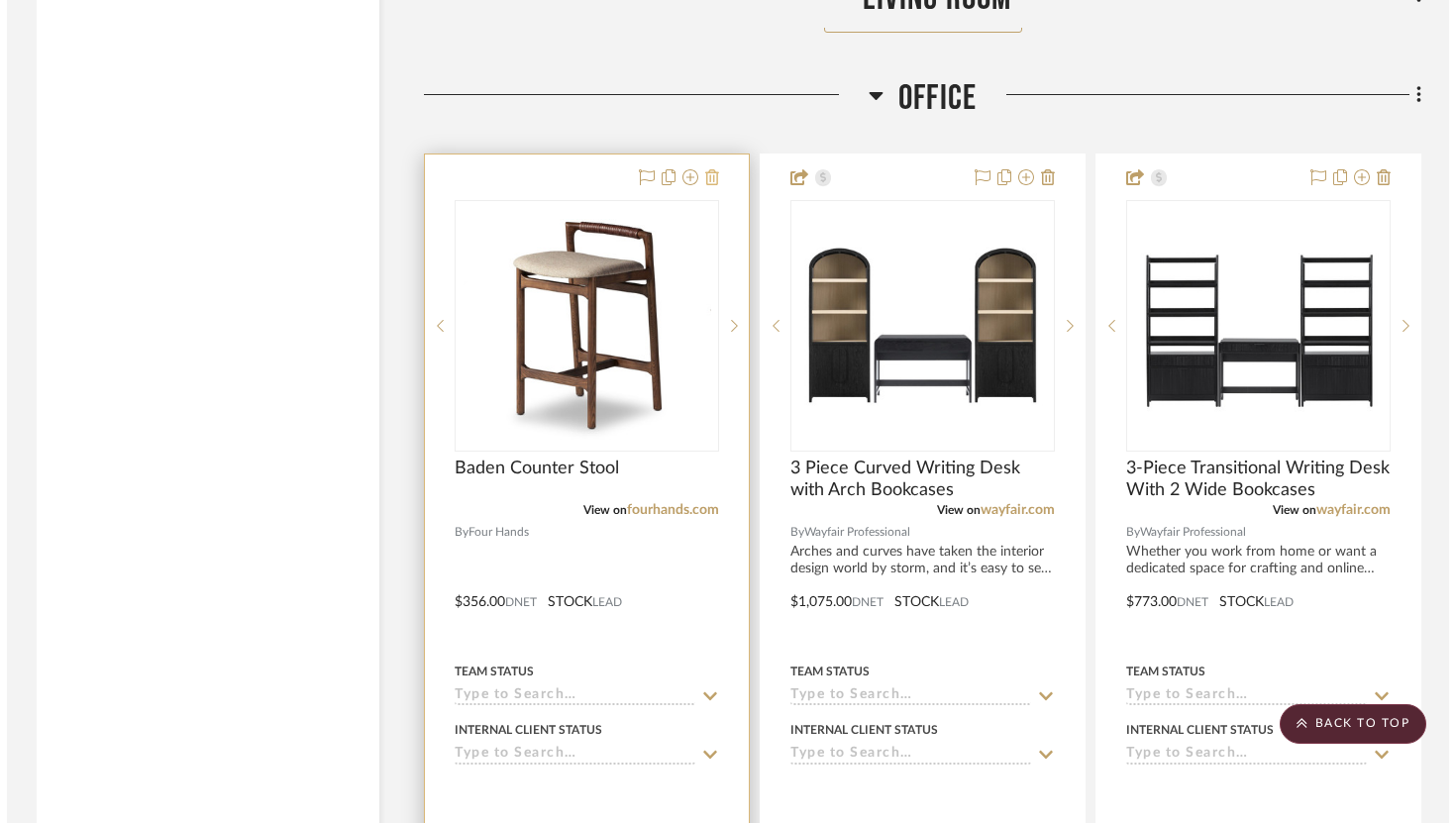 scroll, scrollTop: 0, scrollLeft: 0, axis: both 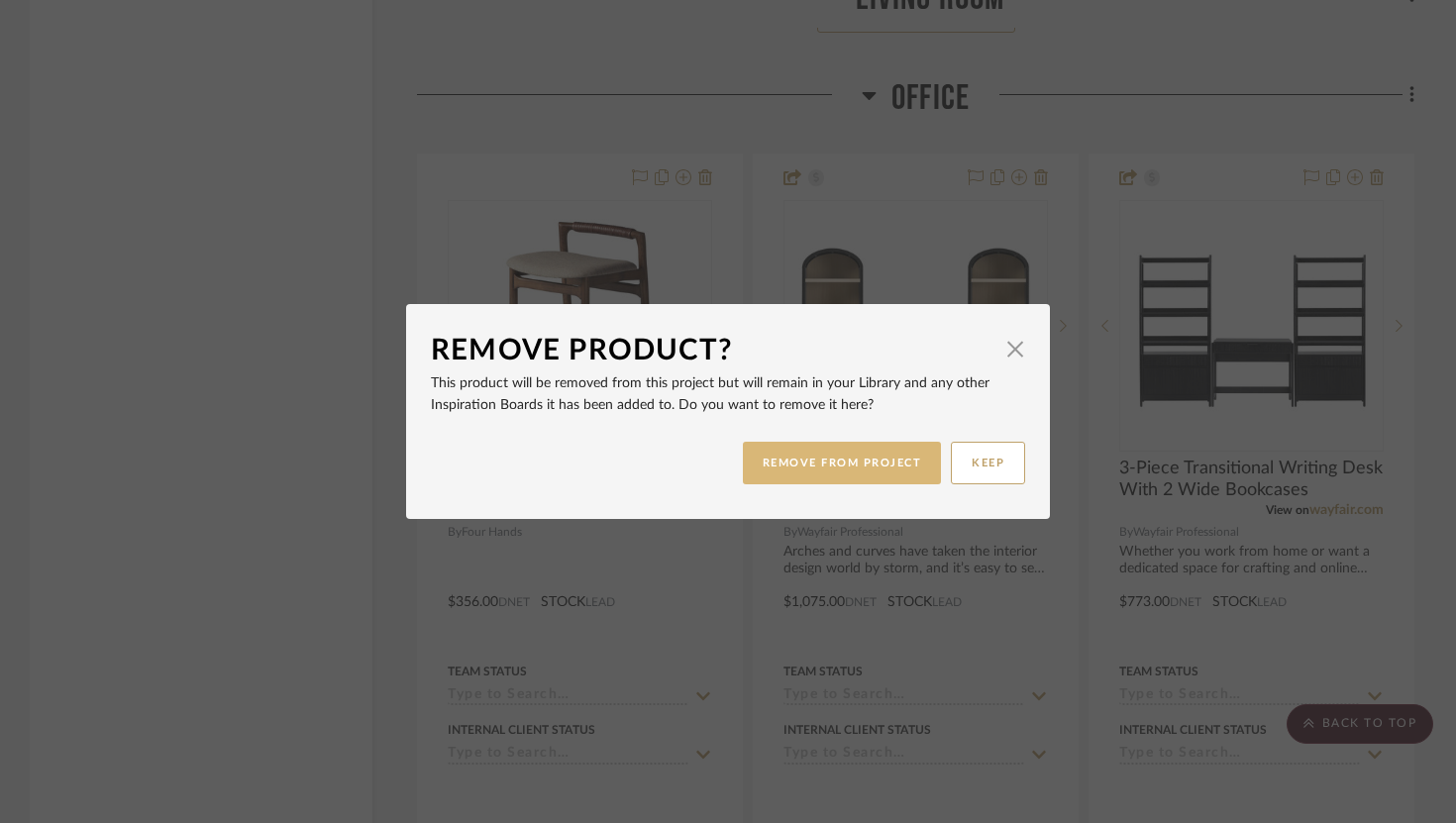click on "REMOVE FROM PROJECT" at bounding box center (842, 463) 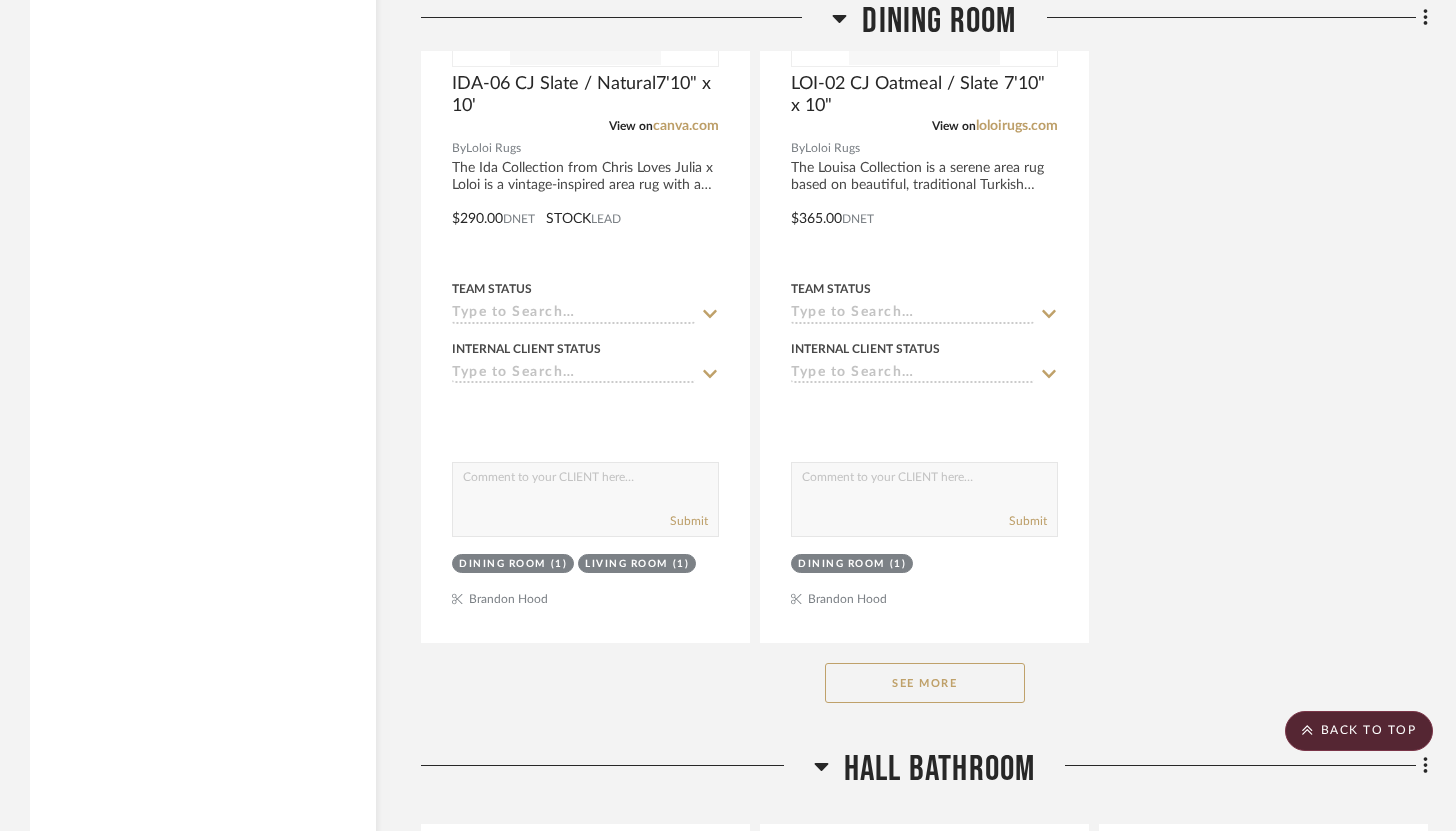 scroll, scrollTop: 6414, scrollLeft: 0, axis: vertical 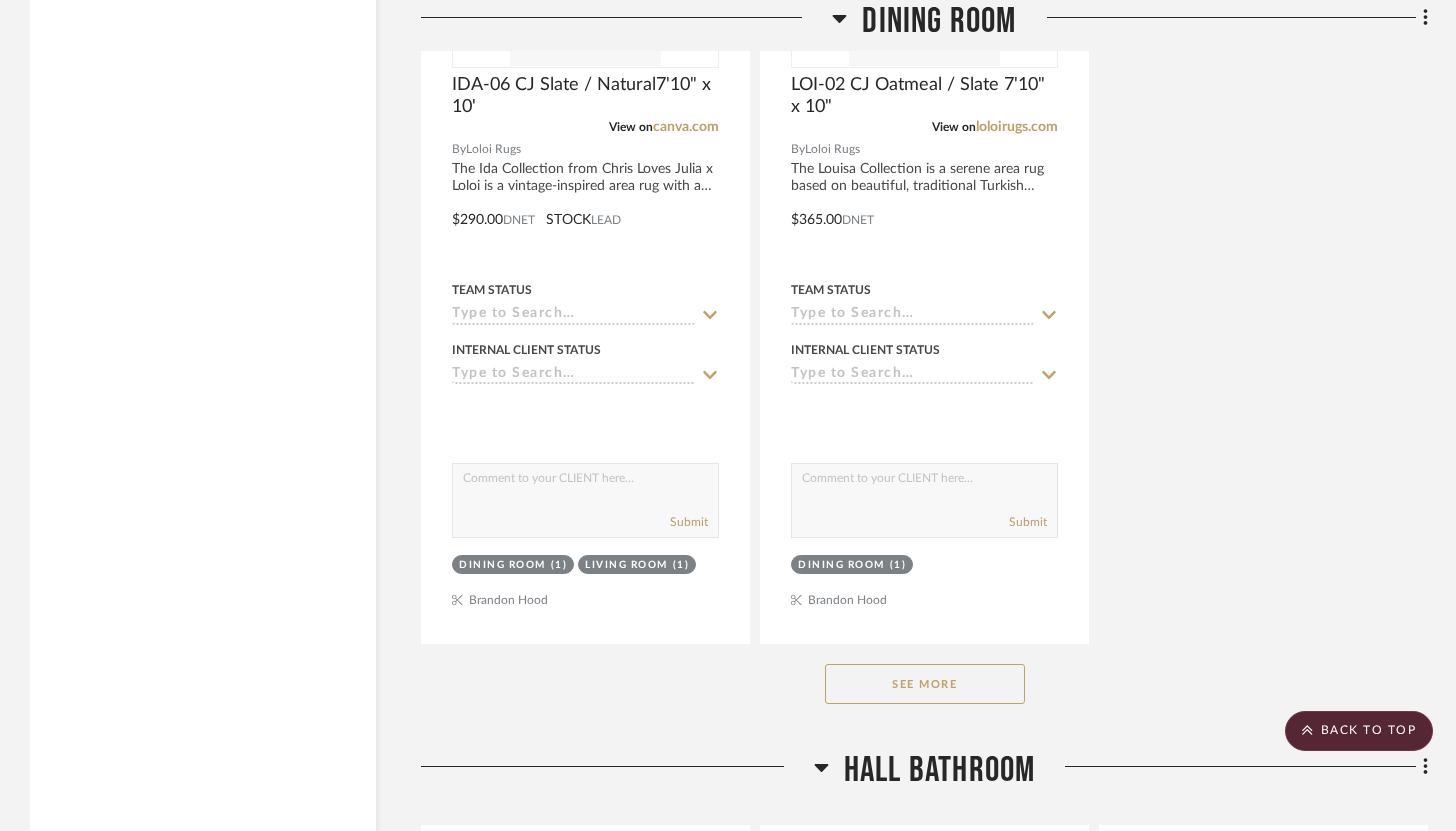 click on "See More" 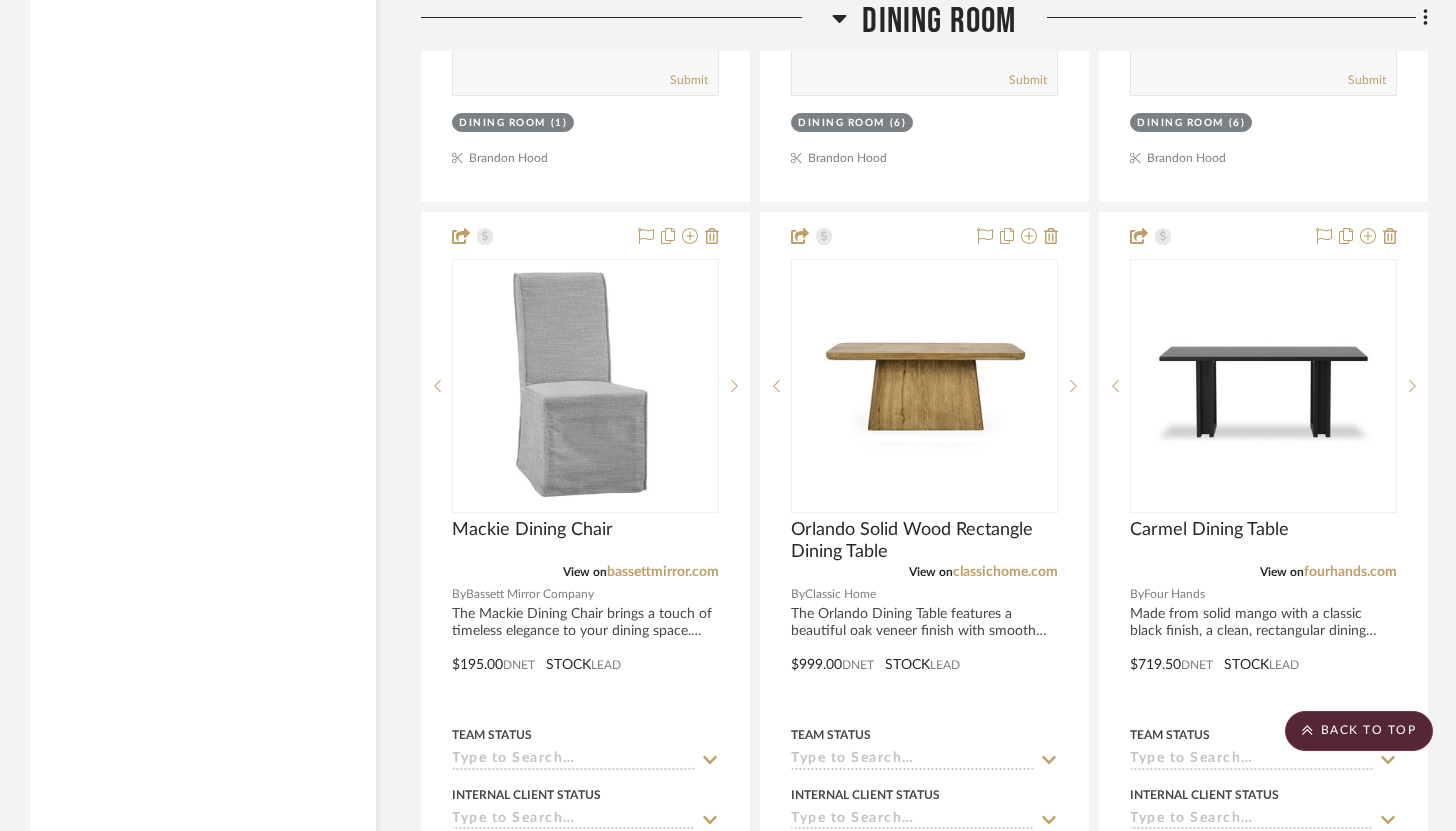 scroll, scrollTop: 7742, scrollLeft: 0, axis: vertical 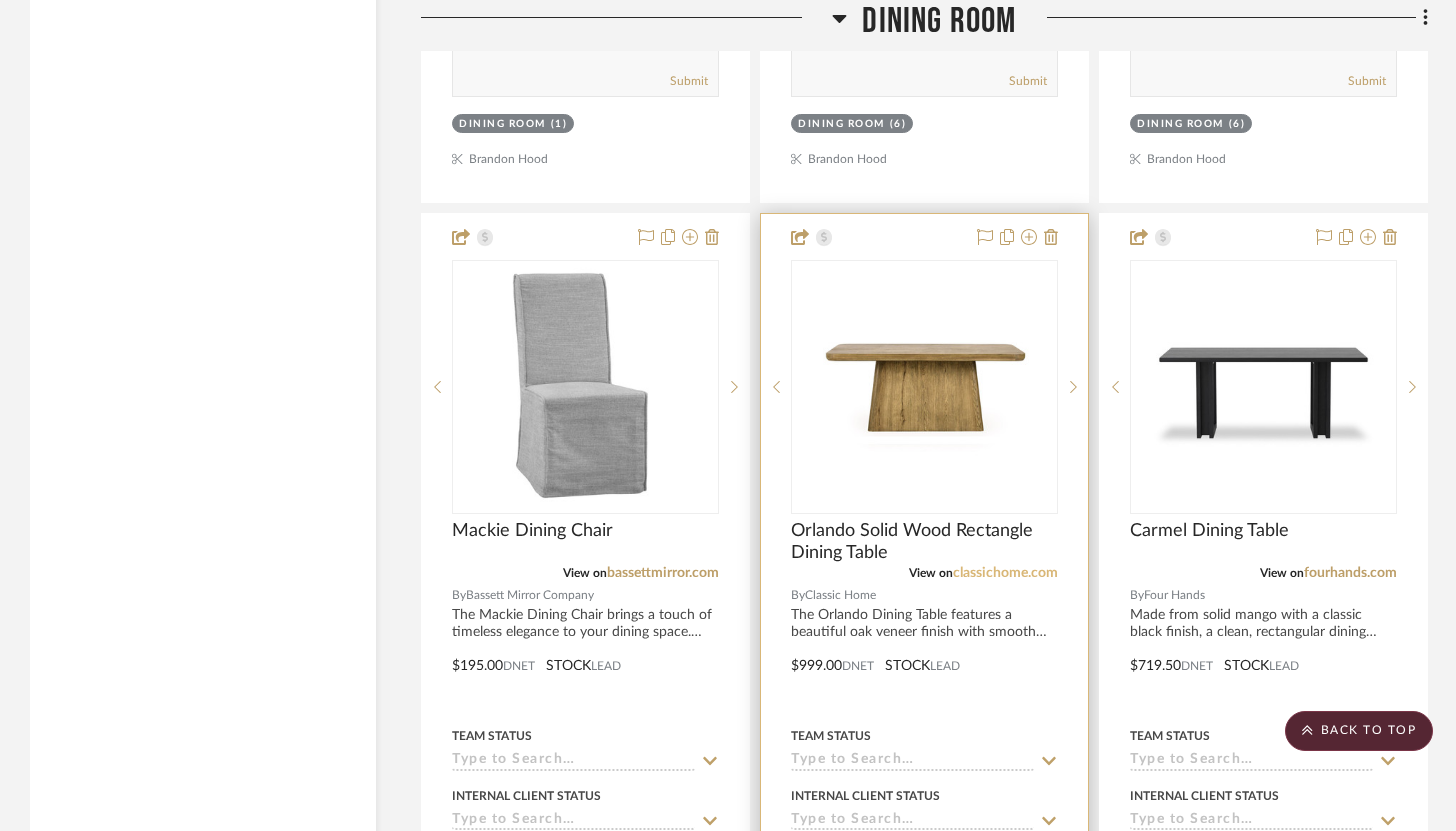 click on "classichome.com" at bounding box center (1005, 573) 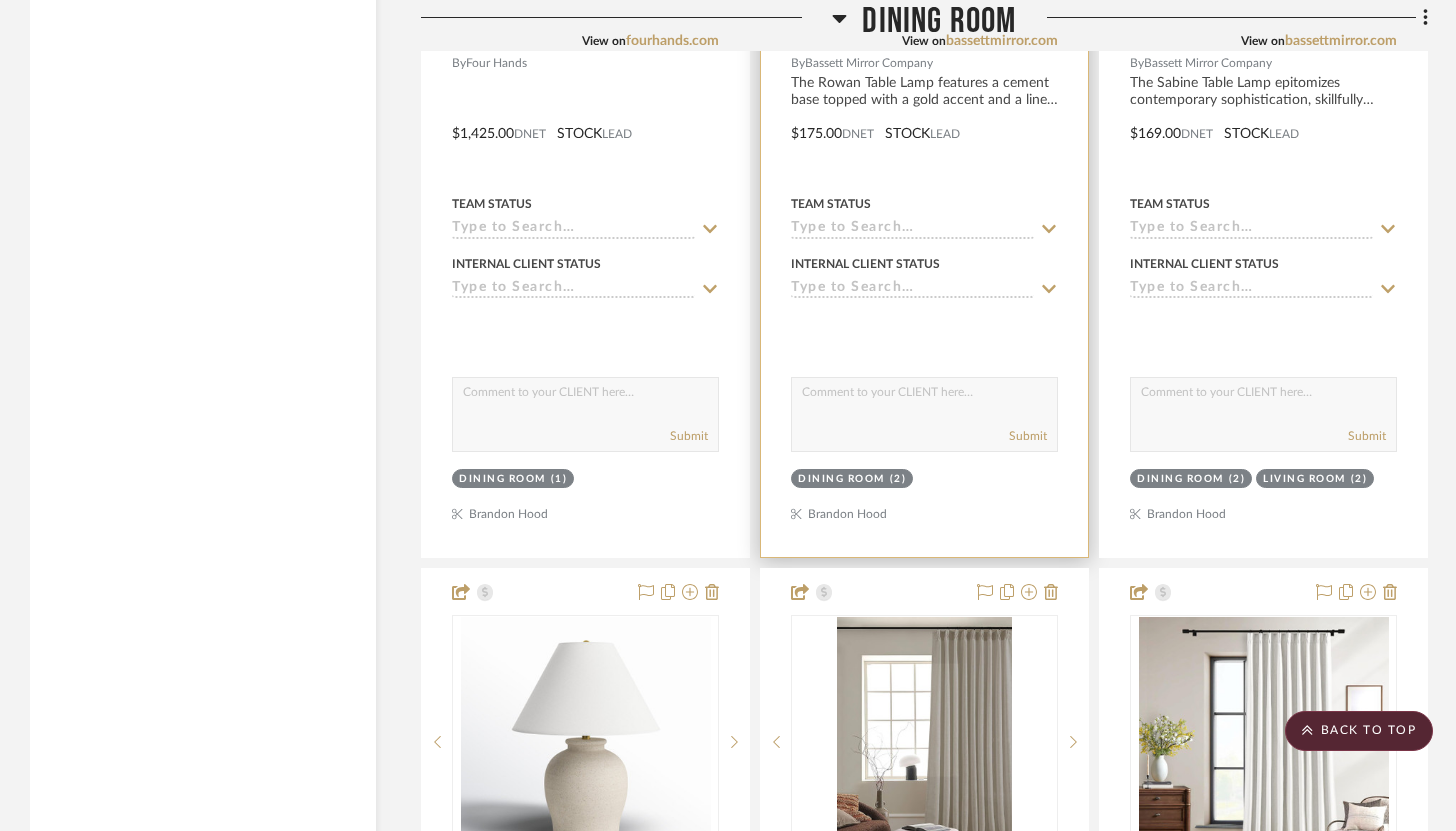 scroll, scrollTop: 11423, scrollLeft: 0, axis: vertical 